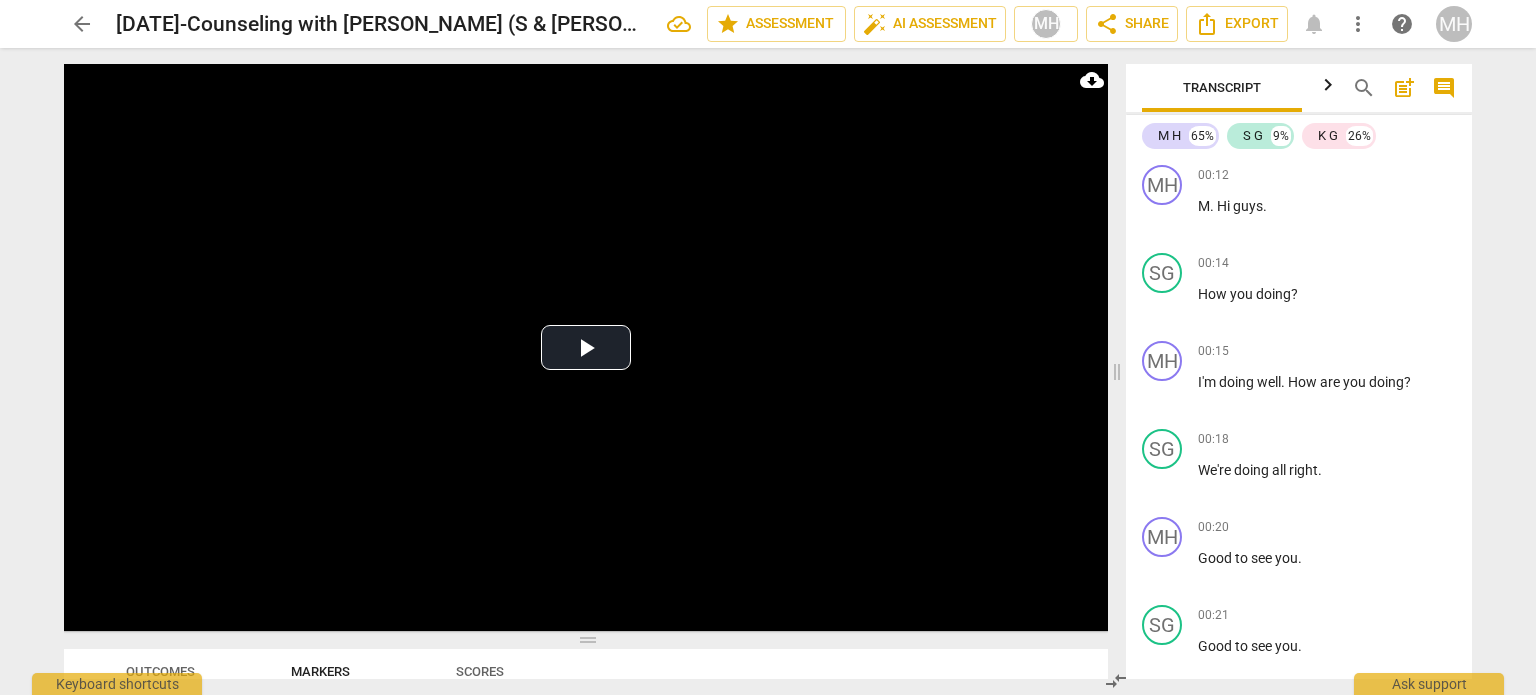 scroll, scrollTop: 0, scrollLeft: 0, axis: both 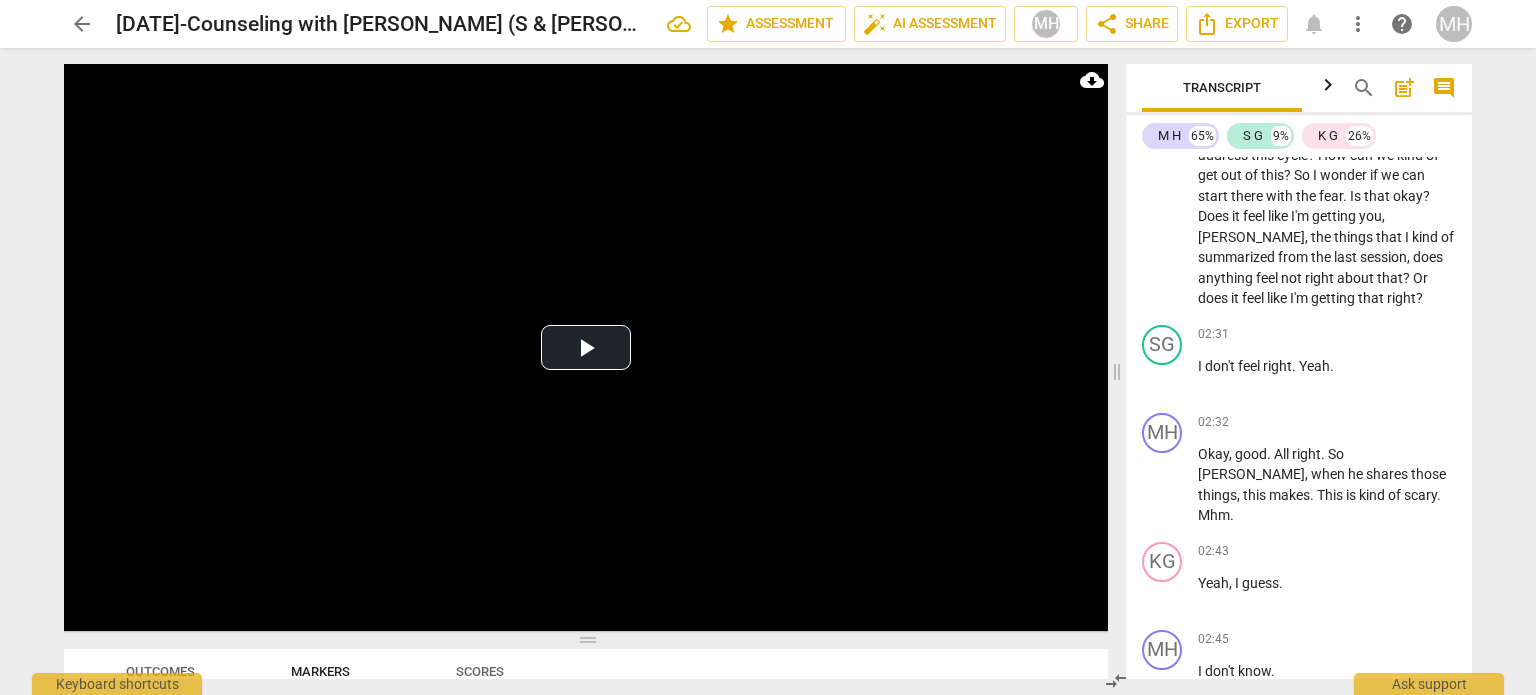 click on "play_arrow pause" at bounding box center [1172, 126] 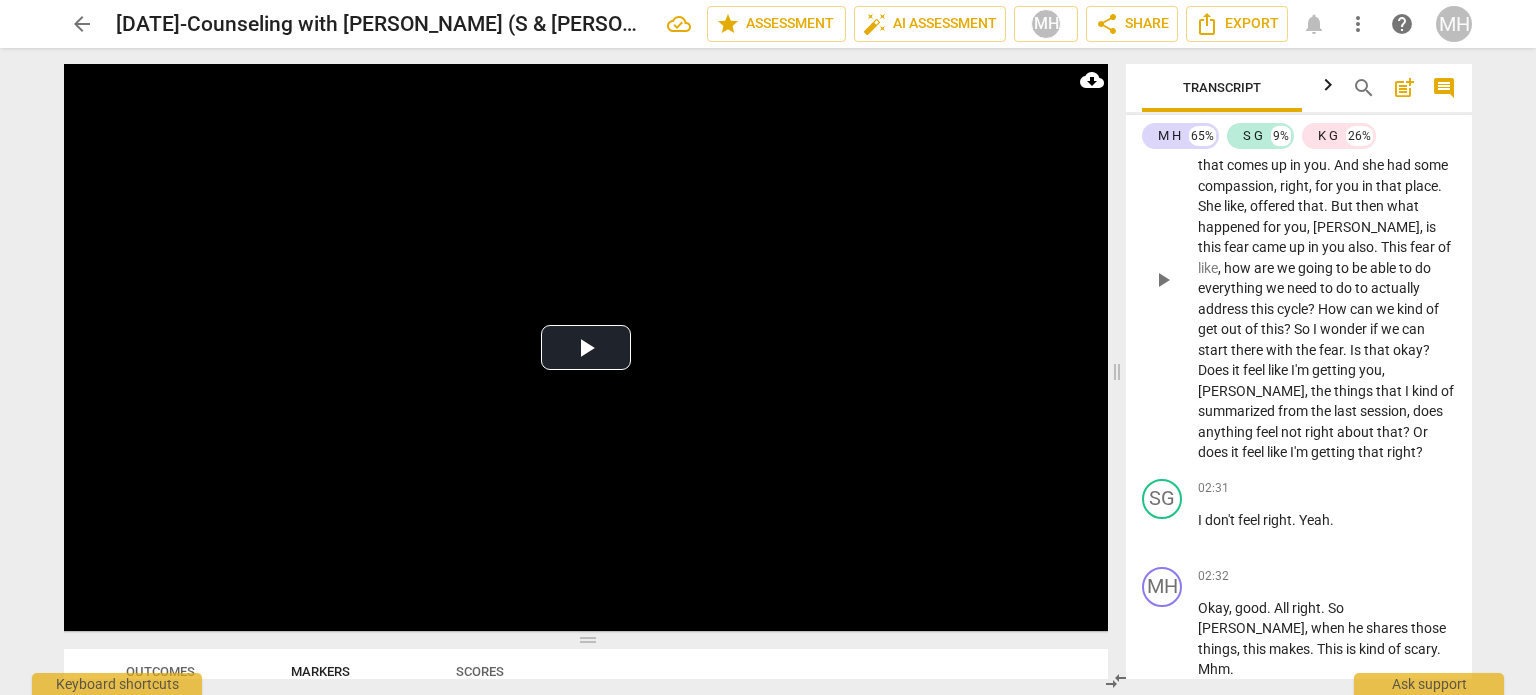 scroll, scrollTop: 1670, scrollLeft: 0, axis: vertical 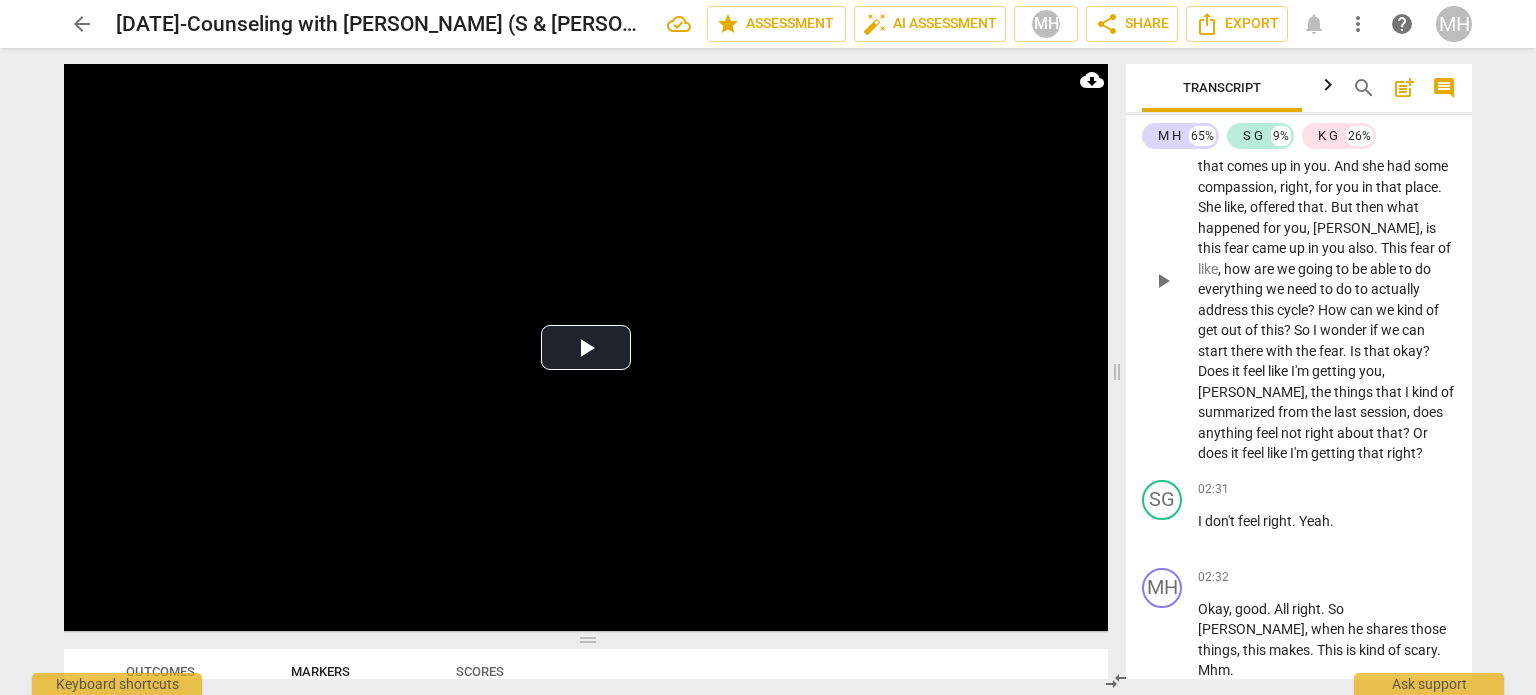click on "play_arrow" at bounding box center (1163, 281) 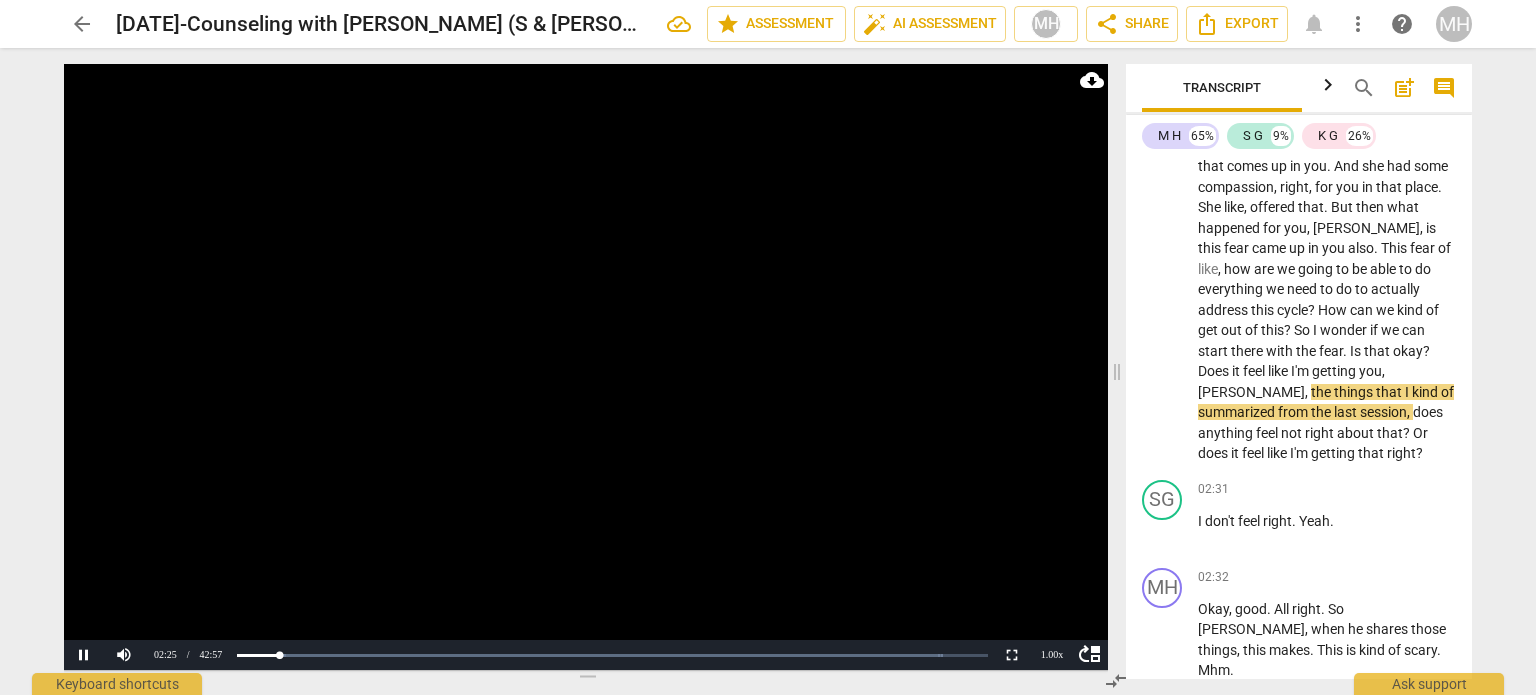 drag, startPoint x: 601, startPoint y: 643, endPoint x: 597, endPoint y: 683, distance: 40.1995 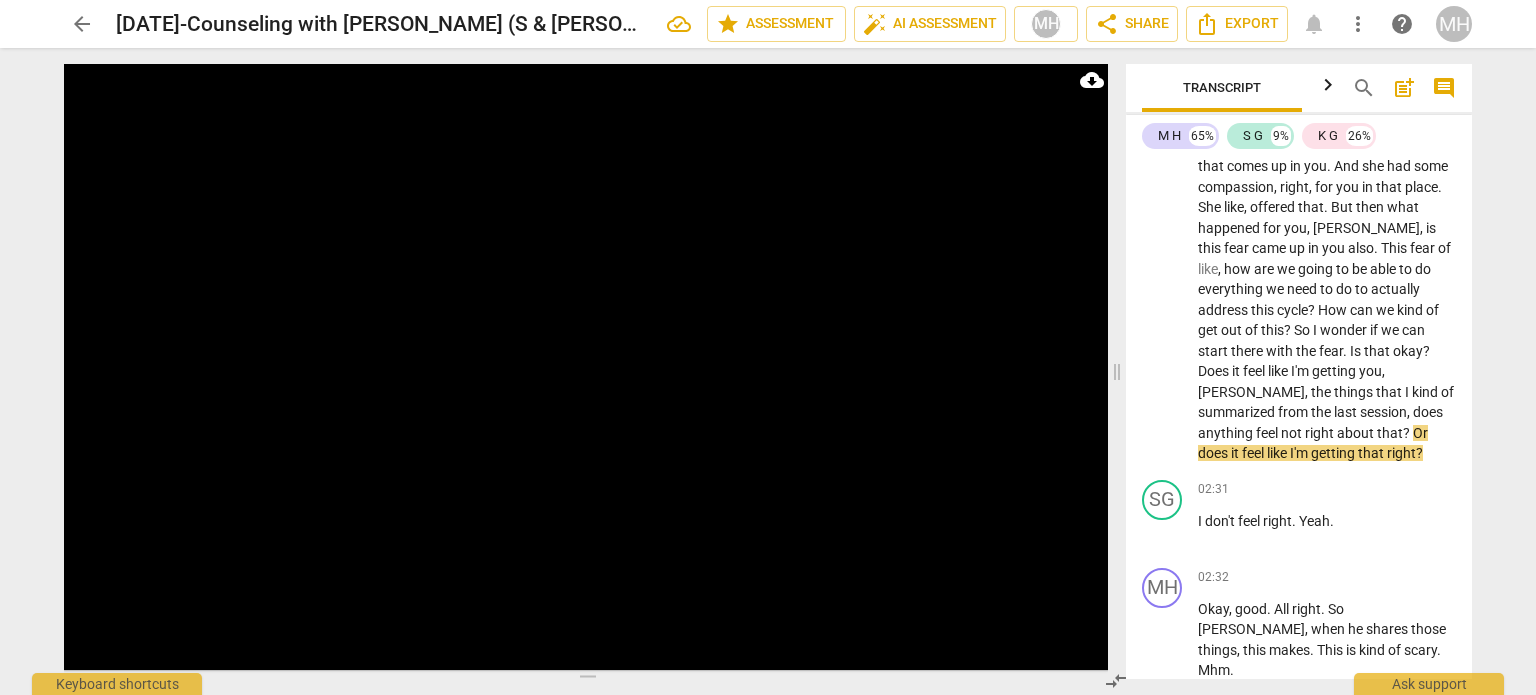 click on "search post_add comment" at bounding box center (1404, 88) 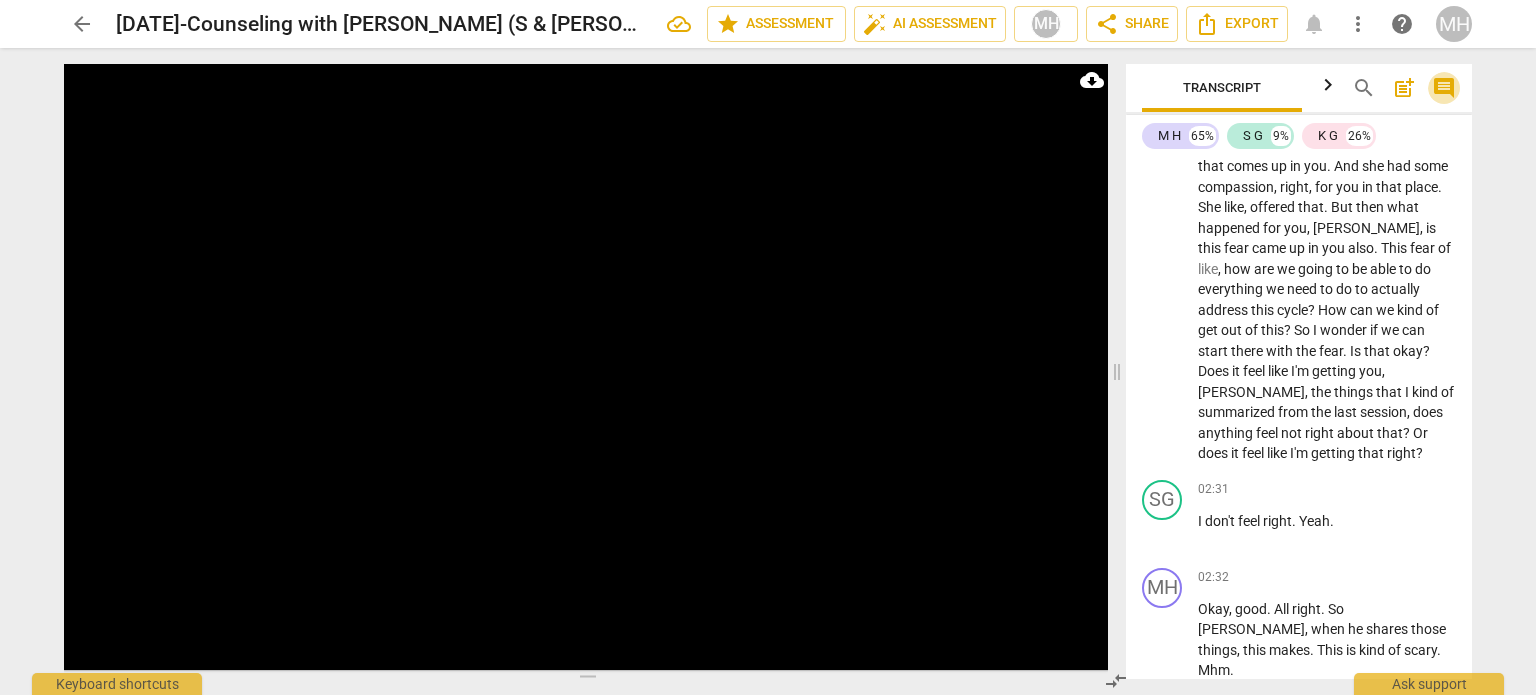 click on "comment" at bounding box center (1444, 88) 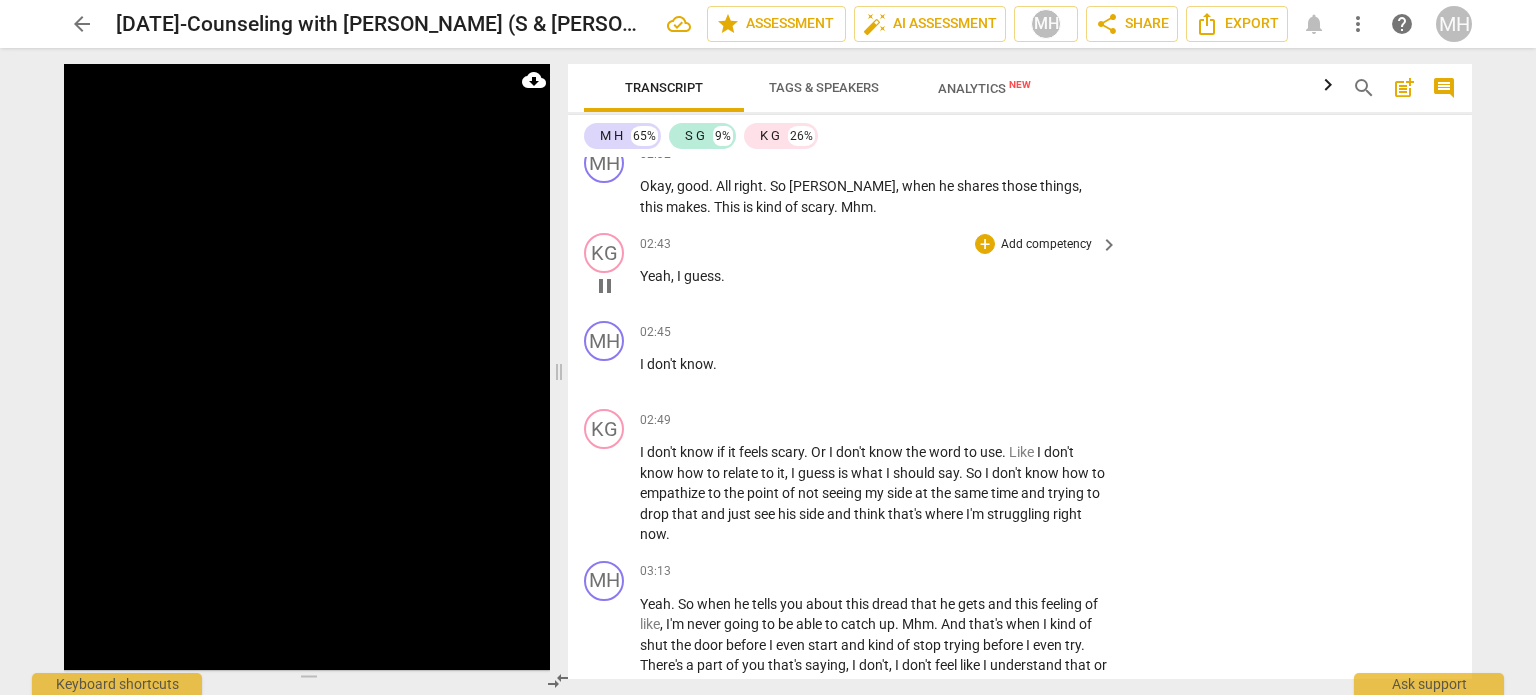 scroll, scrollTop: 1409, scrollLeft: 0, axis: vertical 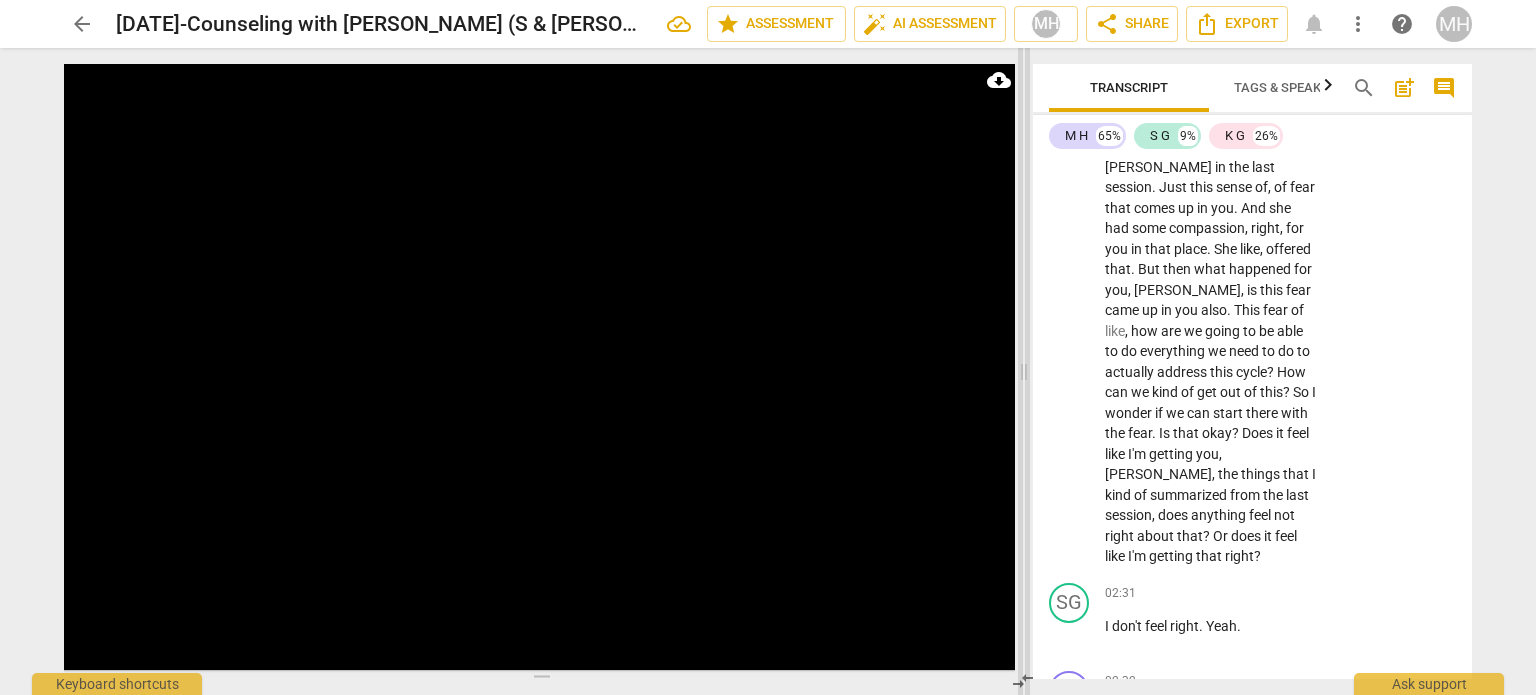 drag, startPoint x: 558, startPoint y: 367, endPoint x: 1023, endPoint y: 312, distance: 468.2414 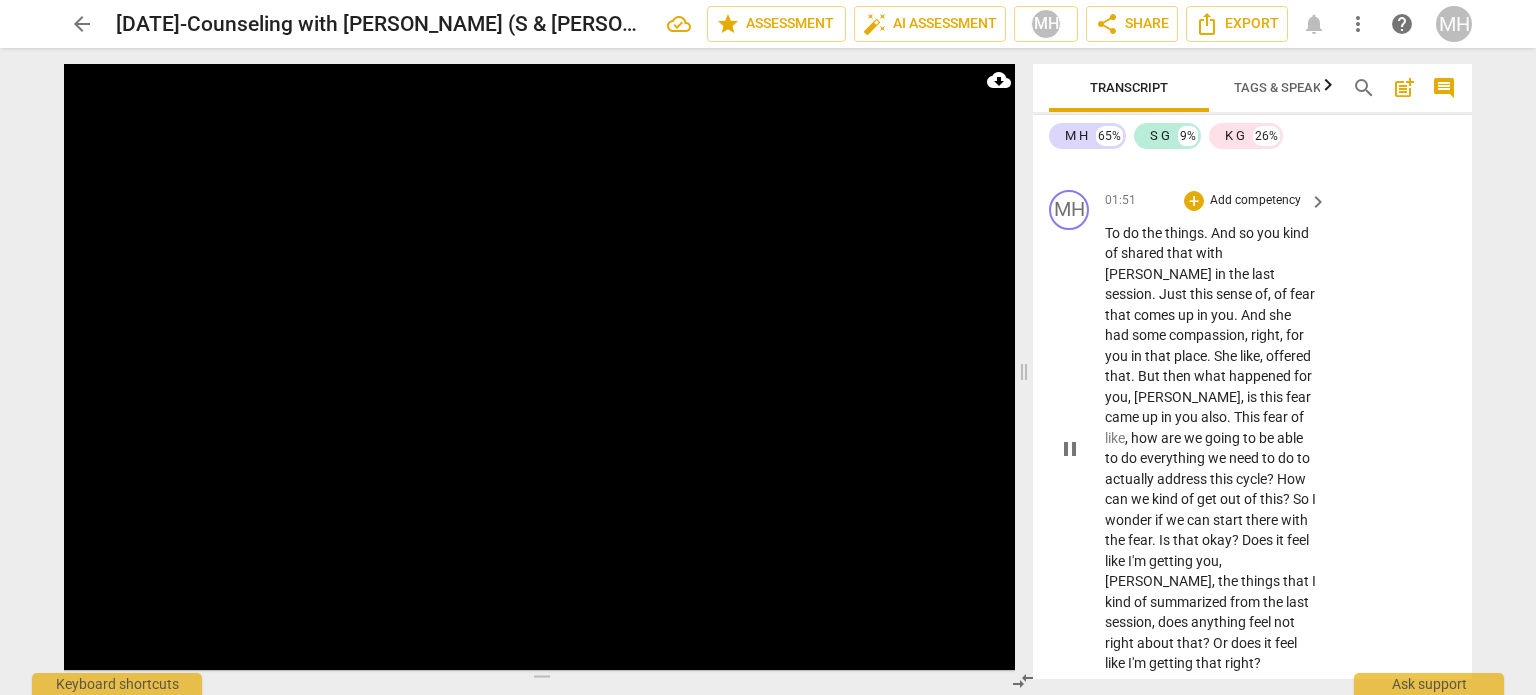 scroll, scrollTop: 1717, scrollLeft: 0, axis: vertical 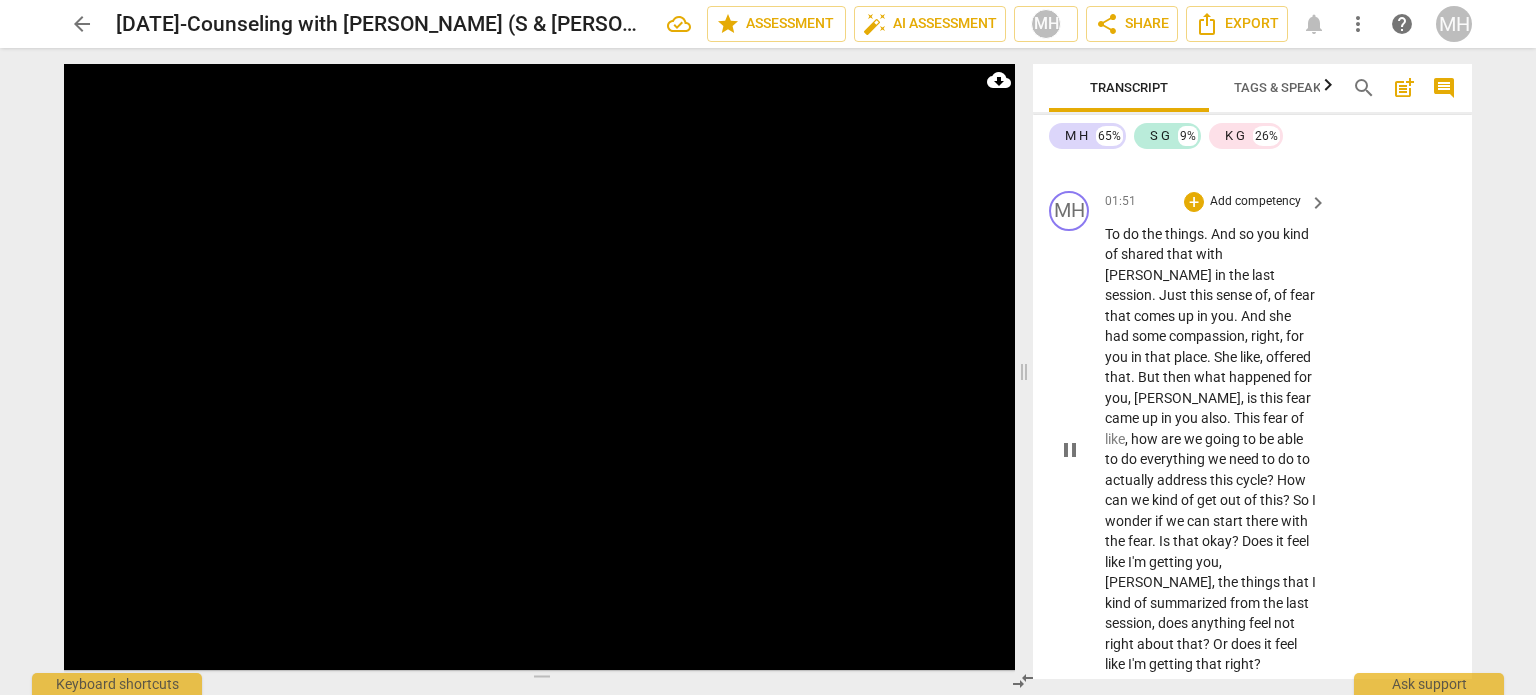 click on "Add competency" at bounding box center [1255, 202] 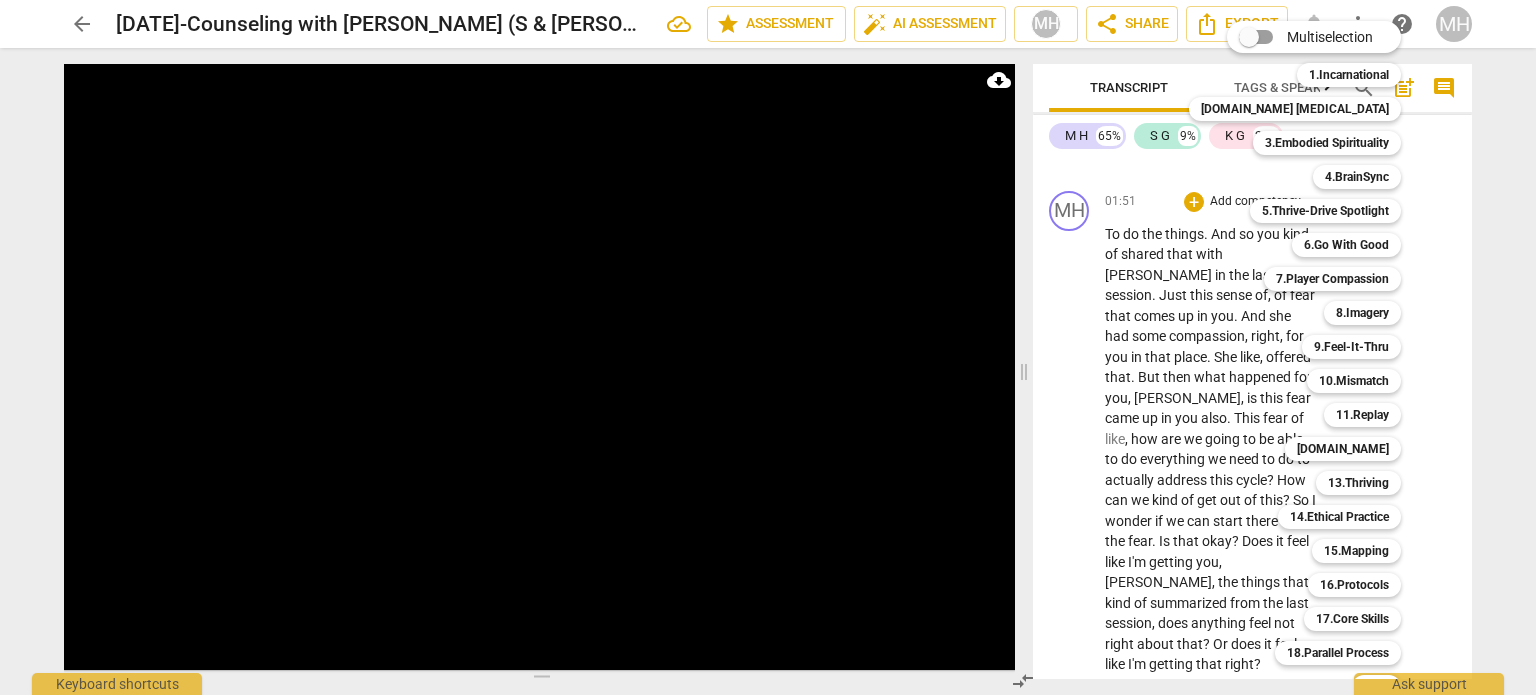 scroll, scrollTop: 59, scrollLeft: 0, axis: vertical 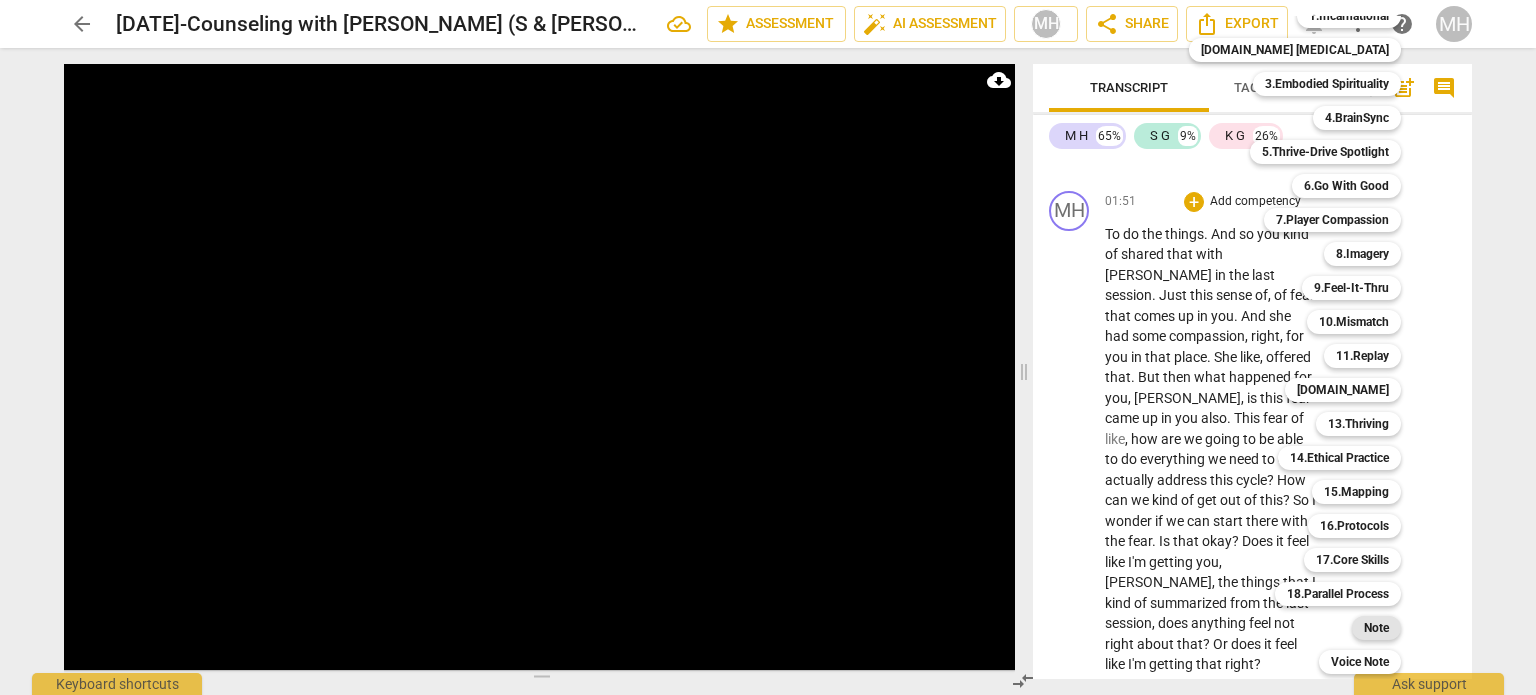 click on "Note" at bounding box center (1376, 628) 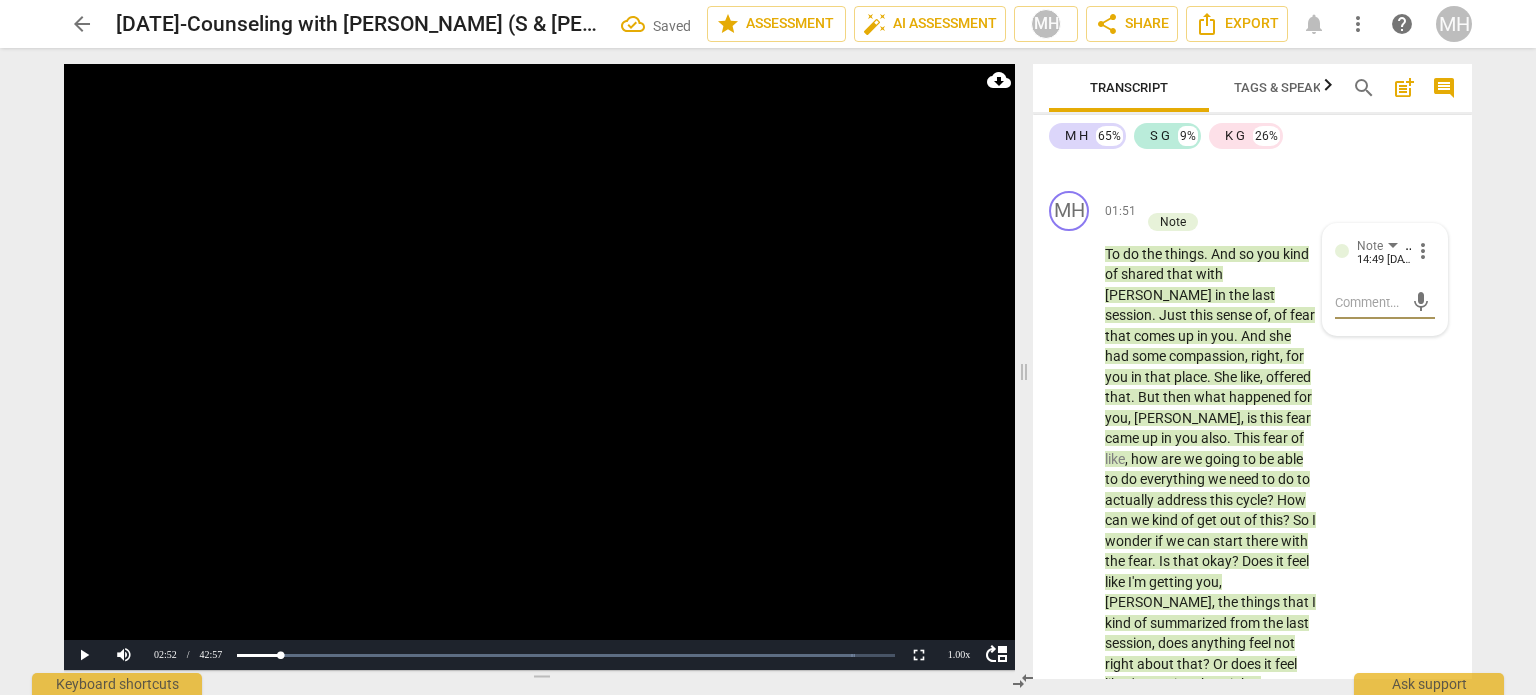 type on "s" 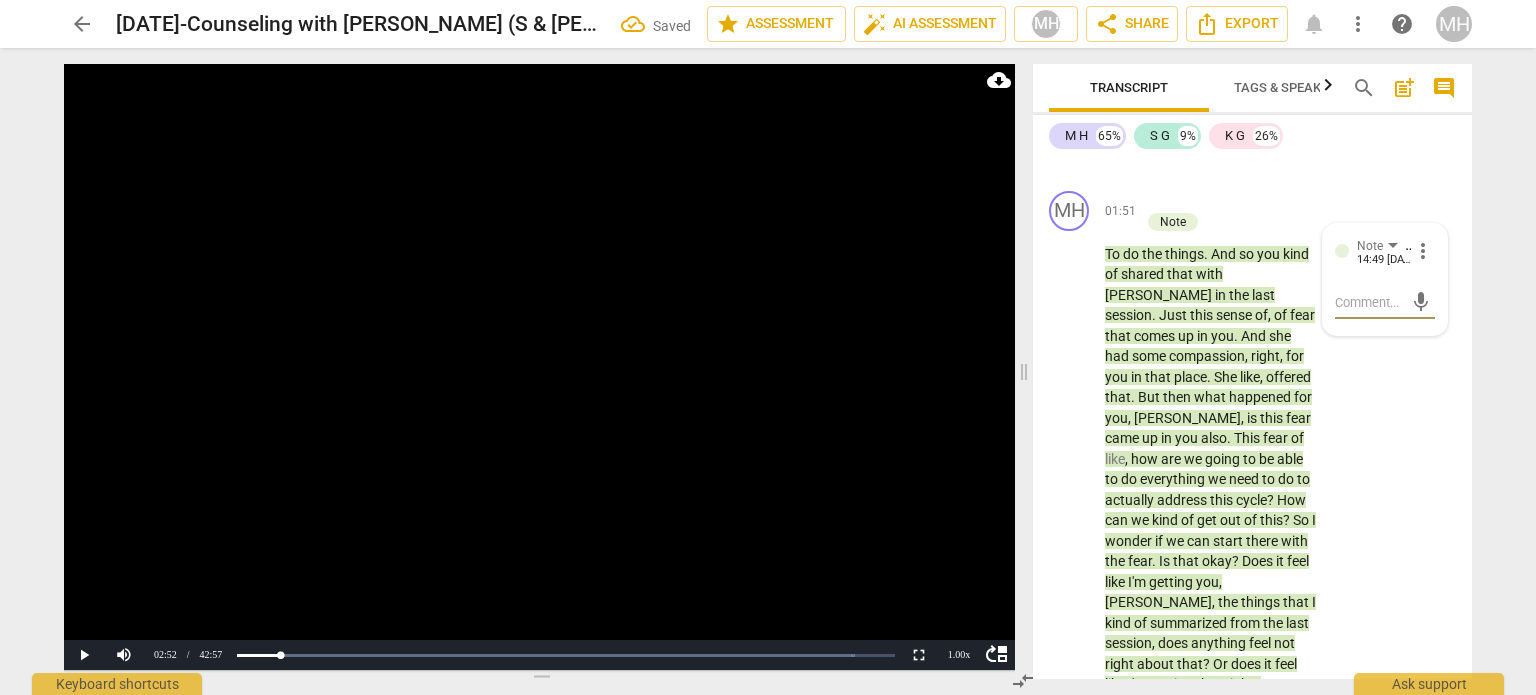 type on "s" 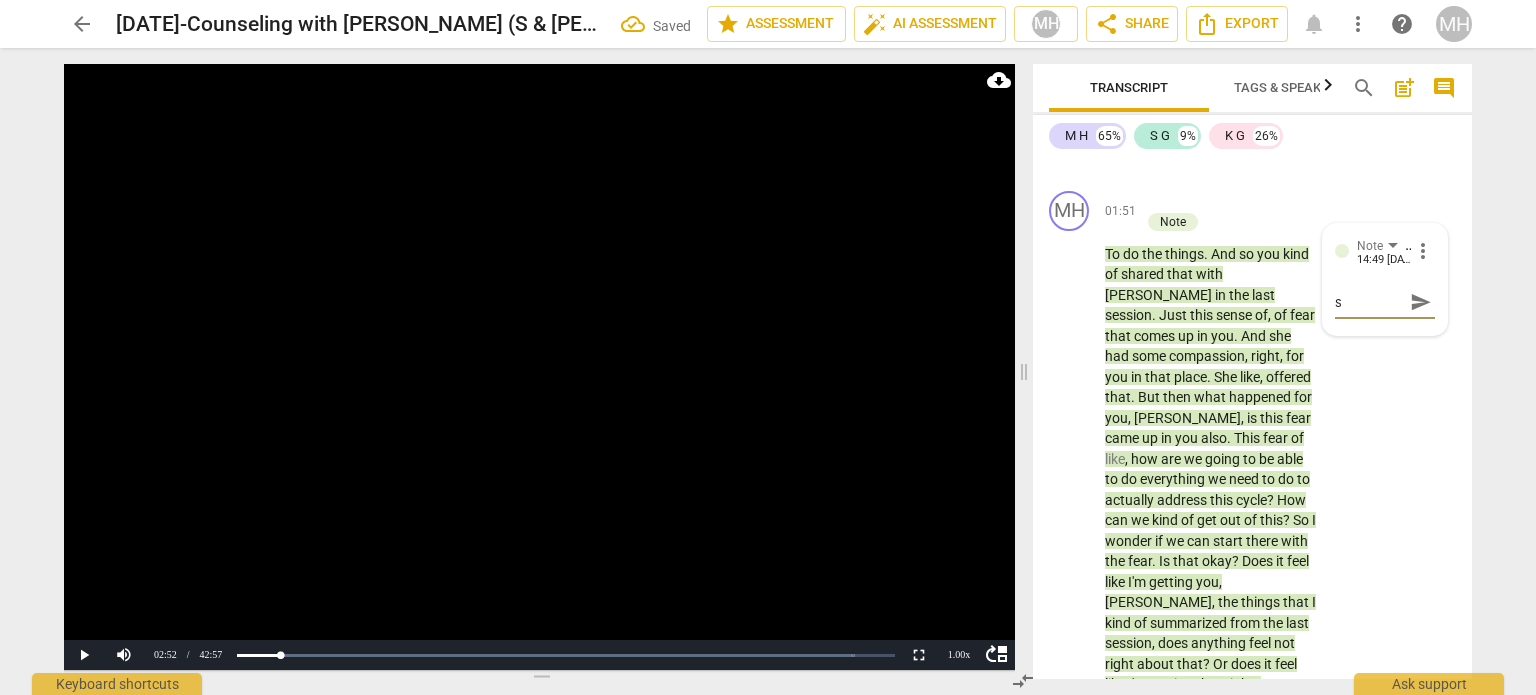 type on "su" 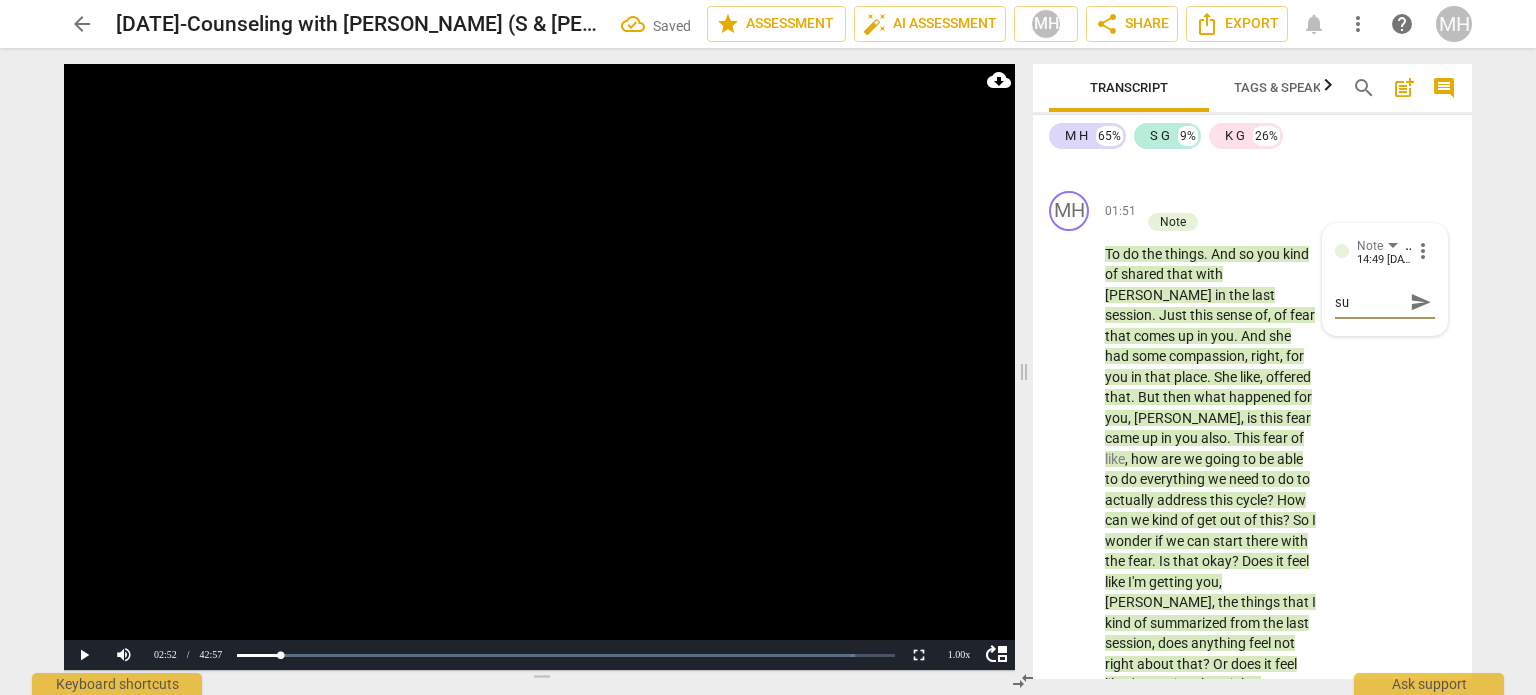type on "sum" 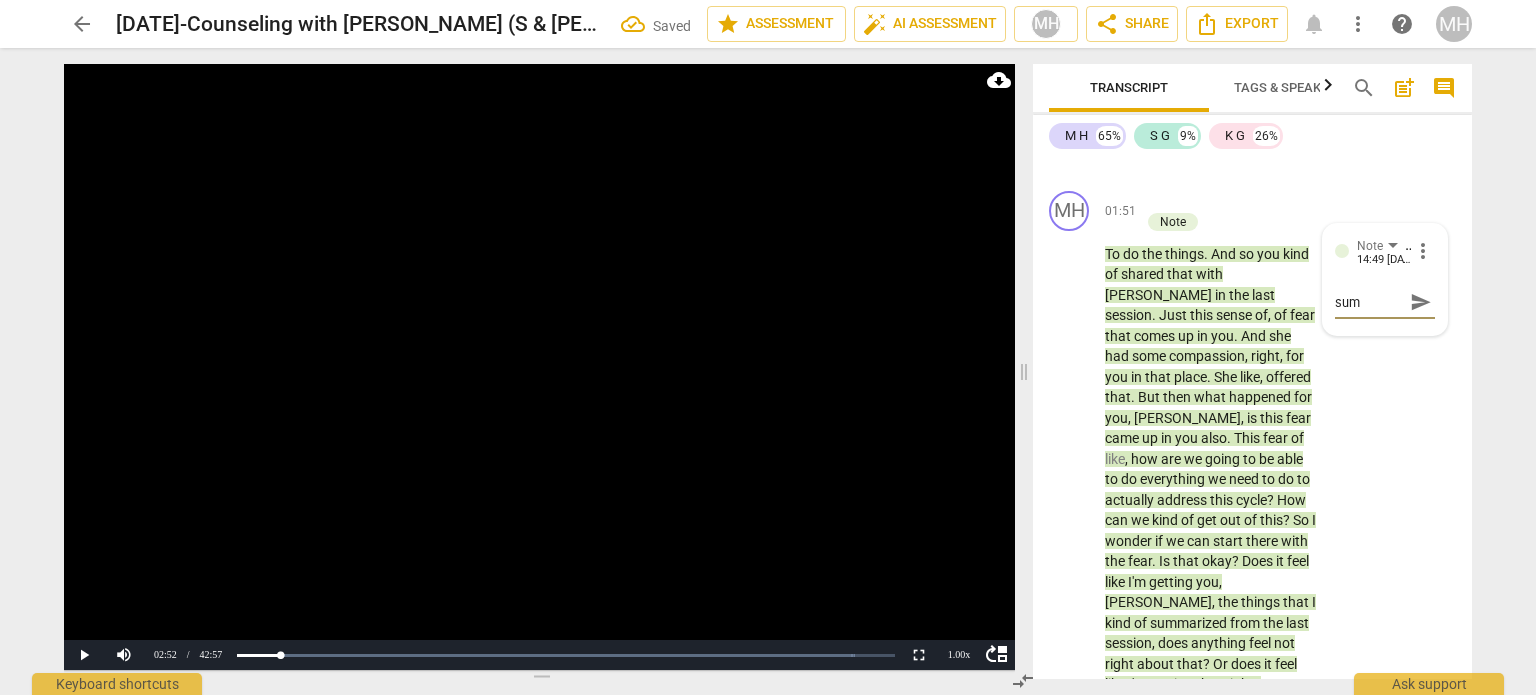 type on "summ" 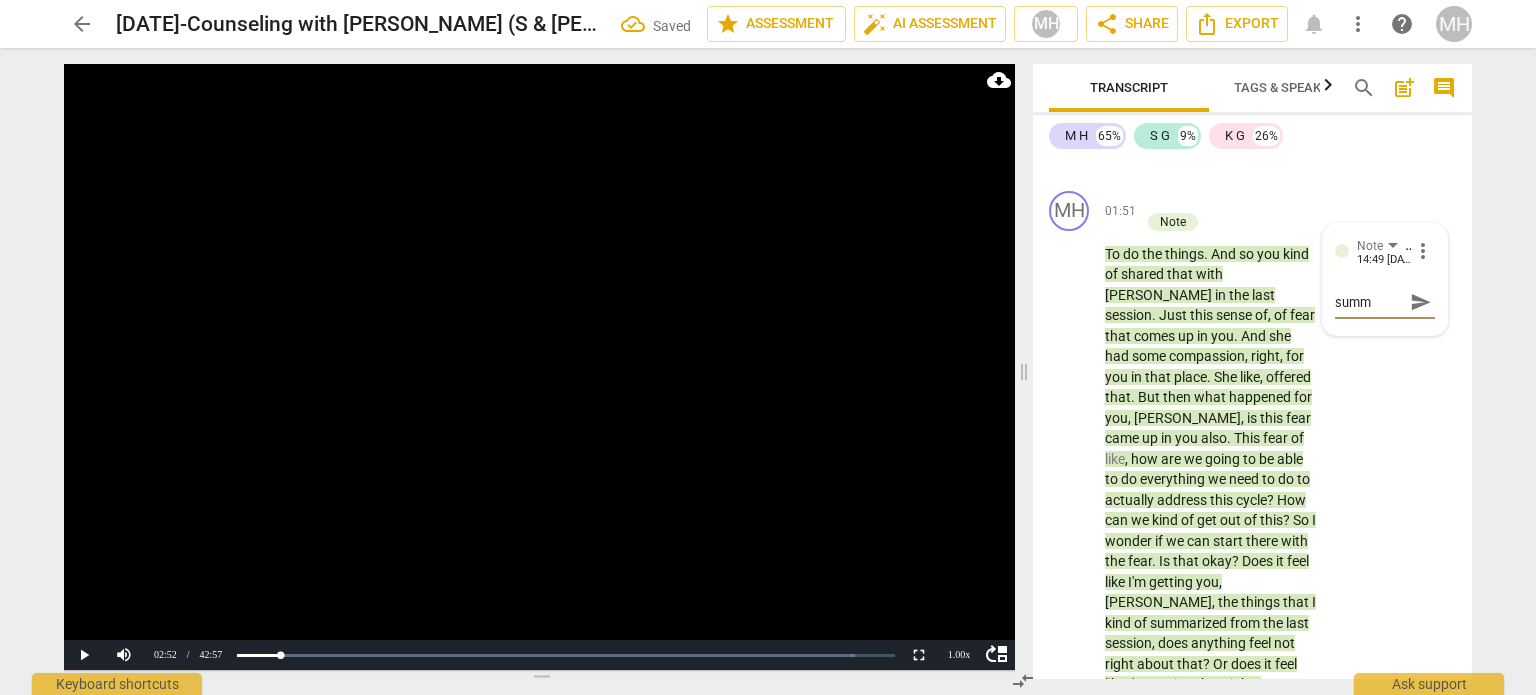 type on "summa" 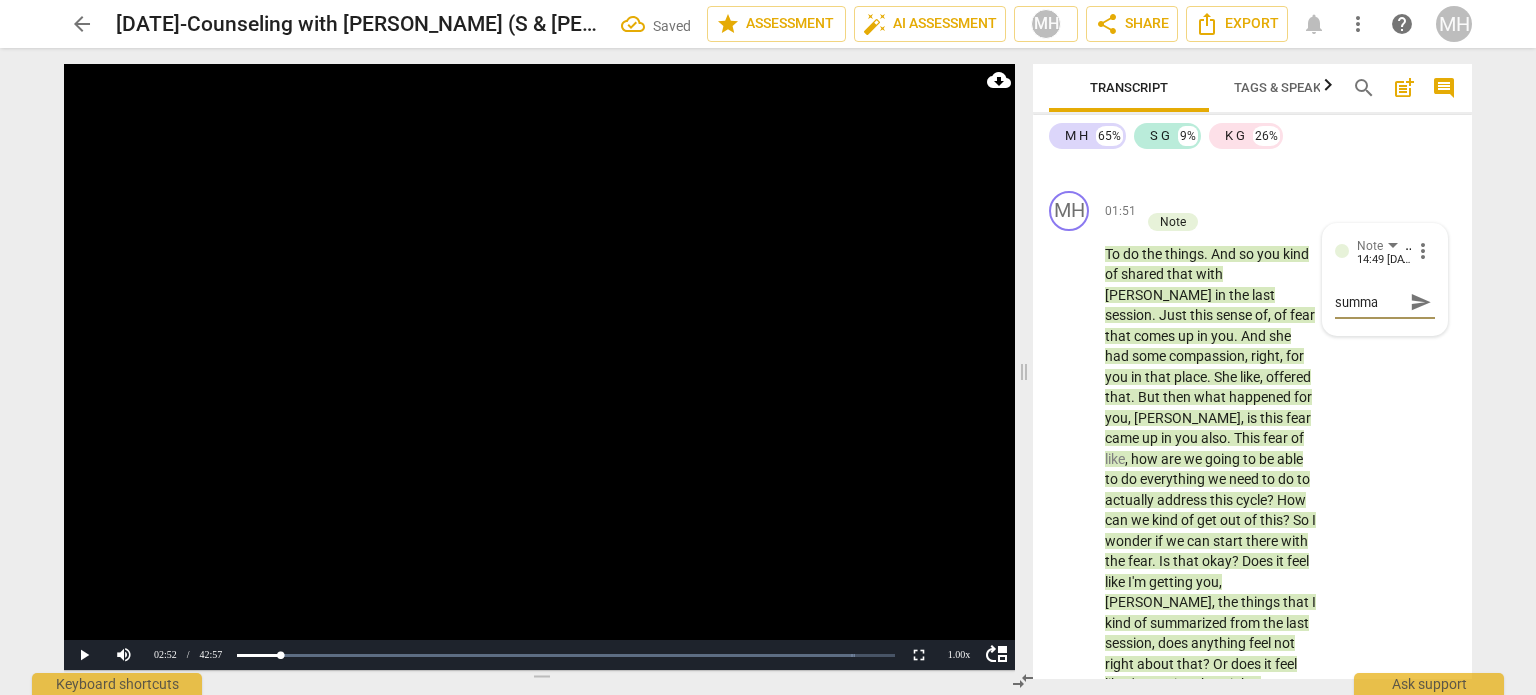 type on "[PERSON_NAME]" 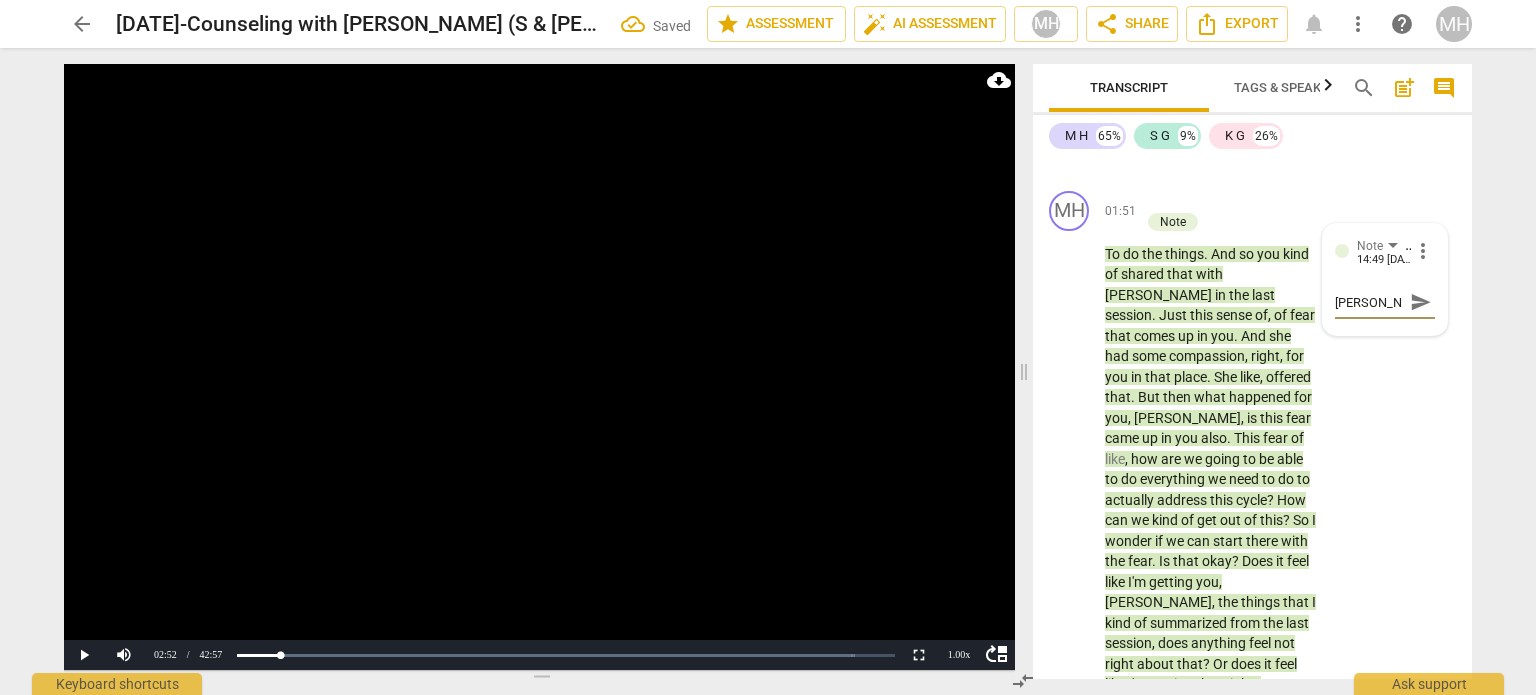 type on "summari" 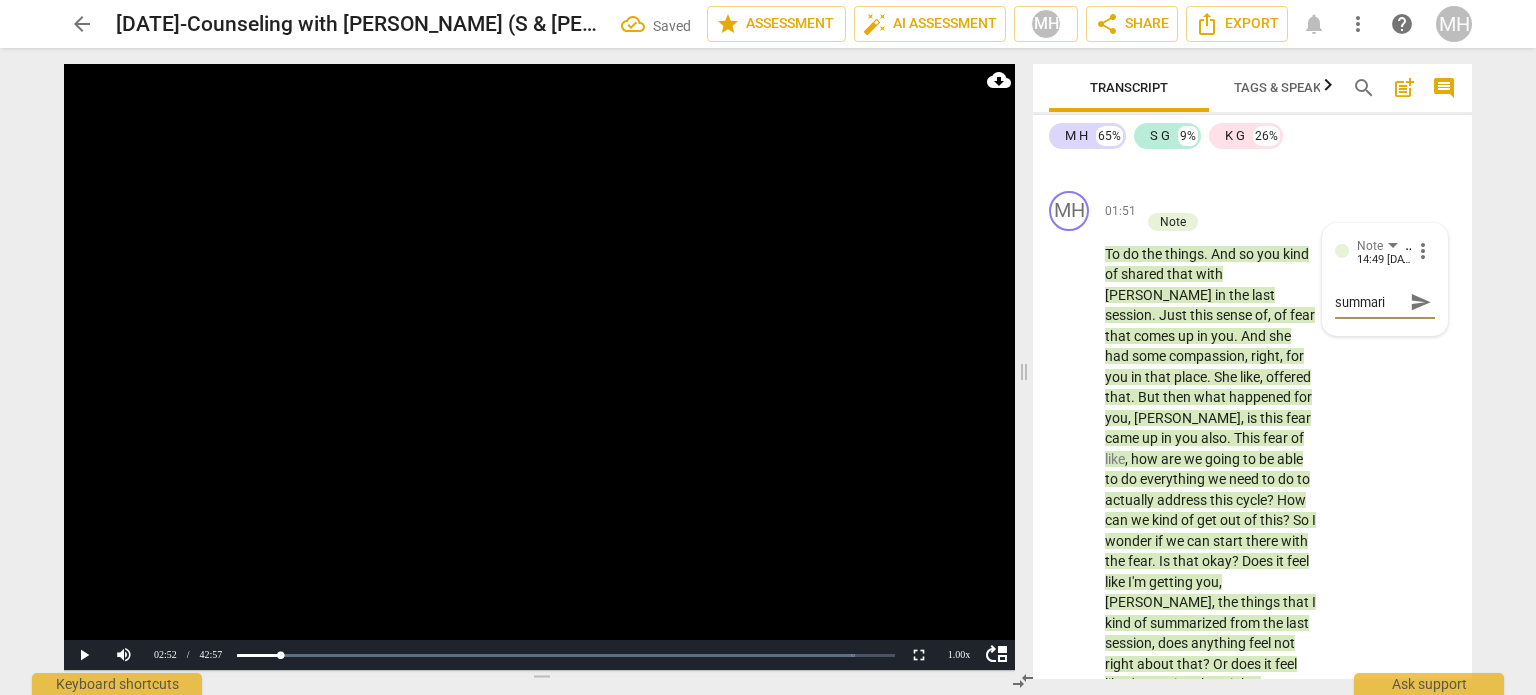 type on "summariz" 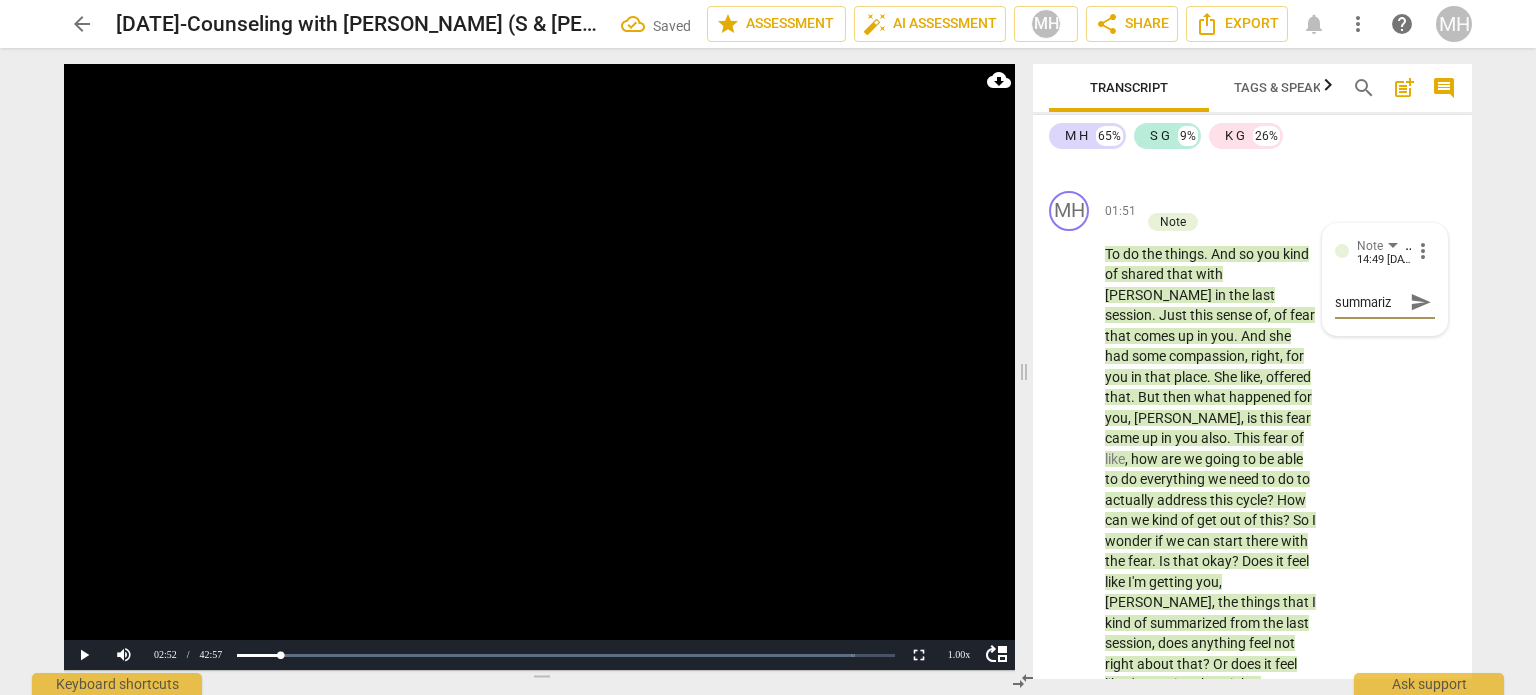 type on "summarize" 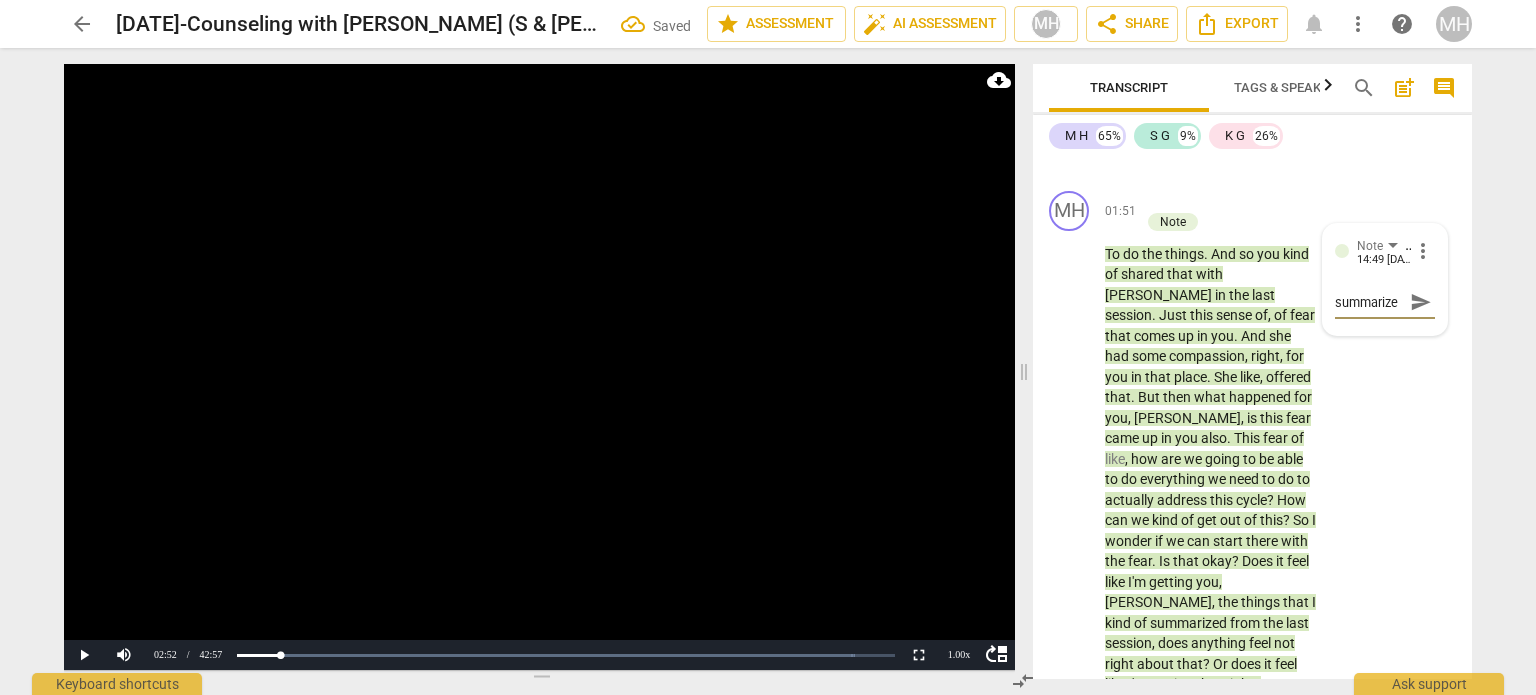 type on "summarize" 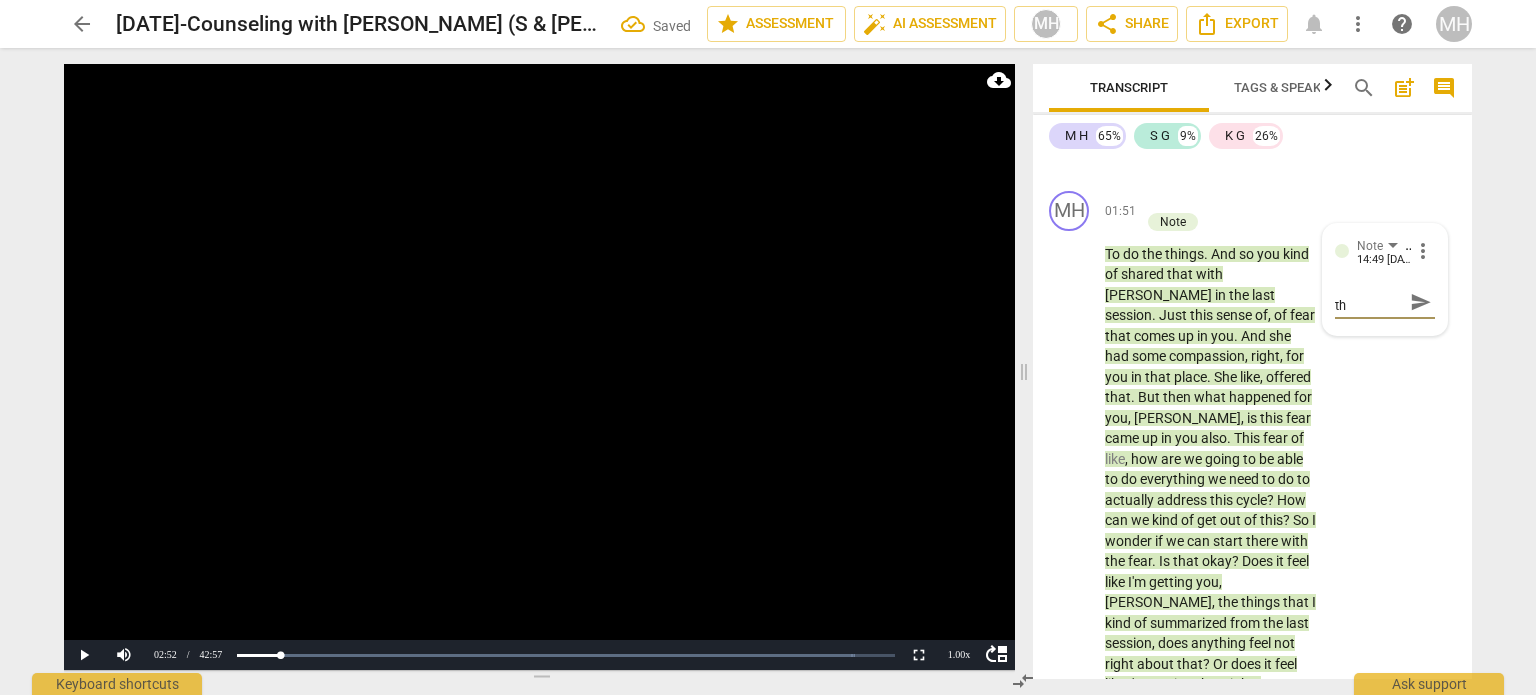 type on "summarize the" 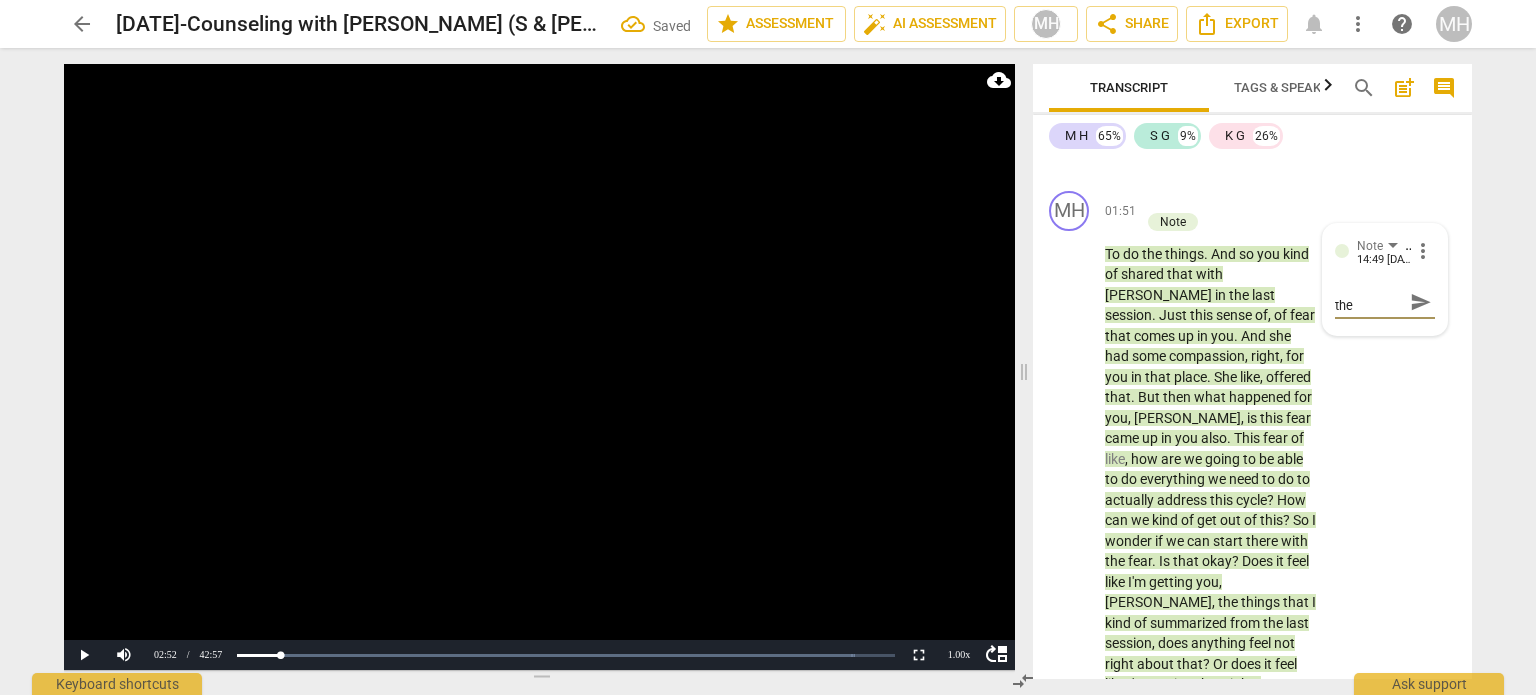 type on "summarize the" 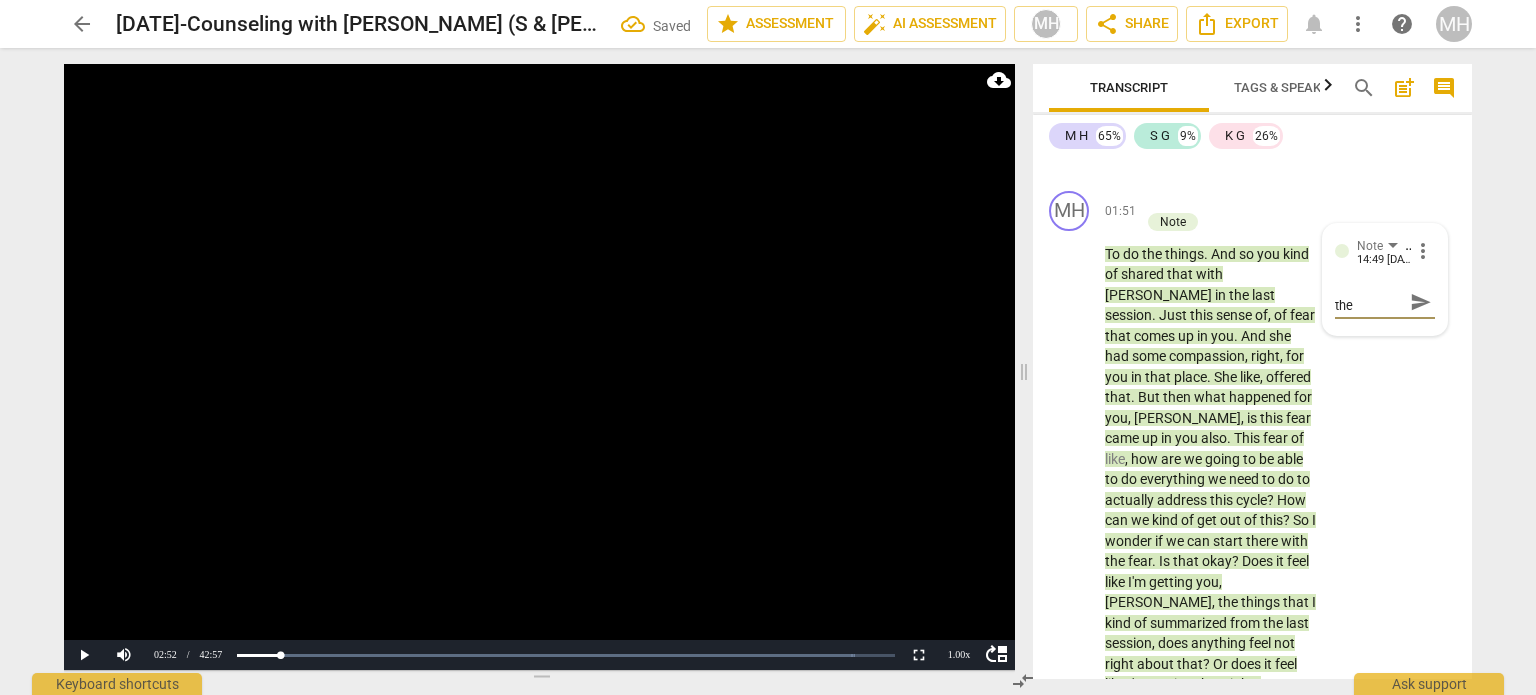 type on "summarize the c" 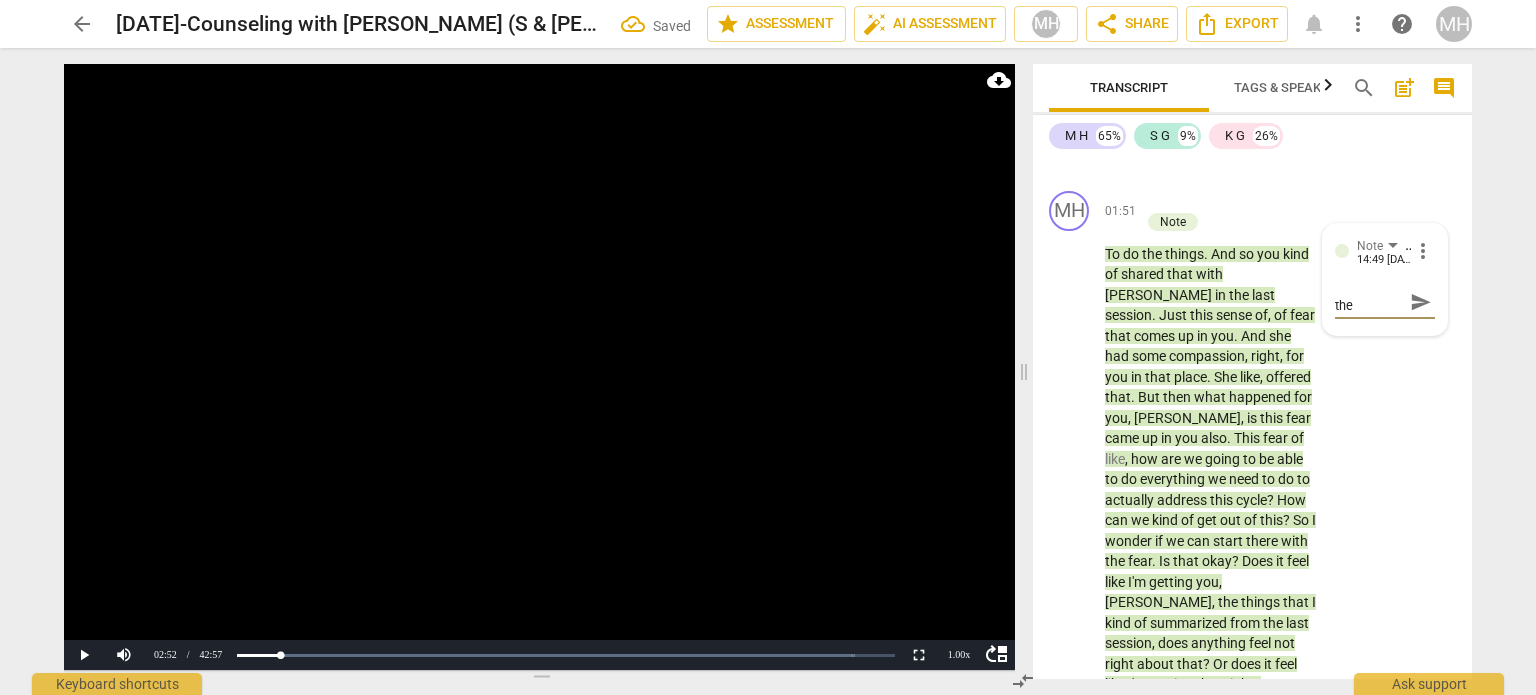 type on "summarize the c" 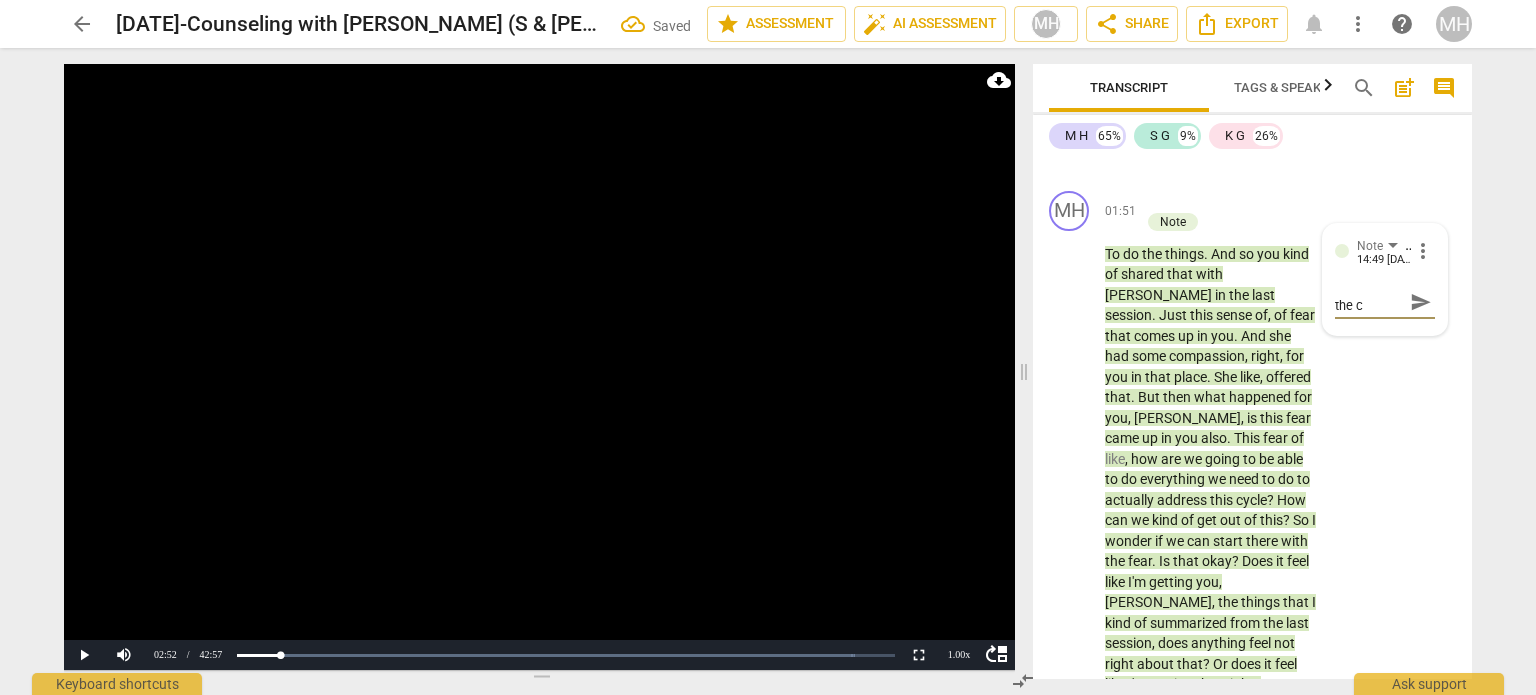 type on "summarize the cy" 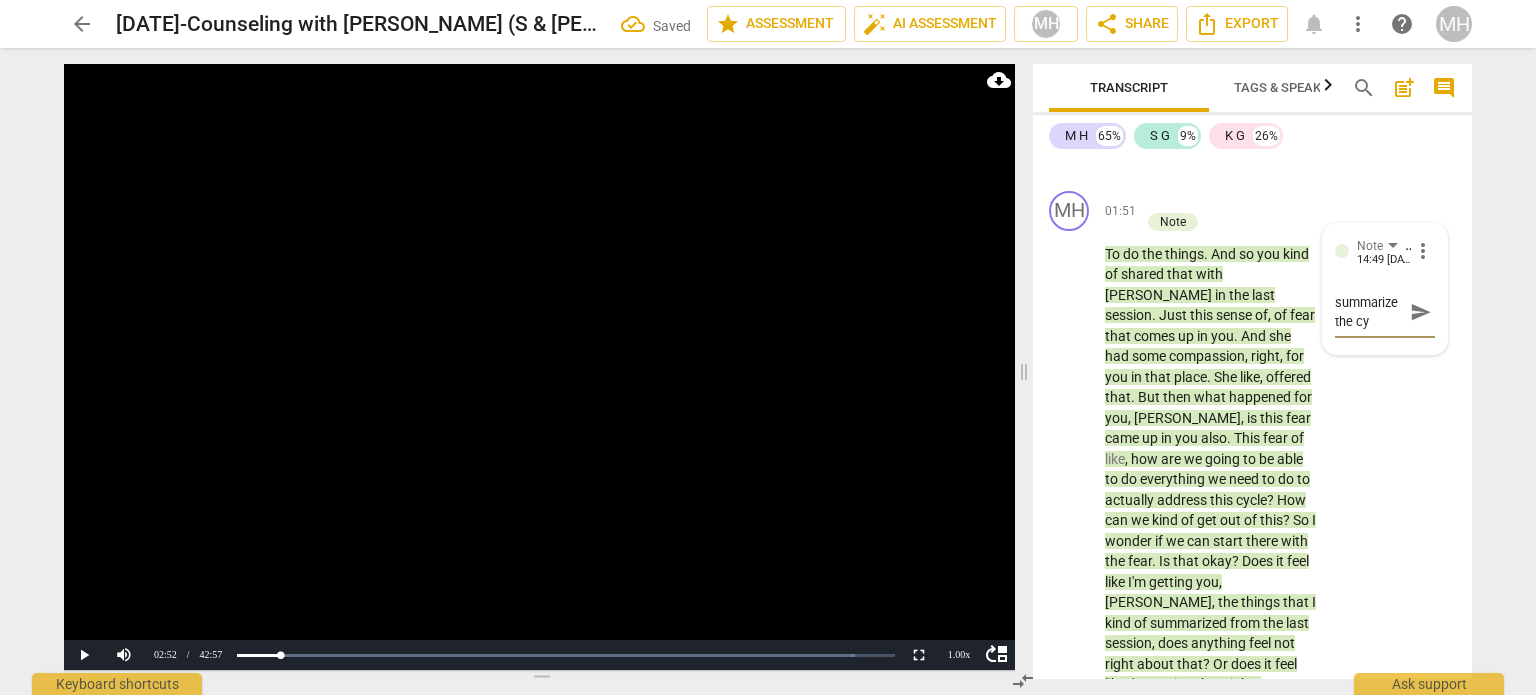 type on "summarize the cyc" 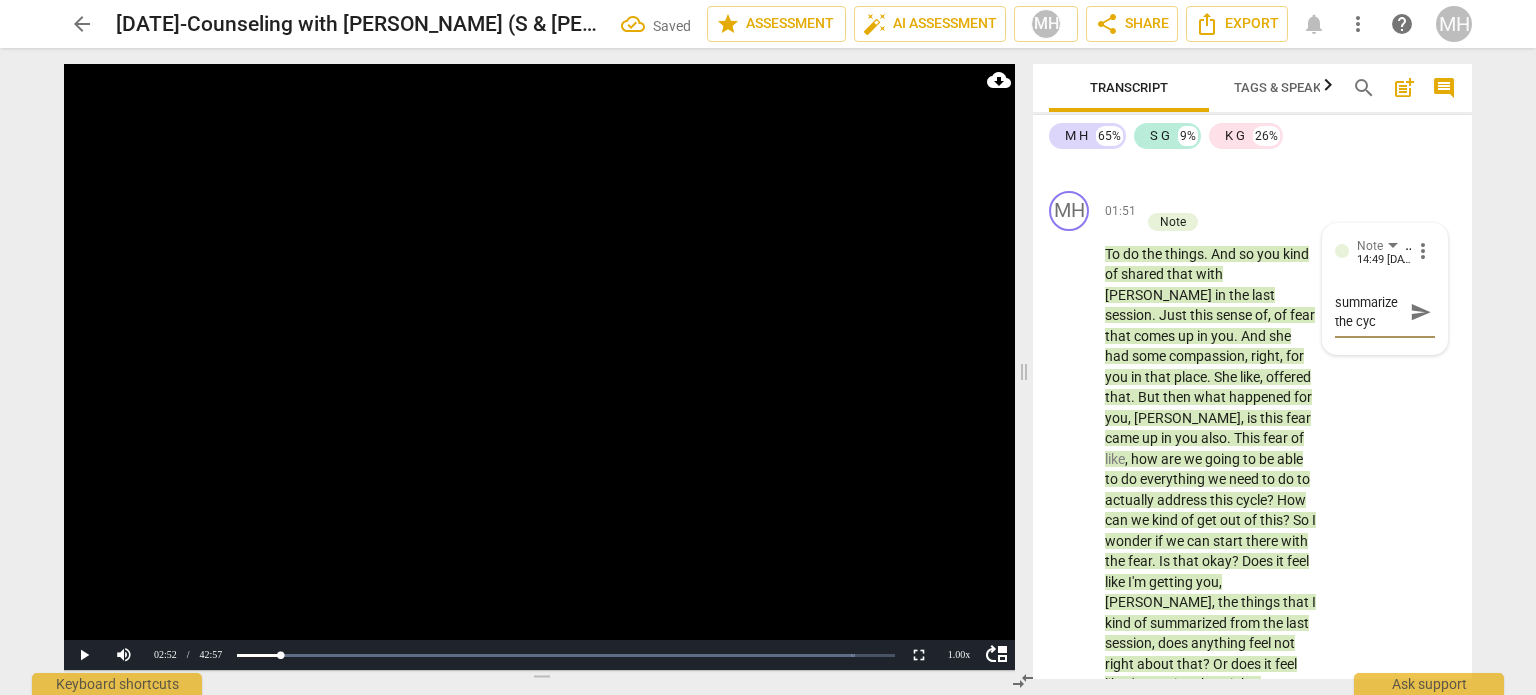type on "summarize the cycl" 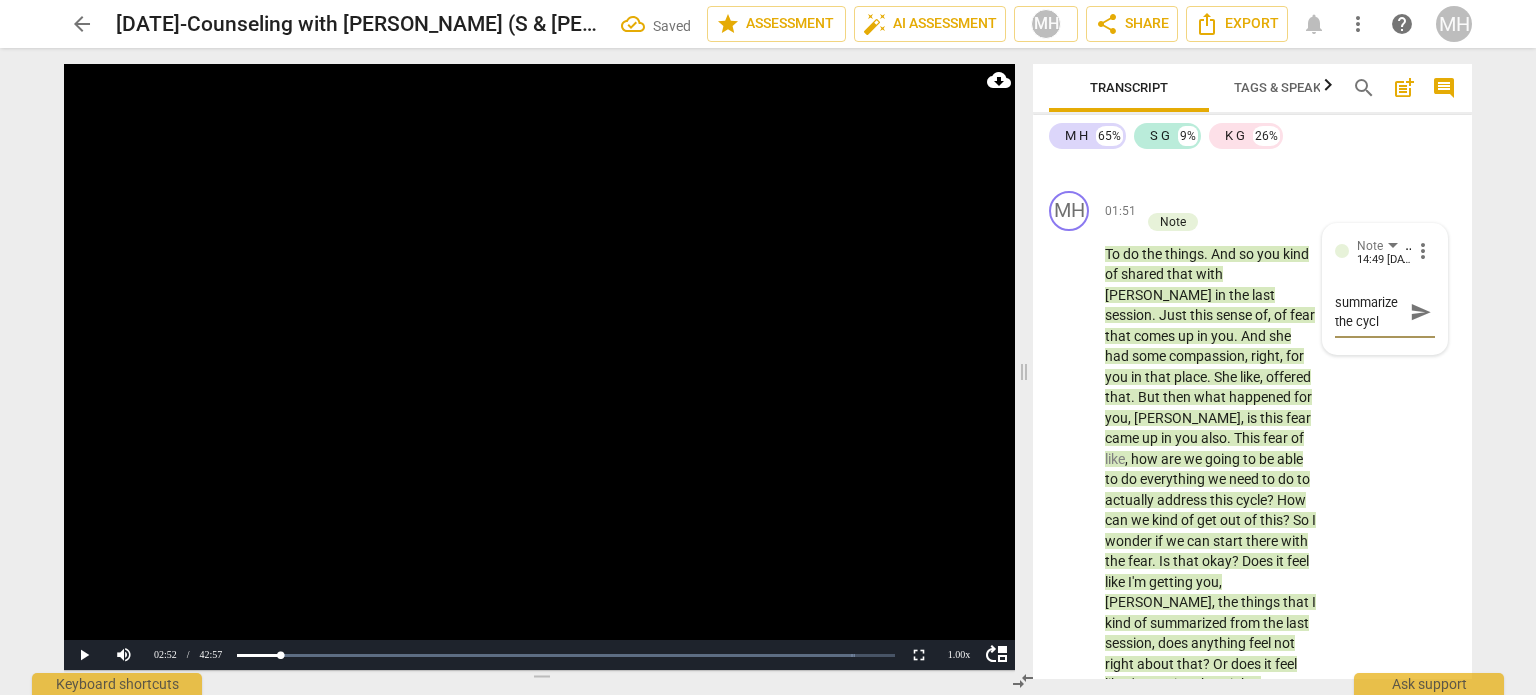 type on "summarize the cycle" 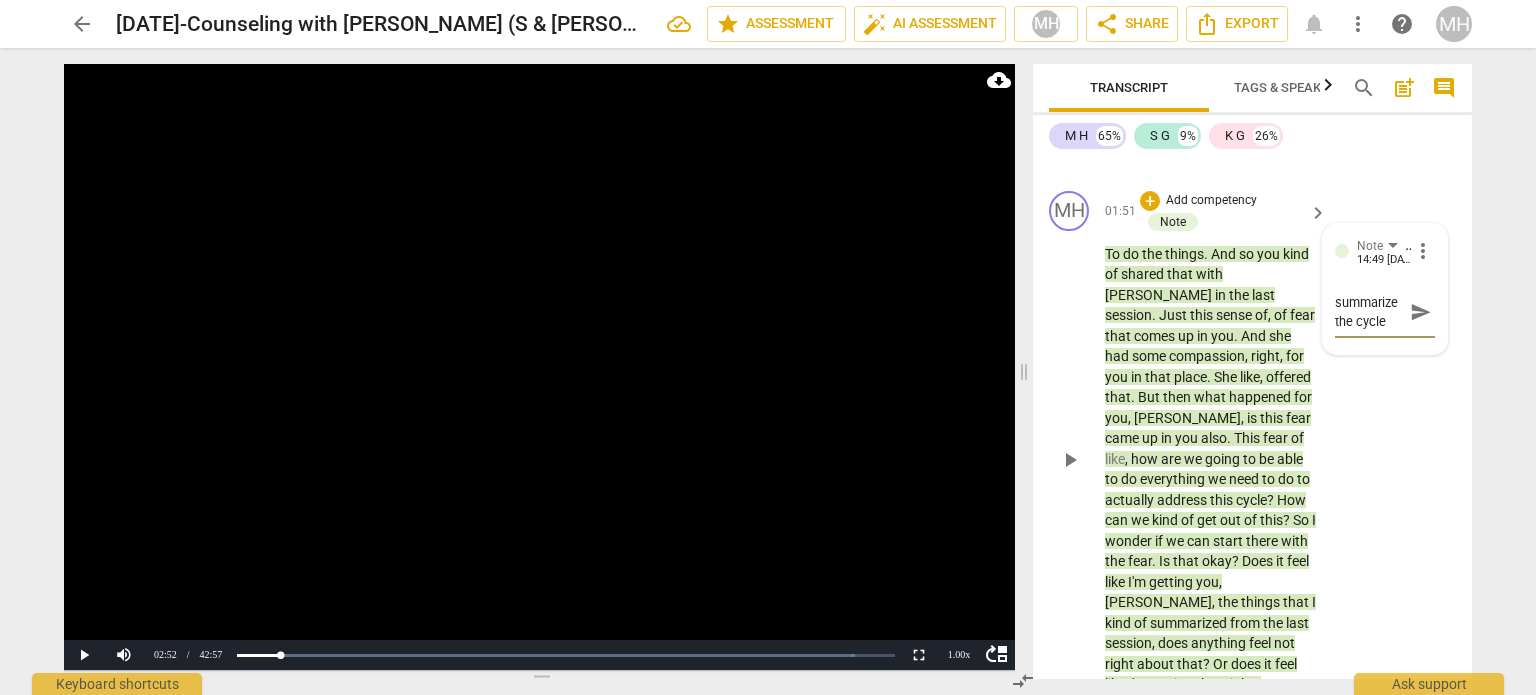type on "summarize the cycle" 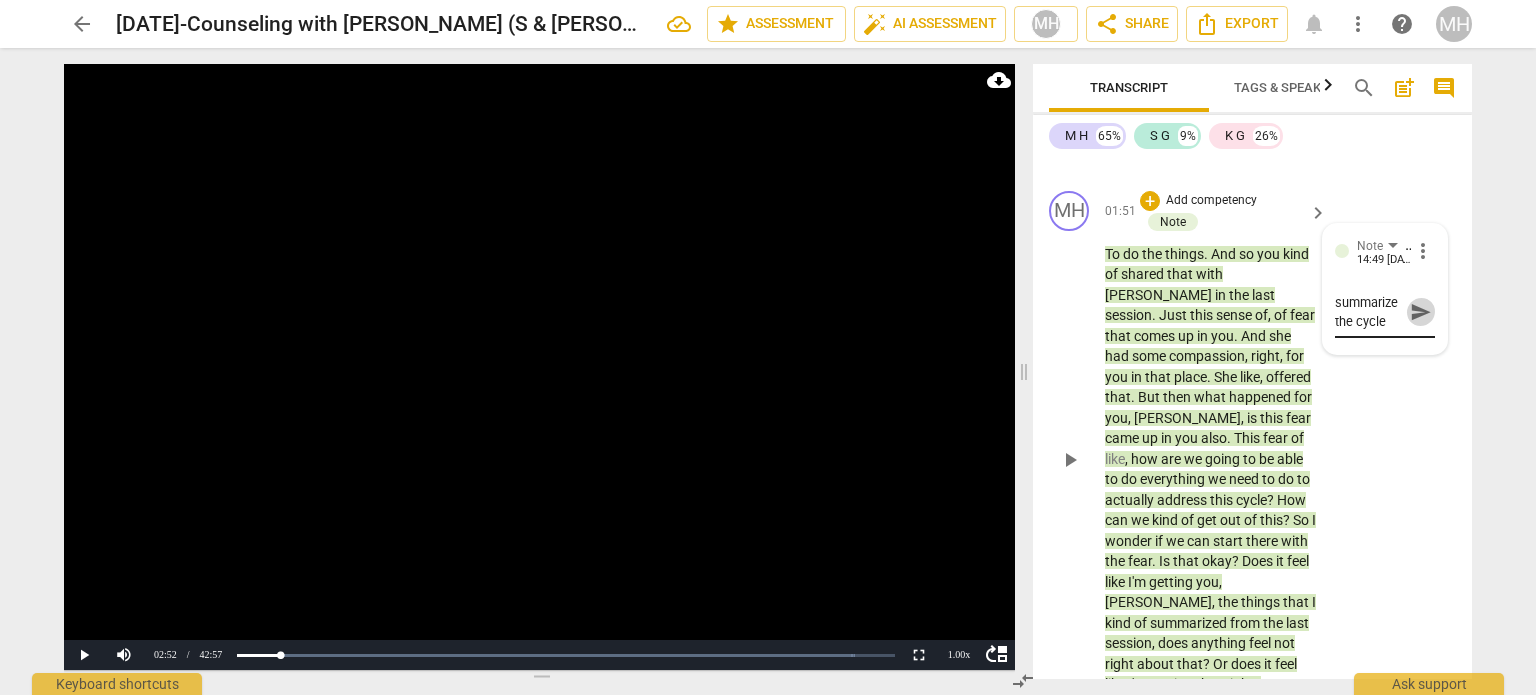 click on "send" at bounding box center (1421, 312) 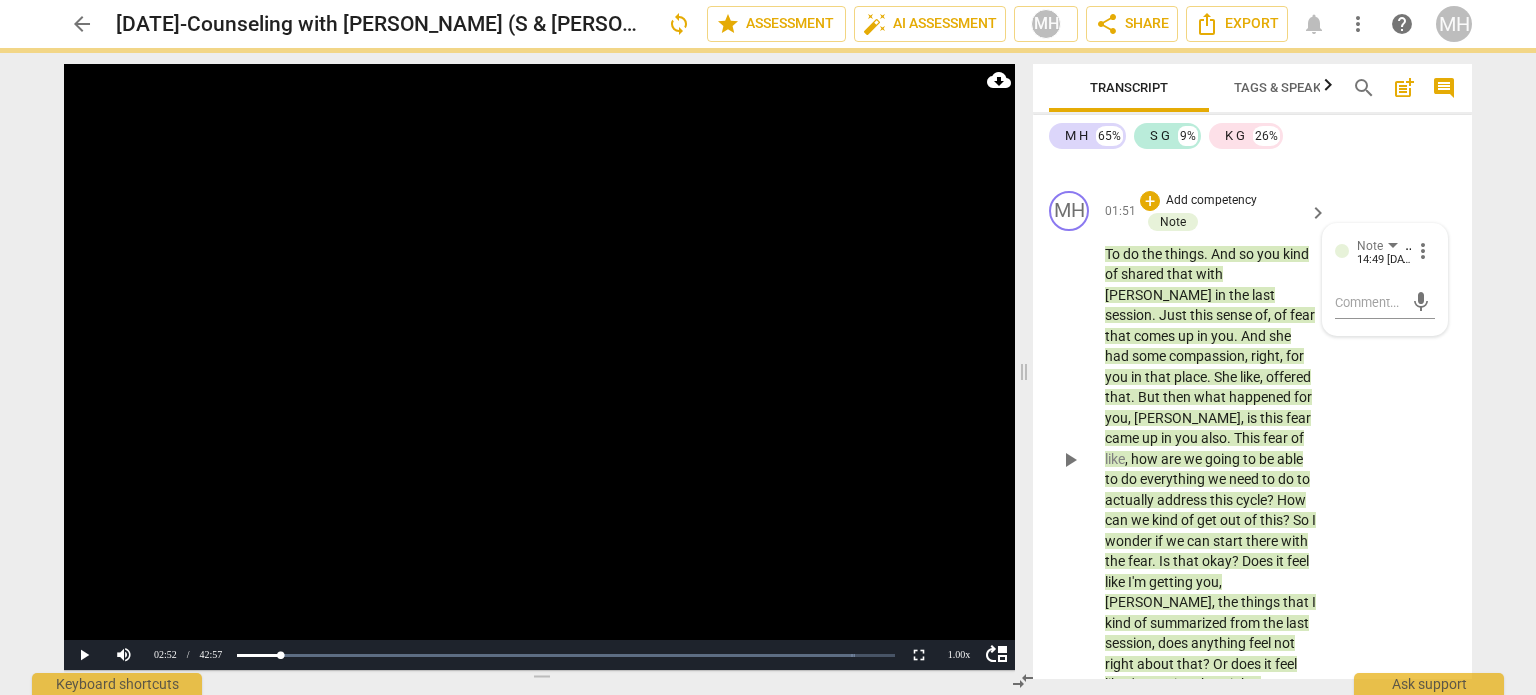 click on "Add competency" at bounding box center [1211, 201] 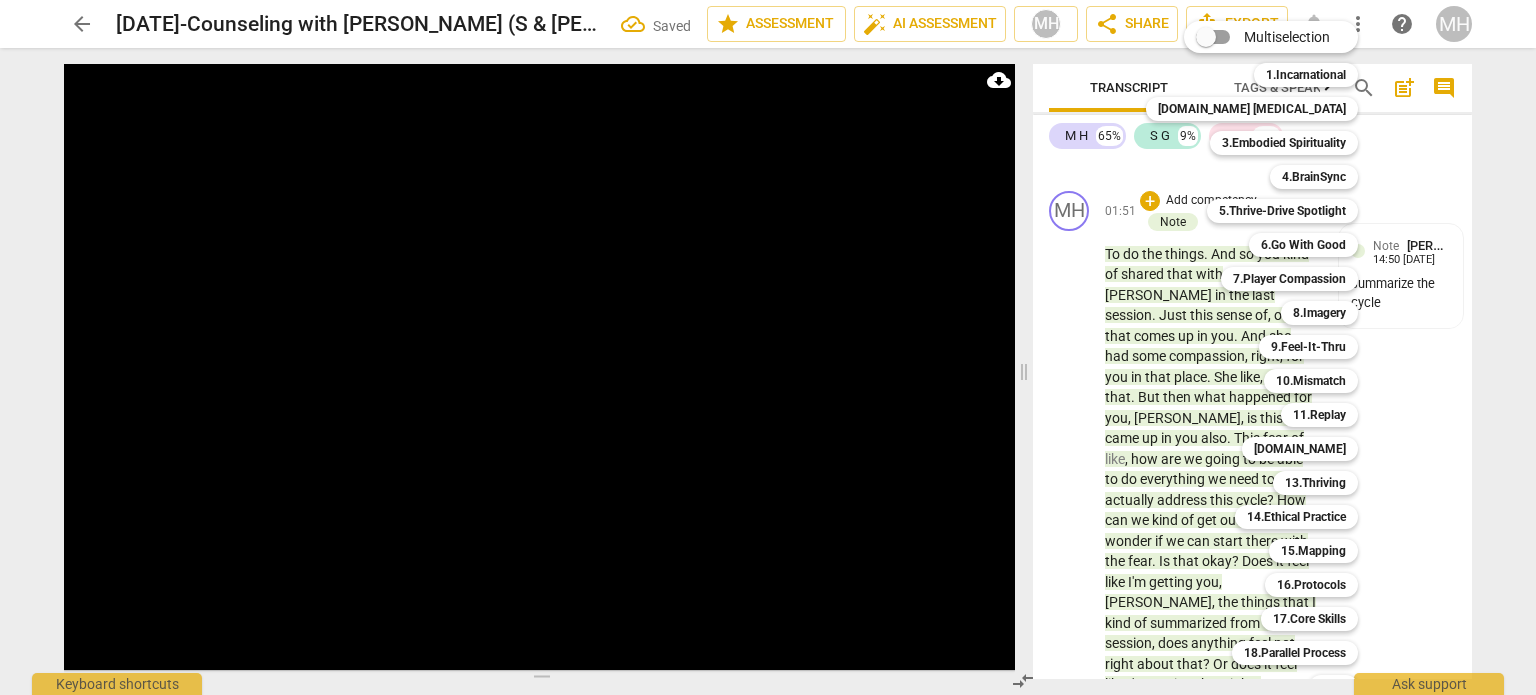 scroll, scrollTop: 2650, scrollLeft: 0, axis: vertical 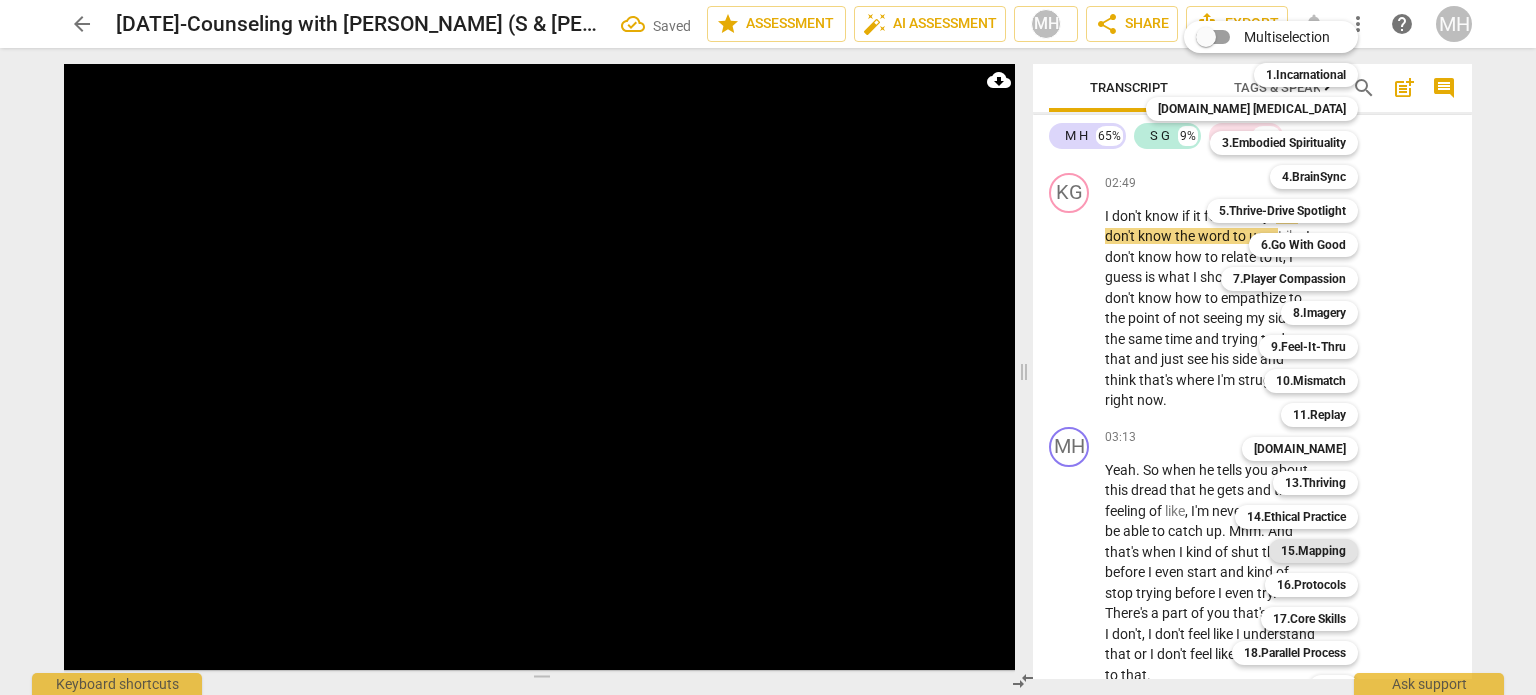 click on "15.Mapping" at bounding box center (1313, 551) 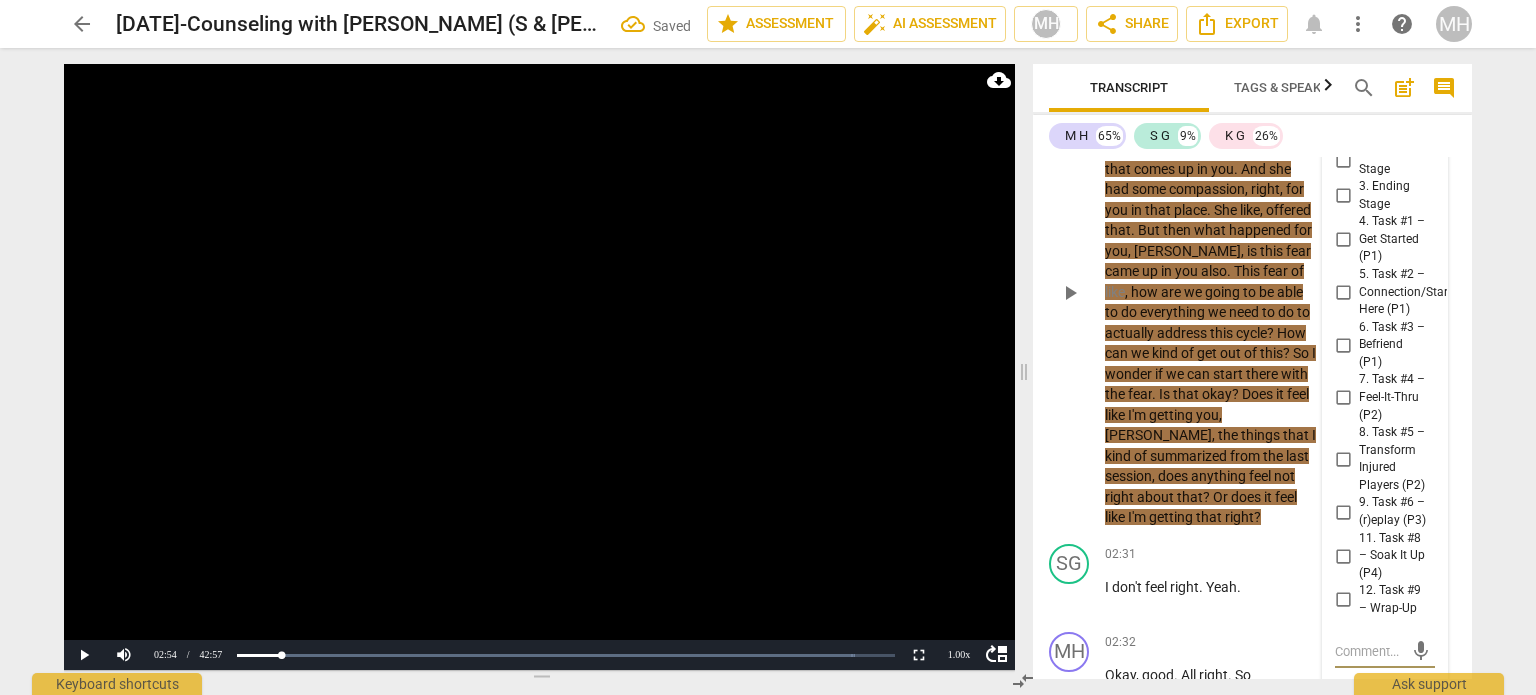scroll, scrollTop: 1800, scrollLeft: 0, axis: vertical 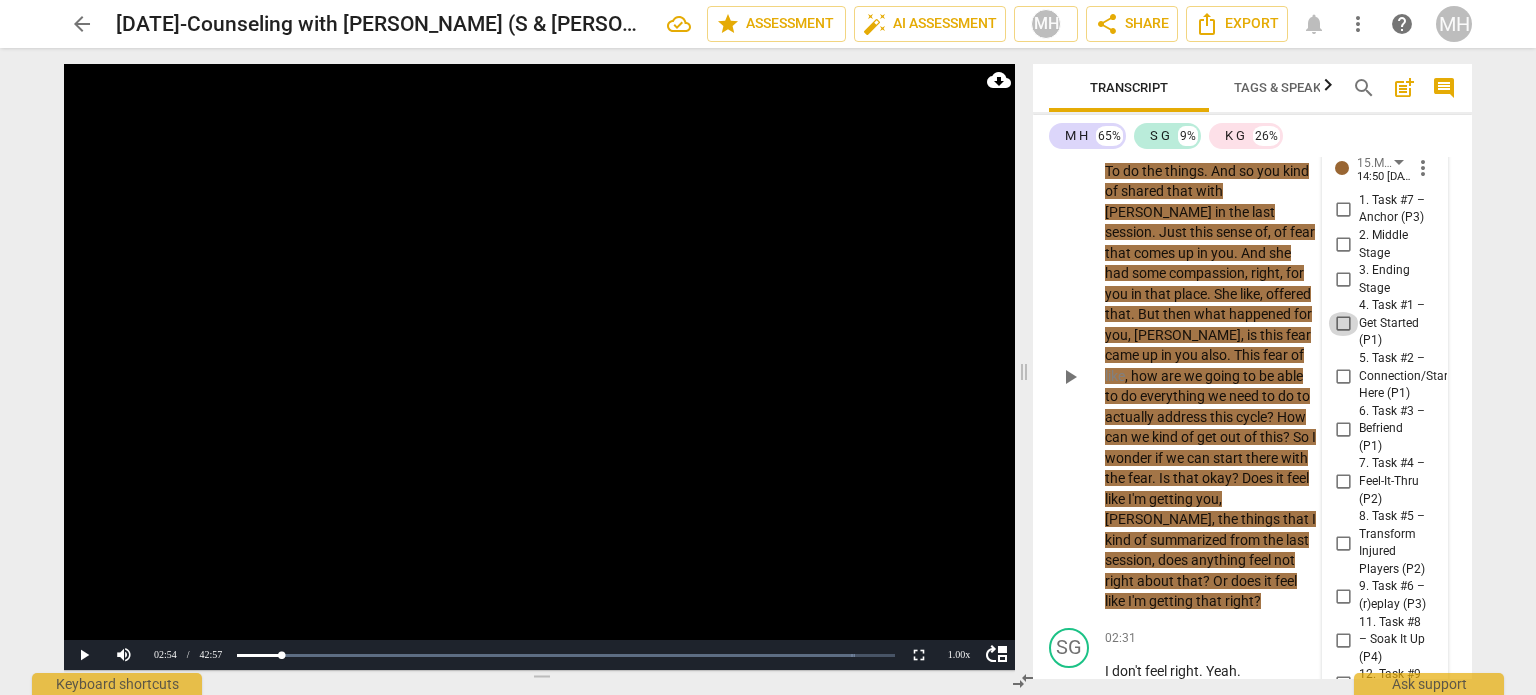 click on "4. Task #1 – Get Started (P1)" at bounding box center [1343, 324] 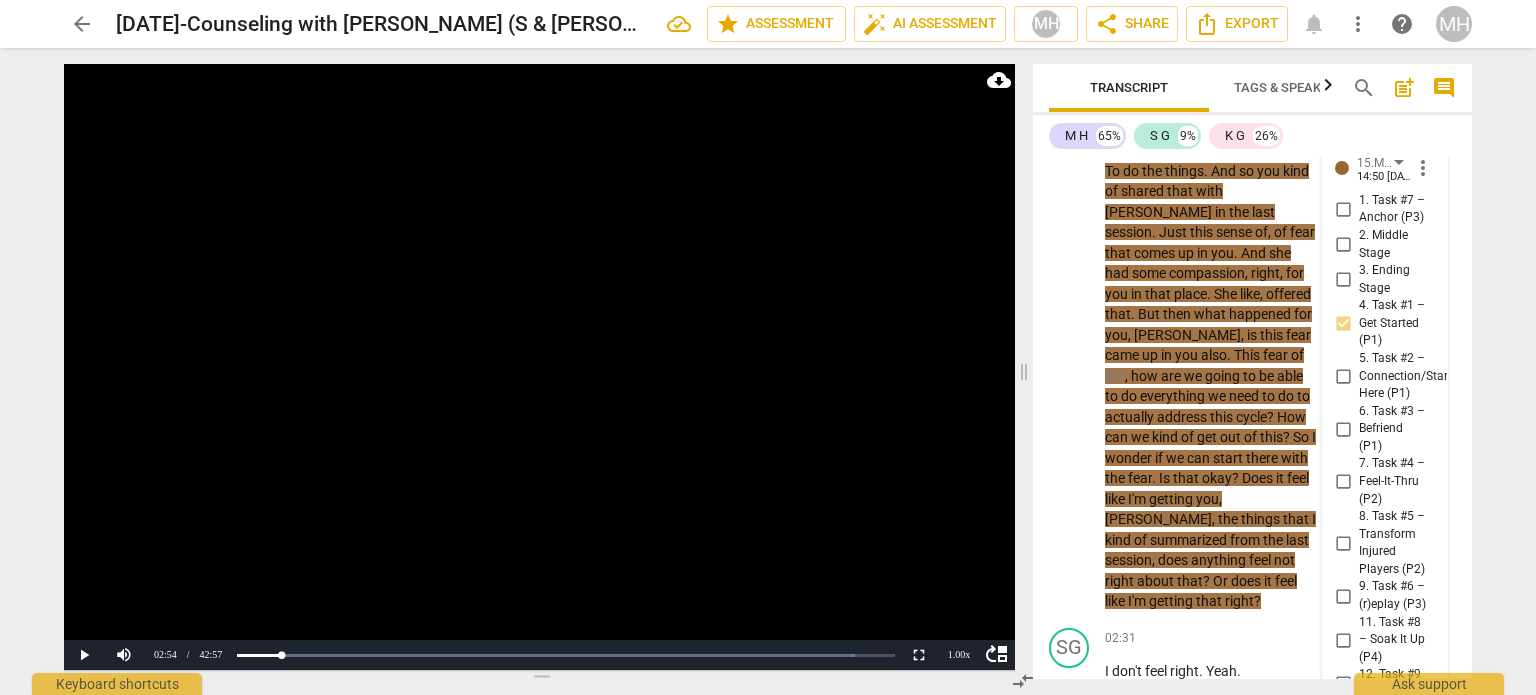 click at bounding box center (539, 367) 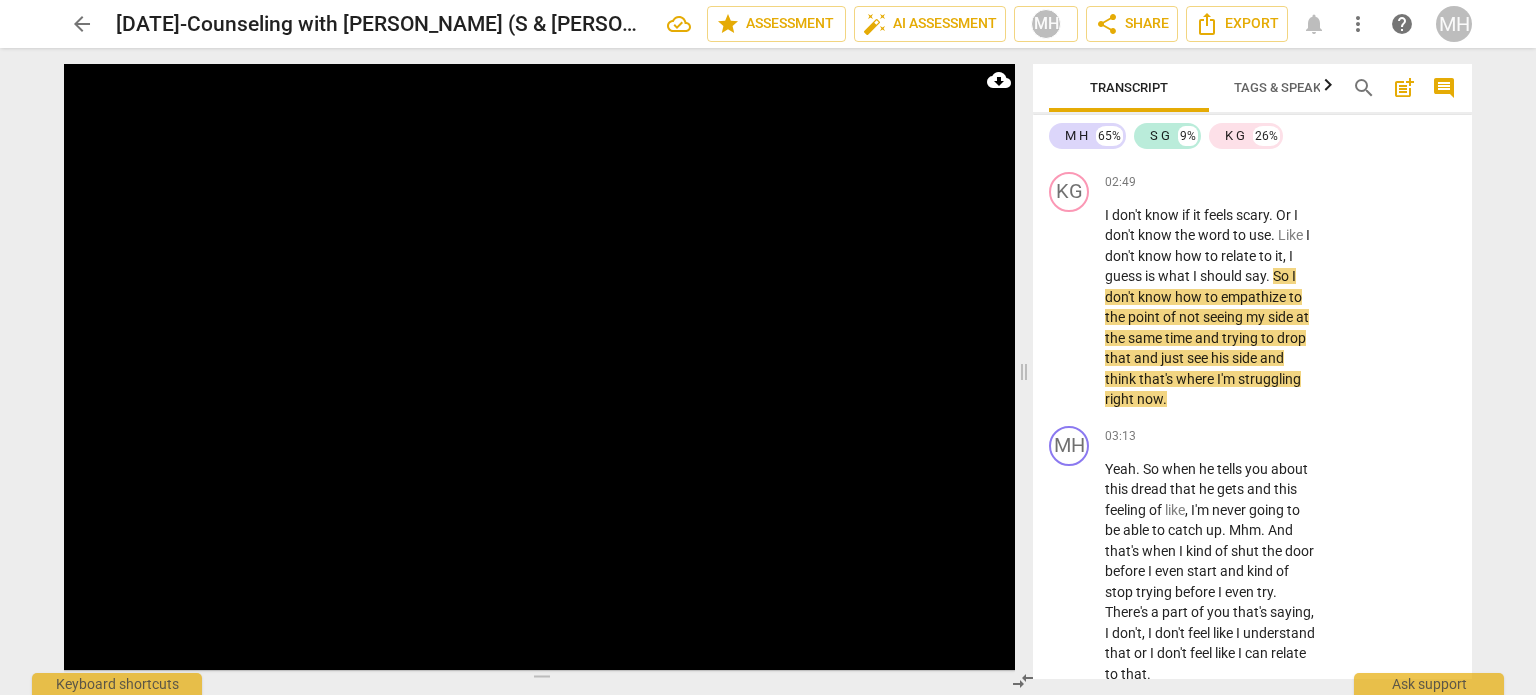 scroll, scrollTop: 2655, scrollLeft: 0, axis: vertical 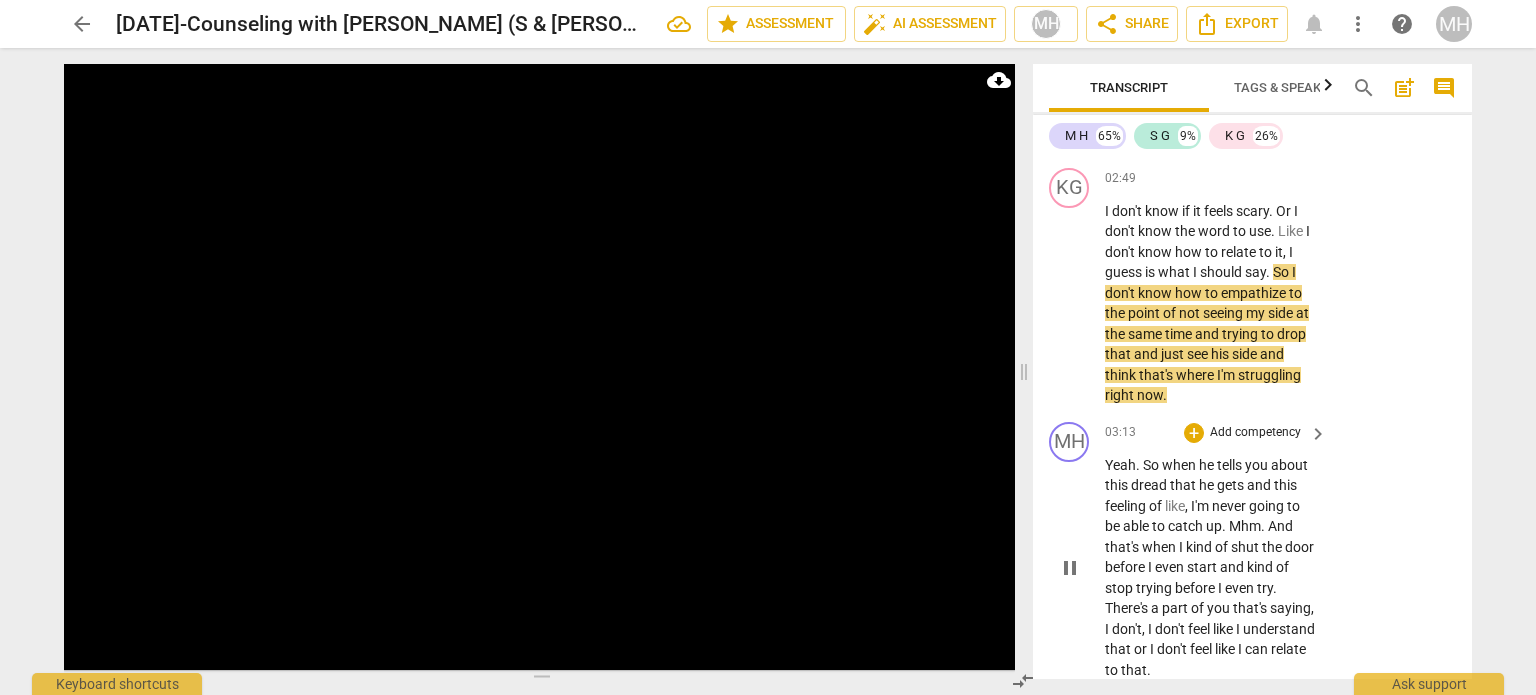 click on "Add competency" at bounding box center (1255, 433) 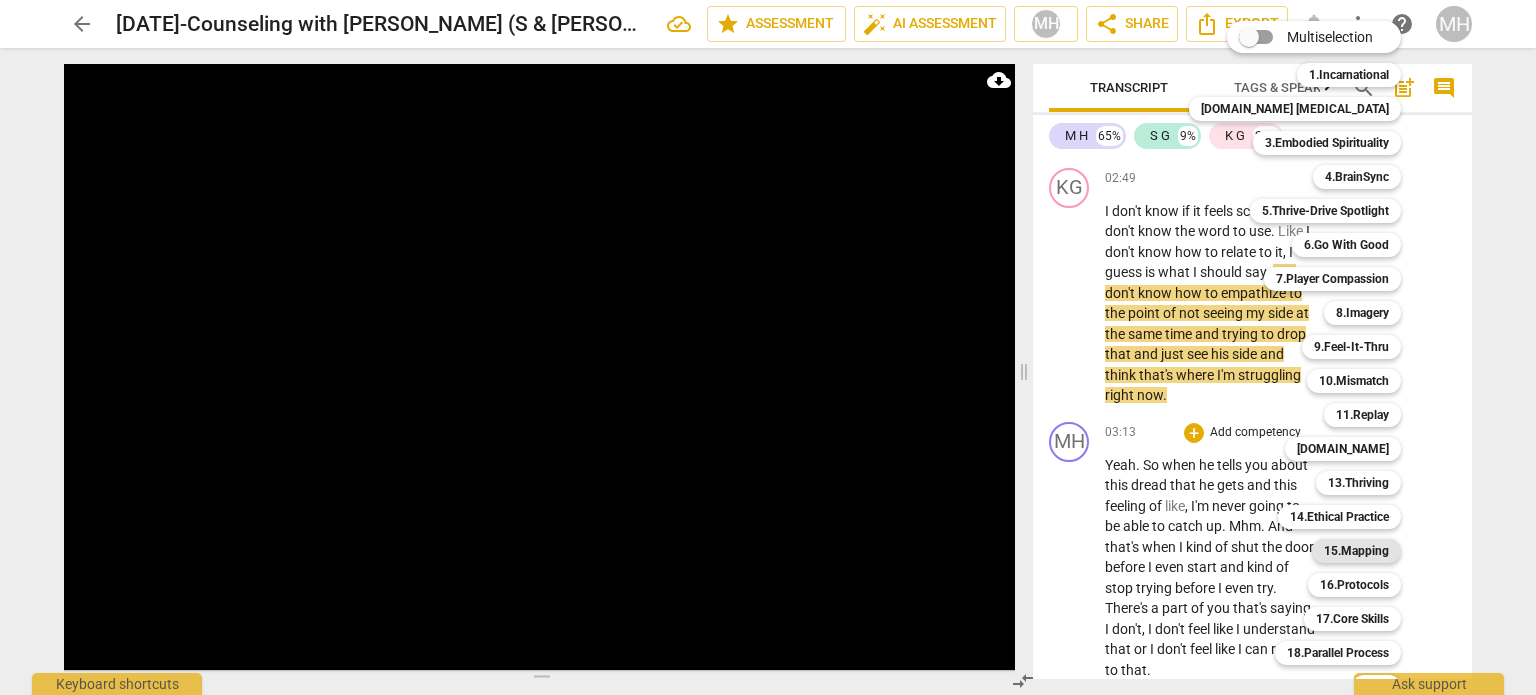 scroll, scrollTop: 59, scrollLeft: 0, axis: vertical 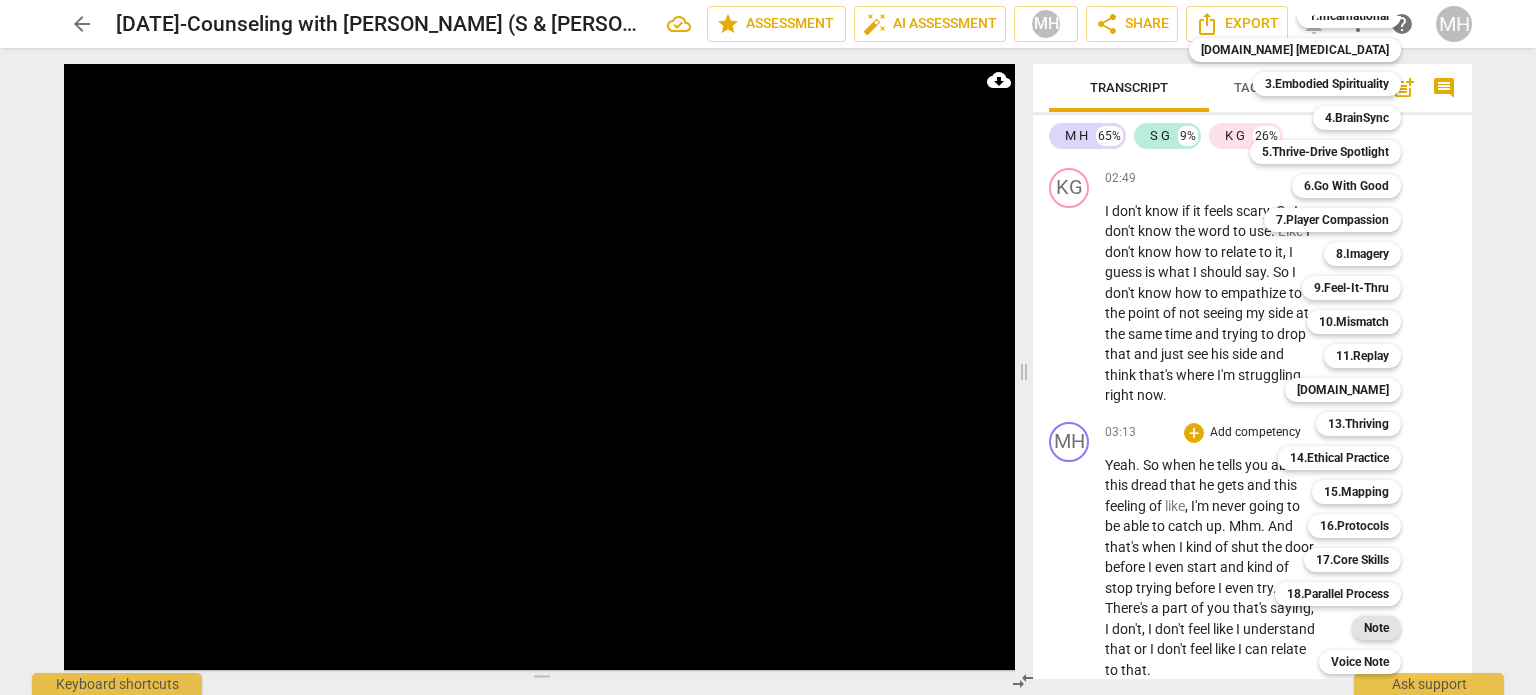click on "Note" at bounding box center [1376, 628] 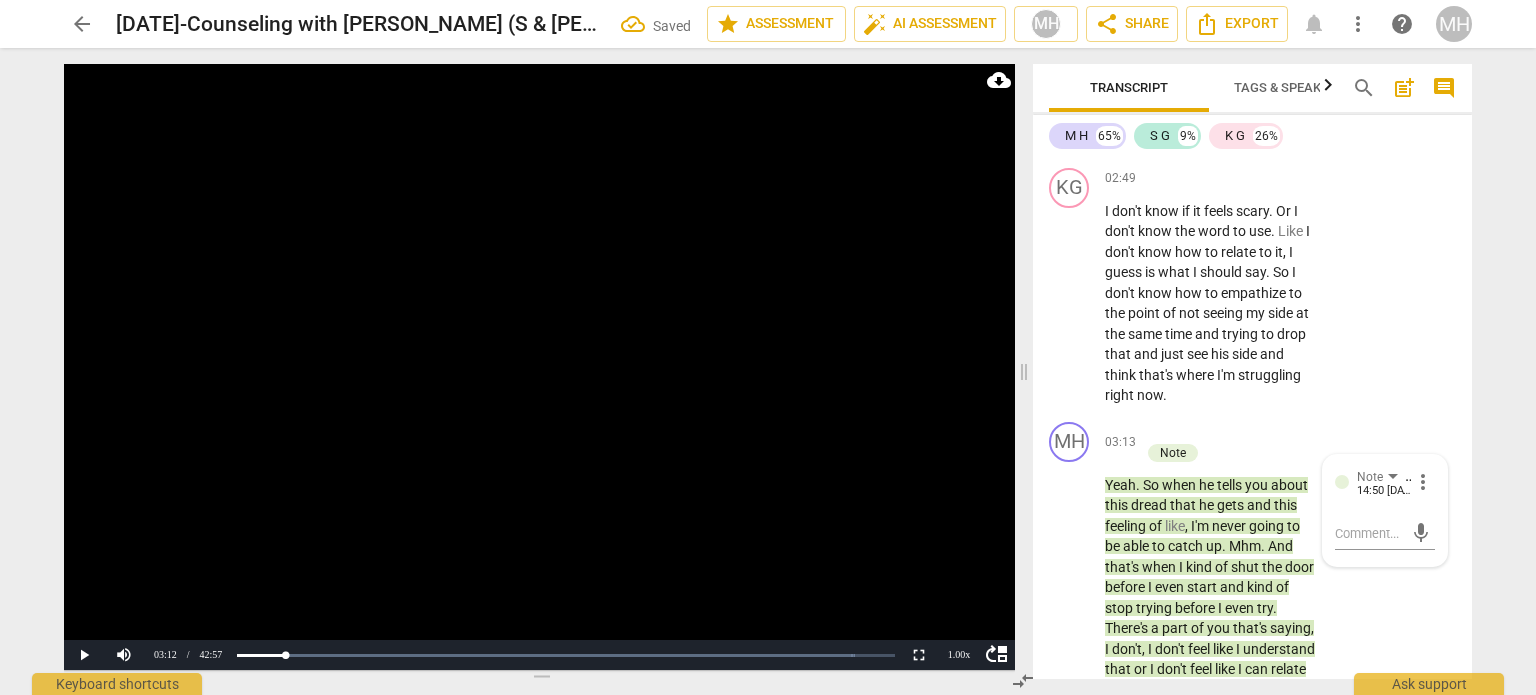 type on "m" 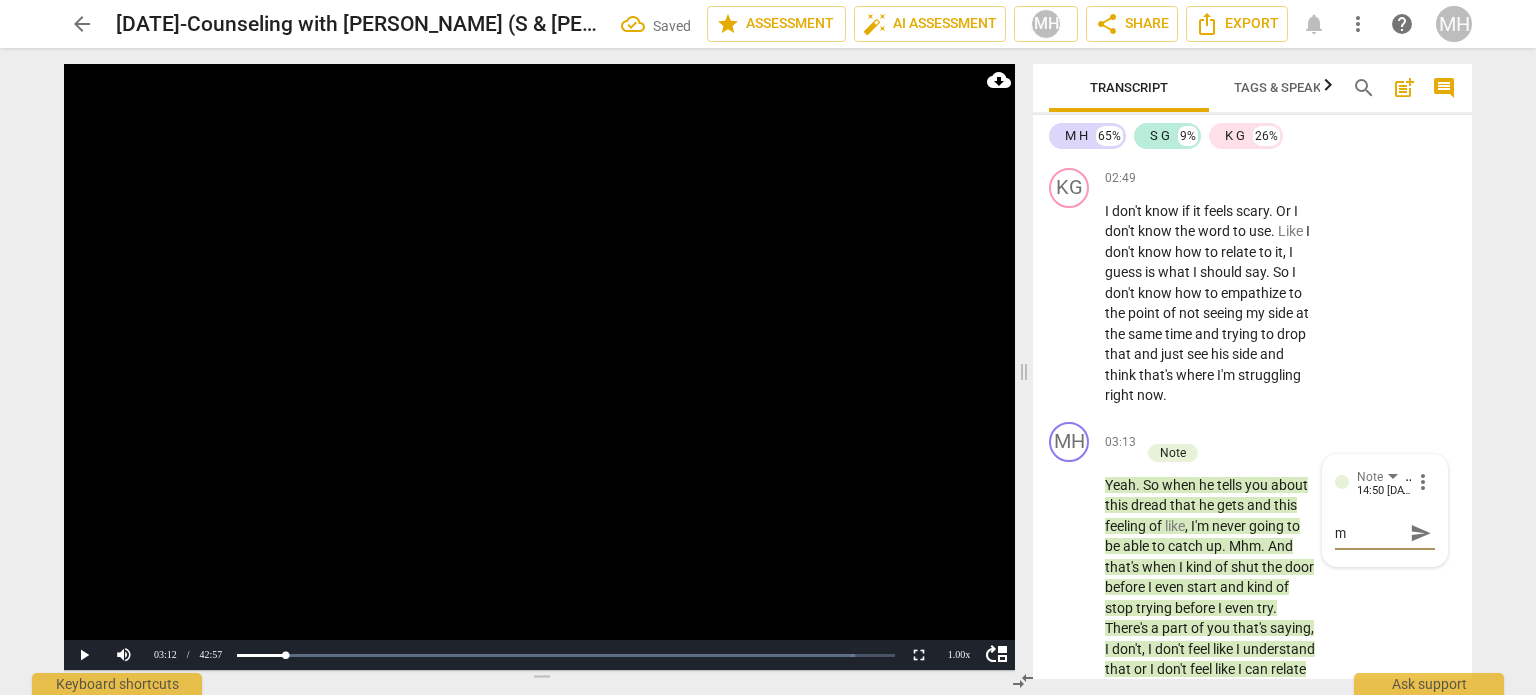 click on "MH play_arrow pause 03:13 + Add competency Note keyboard_arrow_right Yeah .   So   when   he   tells   you   about   this   dread   that   he   gets   and   this   feeling   of   like ,   I'm   never   going   to   be   able   to   catch   up .   Mhm .   And   that's   when   I   kind   of   shut   the   door   before   I   even   start   and   kind   of   stop   trying   before   I   even   try .   There's   a   part   of   you   that's   saying ,   I   don't ,   I   don't   feel   like   I   understand   that   or   I   don't   feel   like   I   can   relate   to   that . Note [PERSON_NAME] 14:50 [DATE] more_vert m m send" at bounding box center [1252, 561] 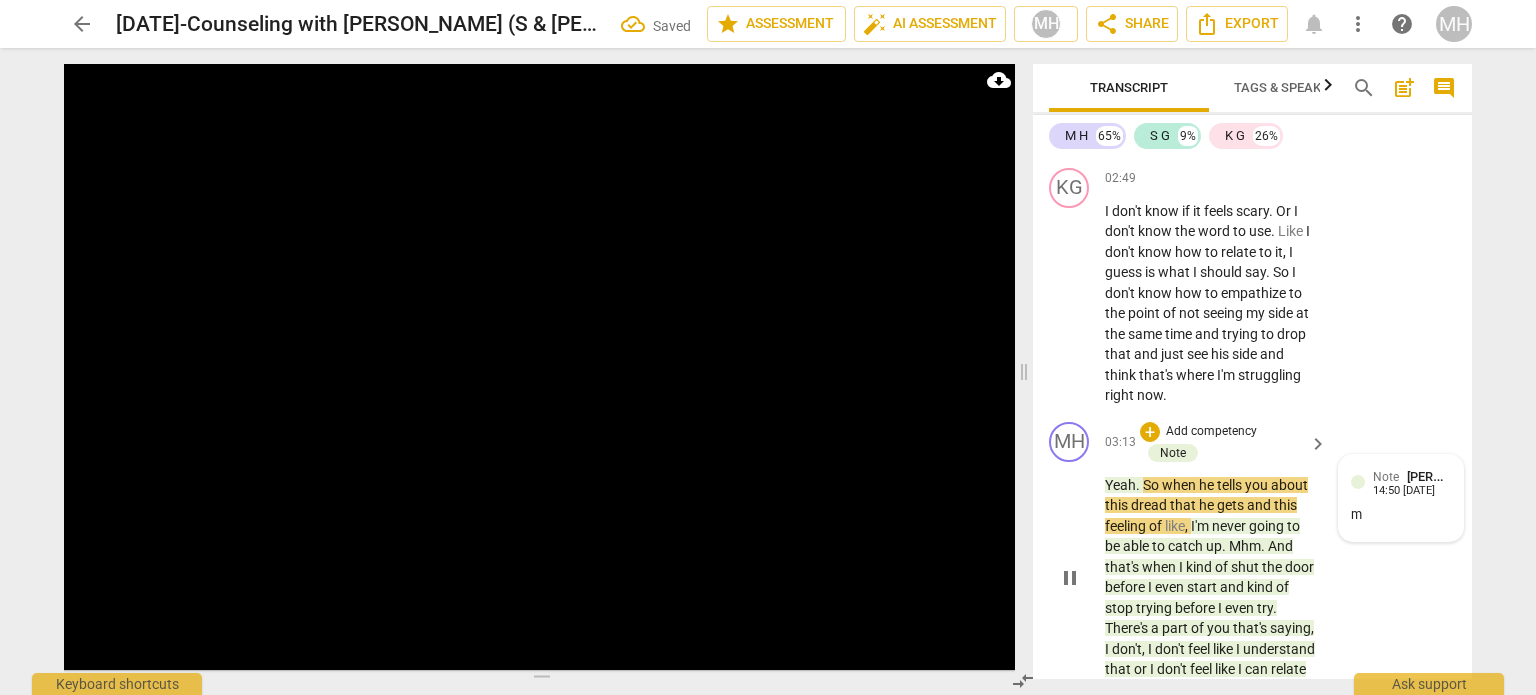 click on "Note [PERSON_NAME] 14:50 [DATE] m" at bounding box center (1401, 498) 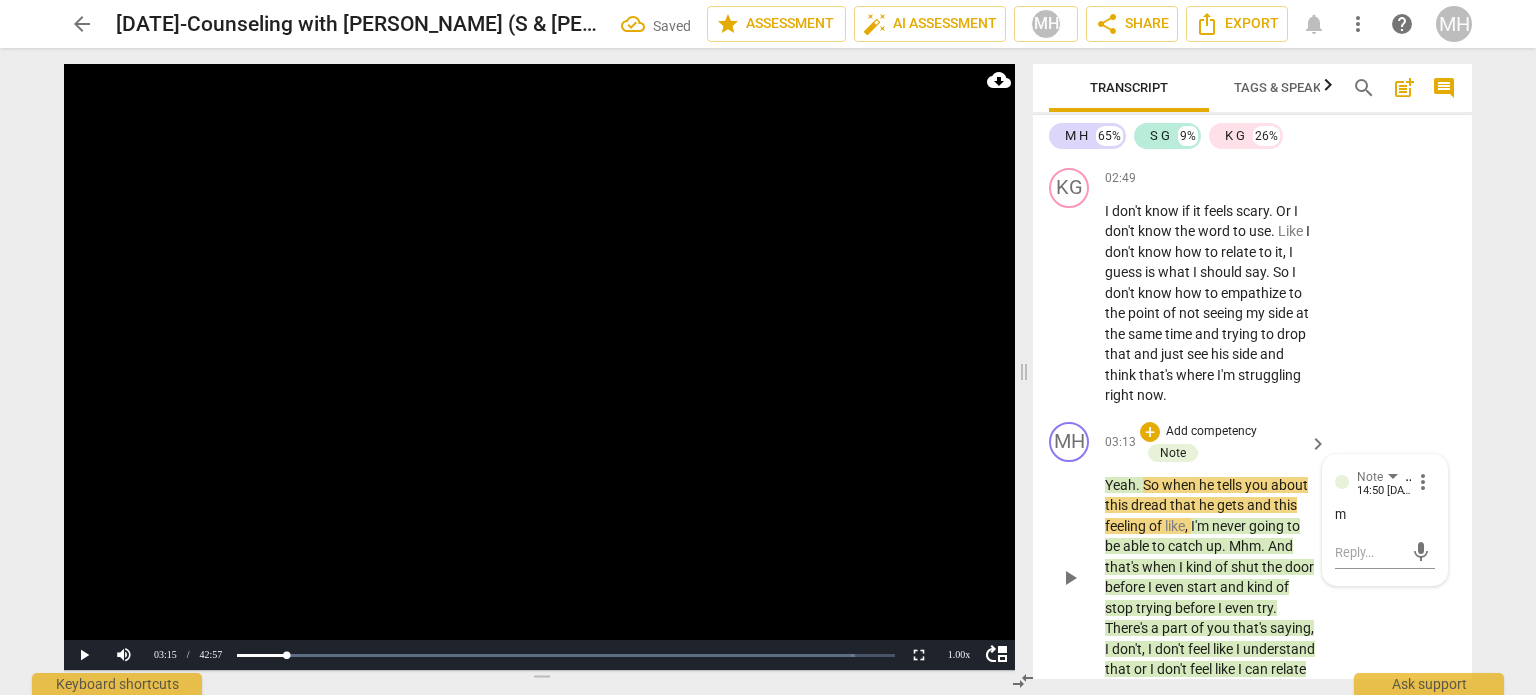 click on "m" at bounding box center (1385, 515) 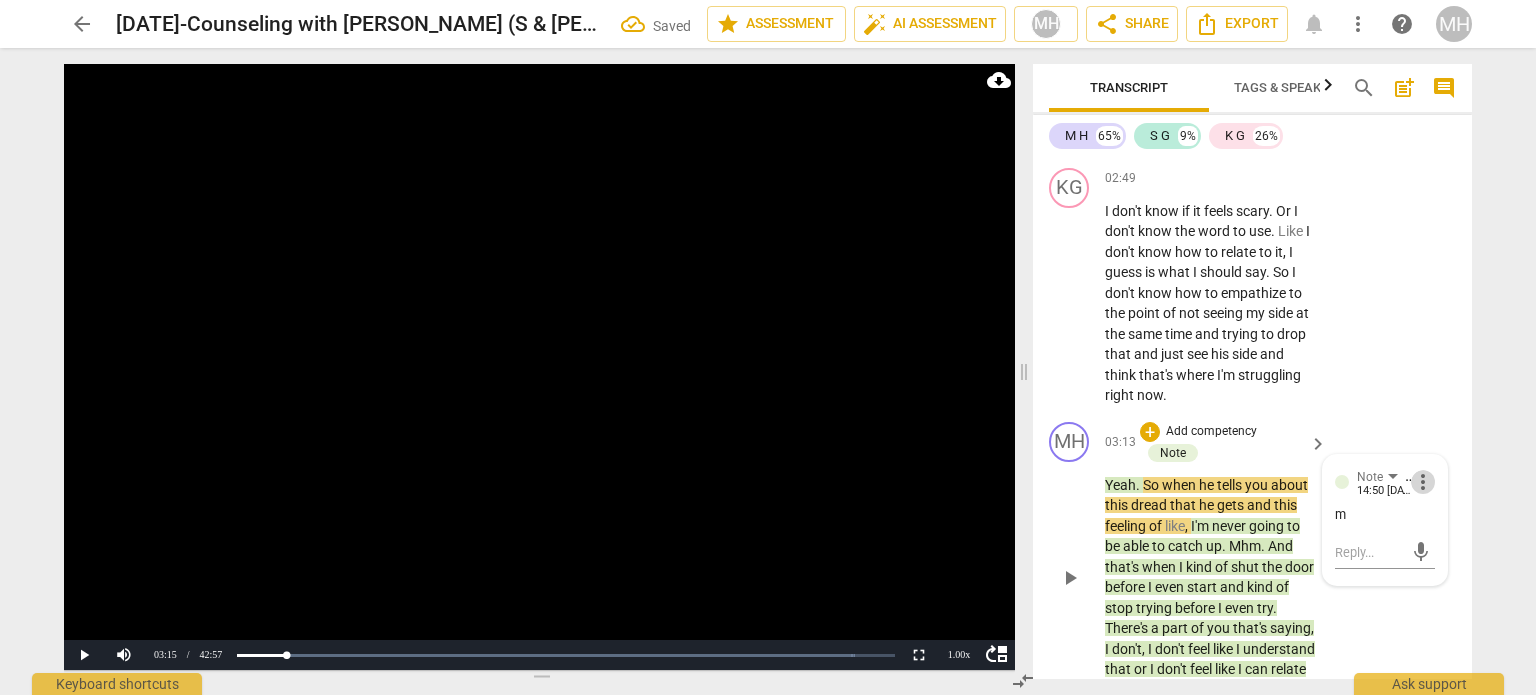click on "more_vert" at bounding box center [1423, 482] 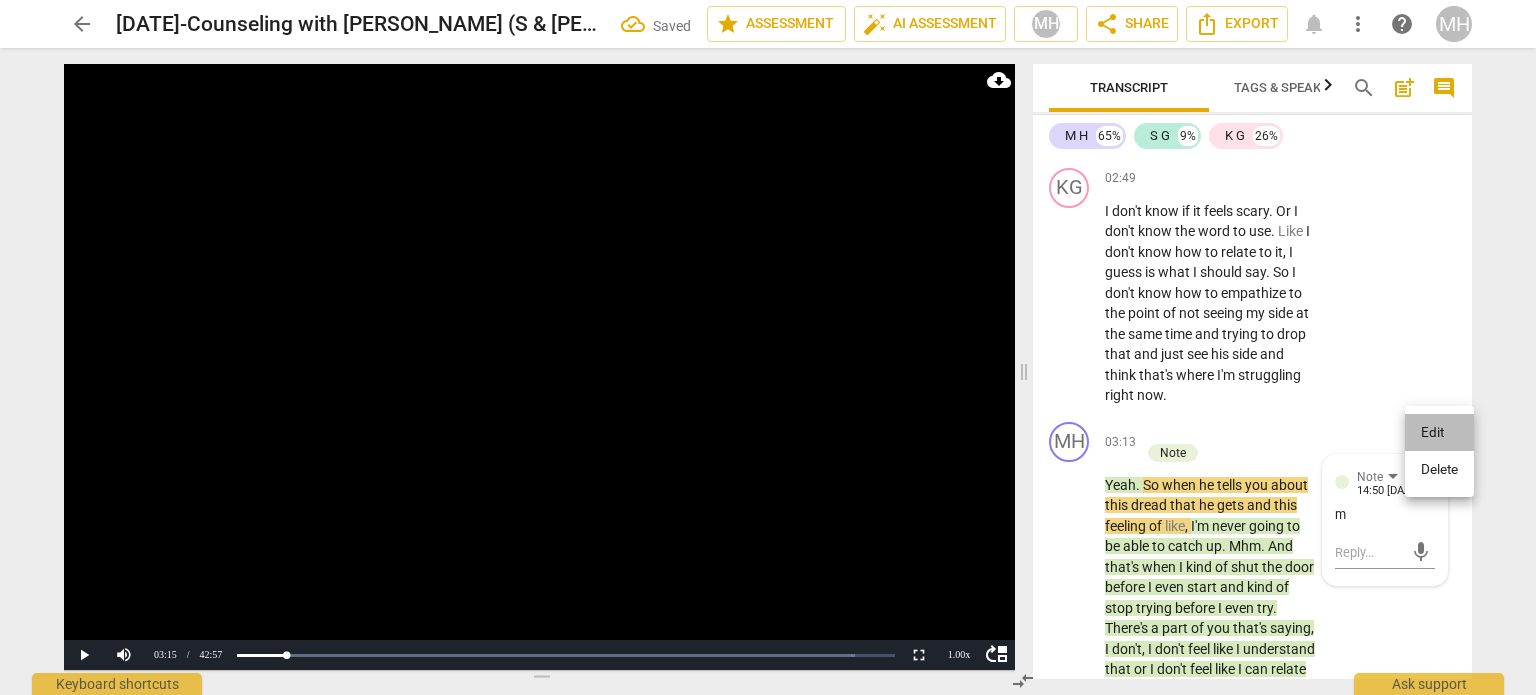 click on "Edit" at bounding box center [1439, 433] 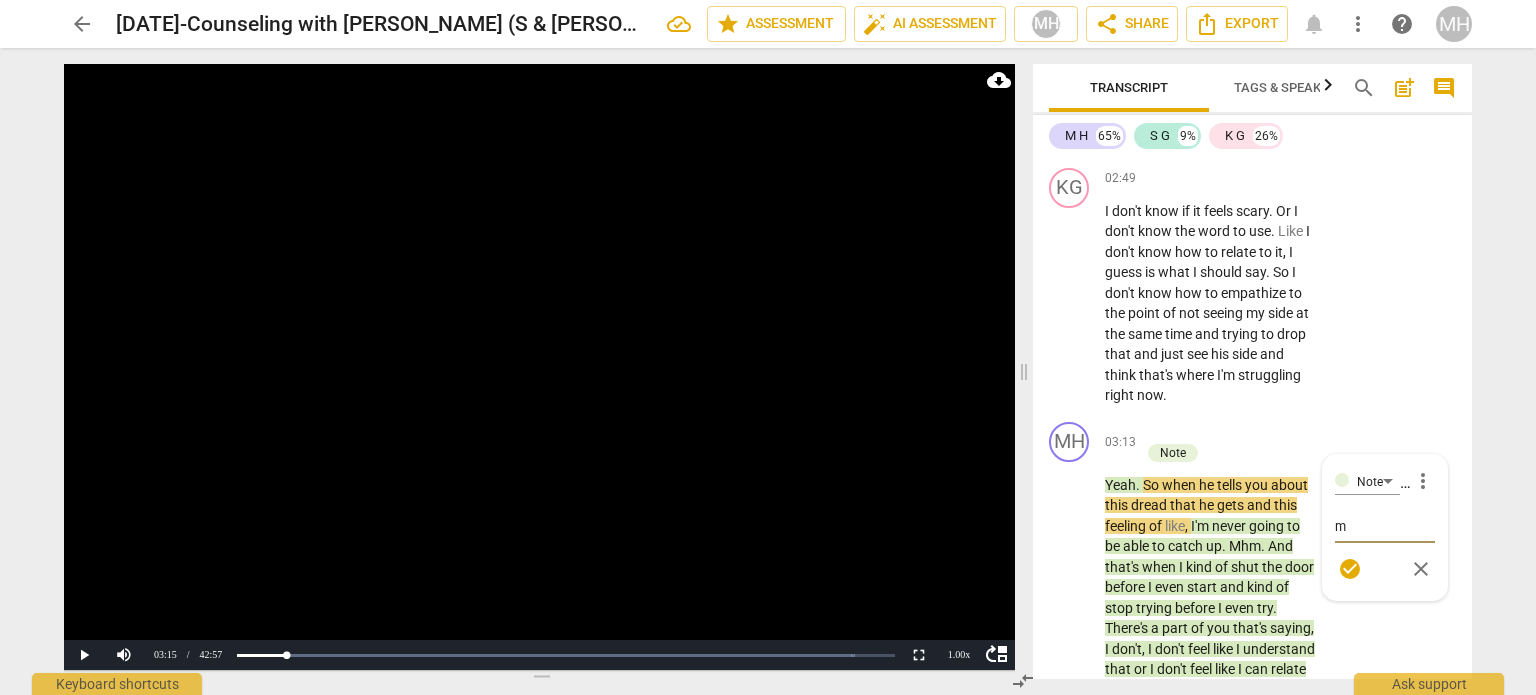 type on "mo" 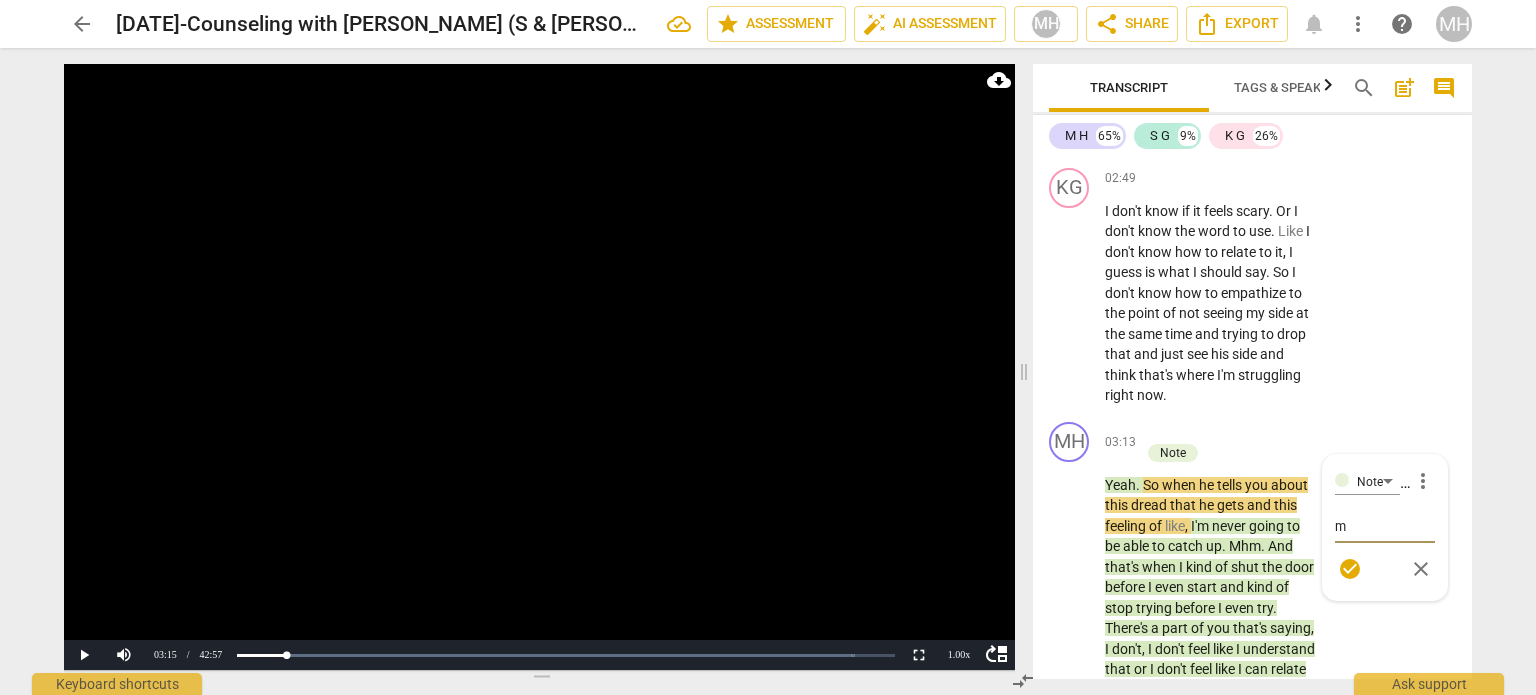 type on "mo" 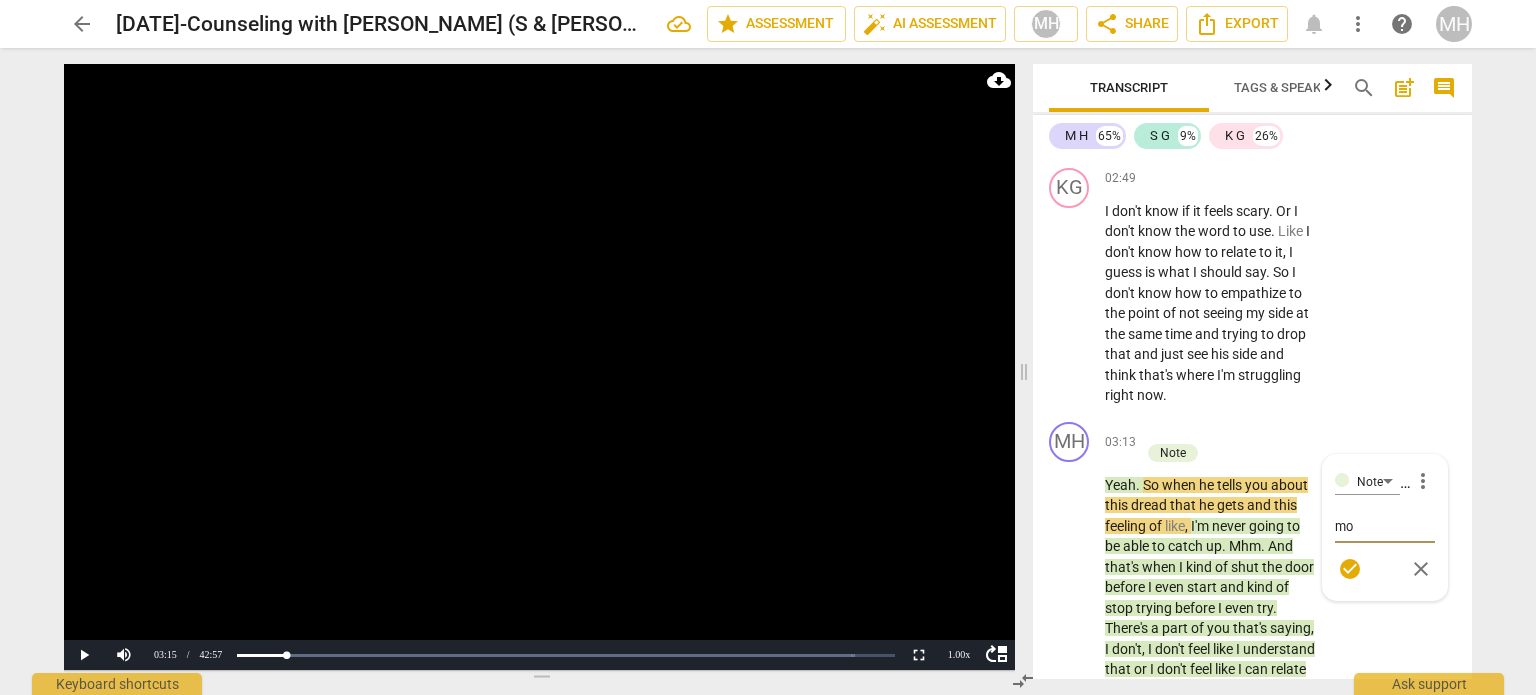 type on "mov" 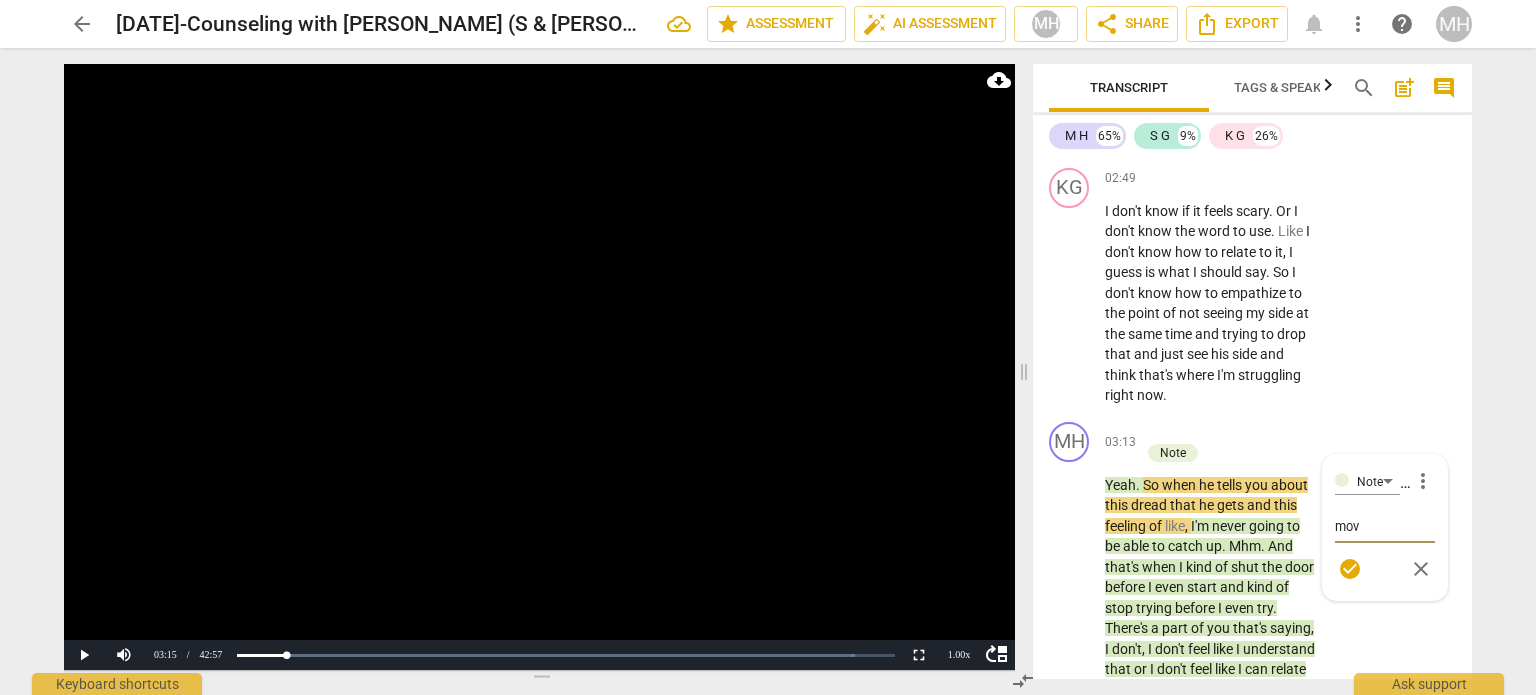 type on "move" 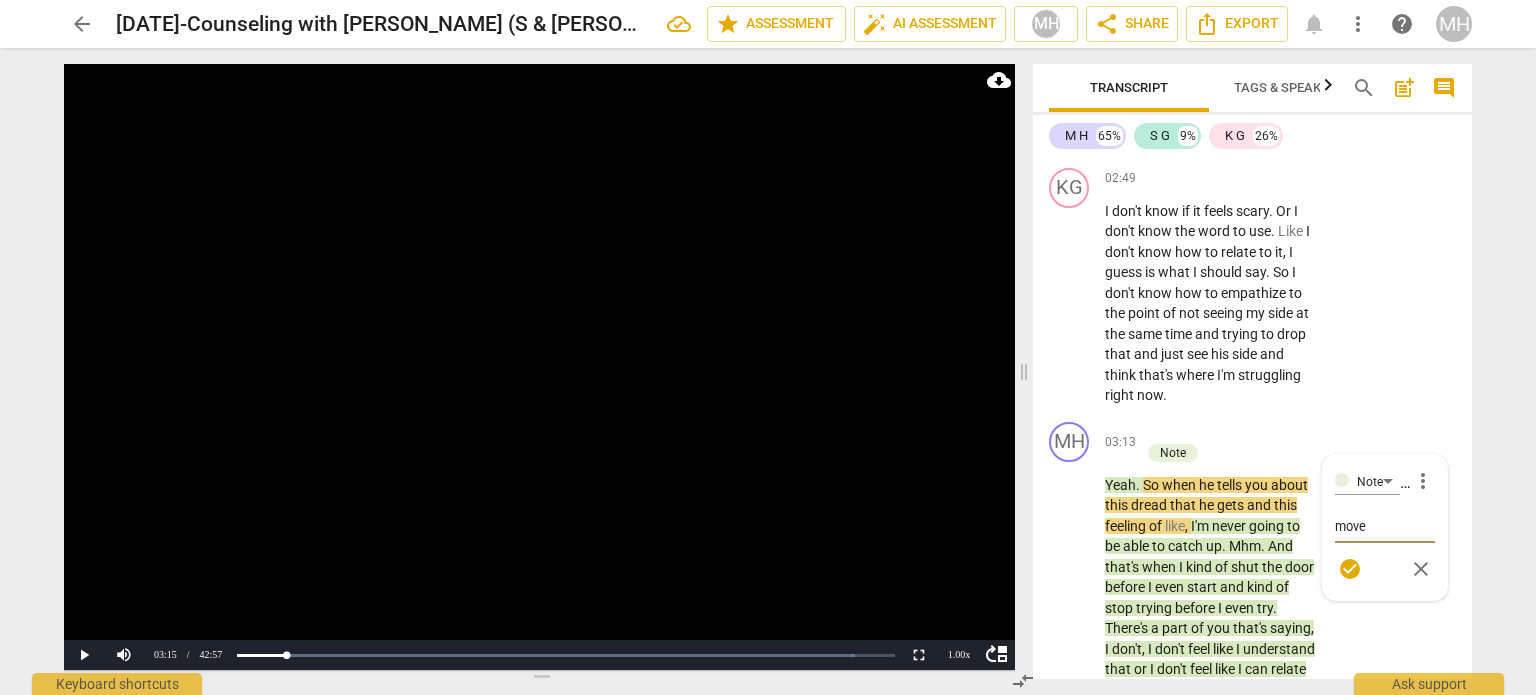 type on "move" 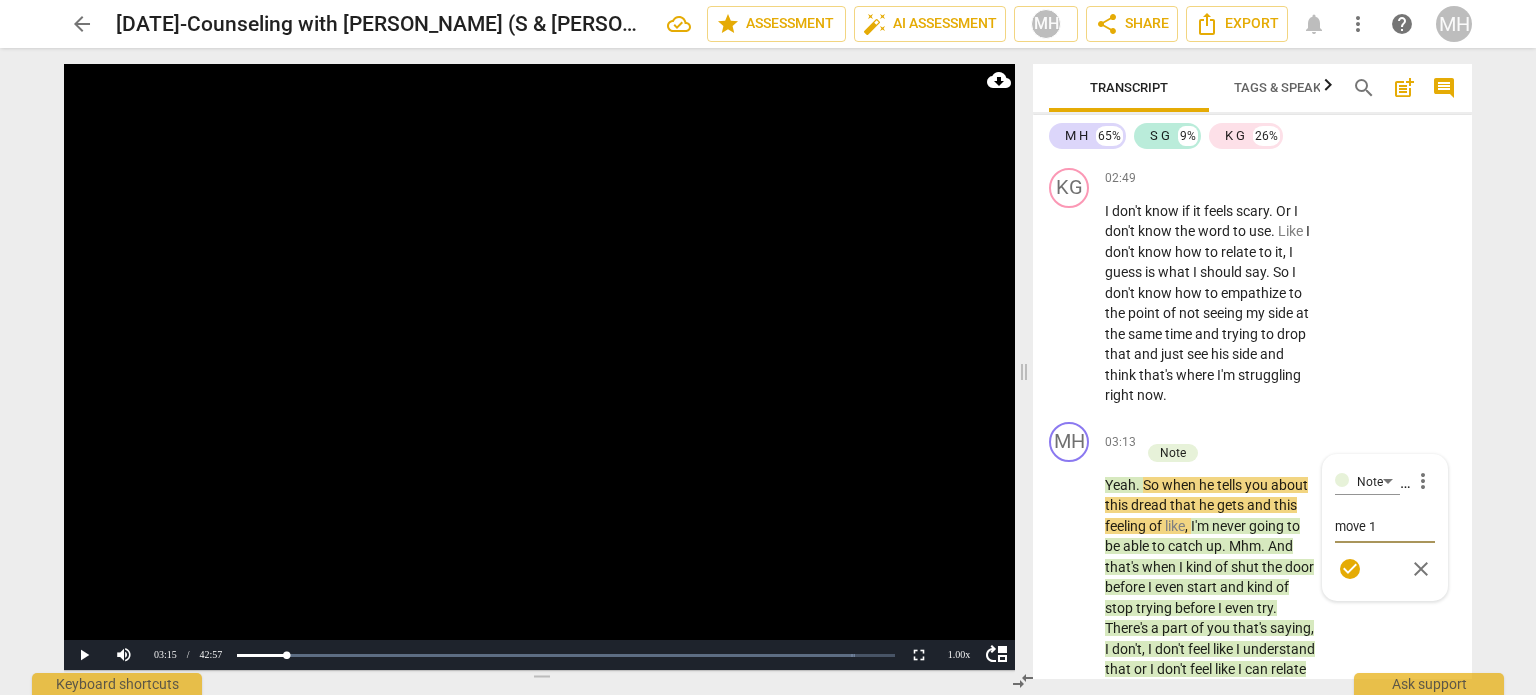type on "move 1" 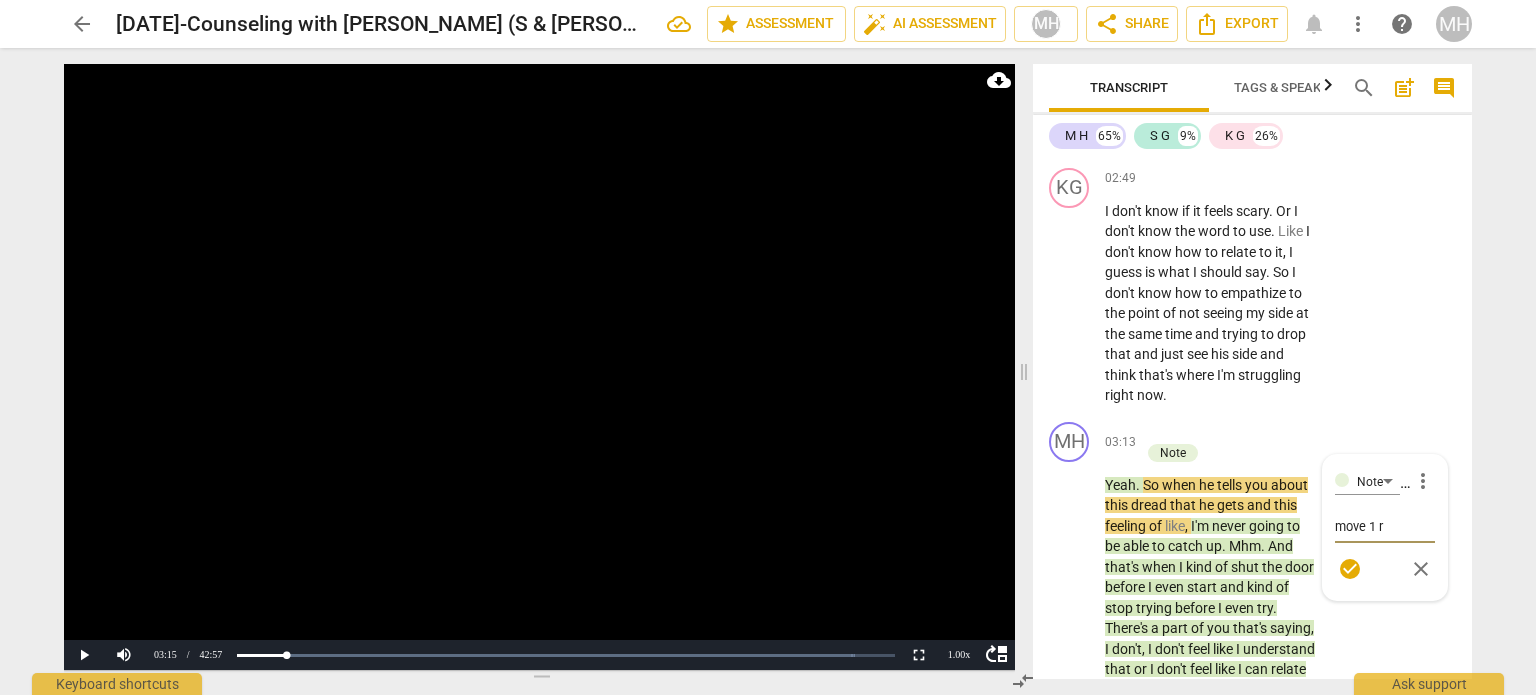 type on "move 1 re" 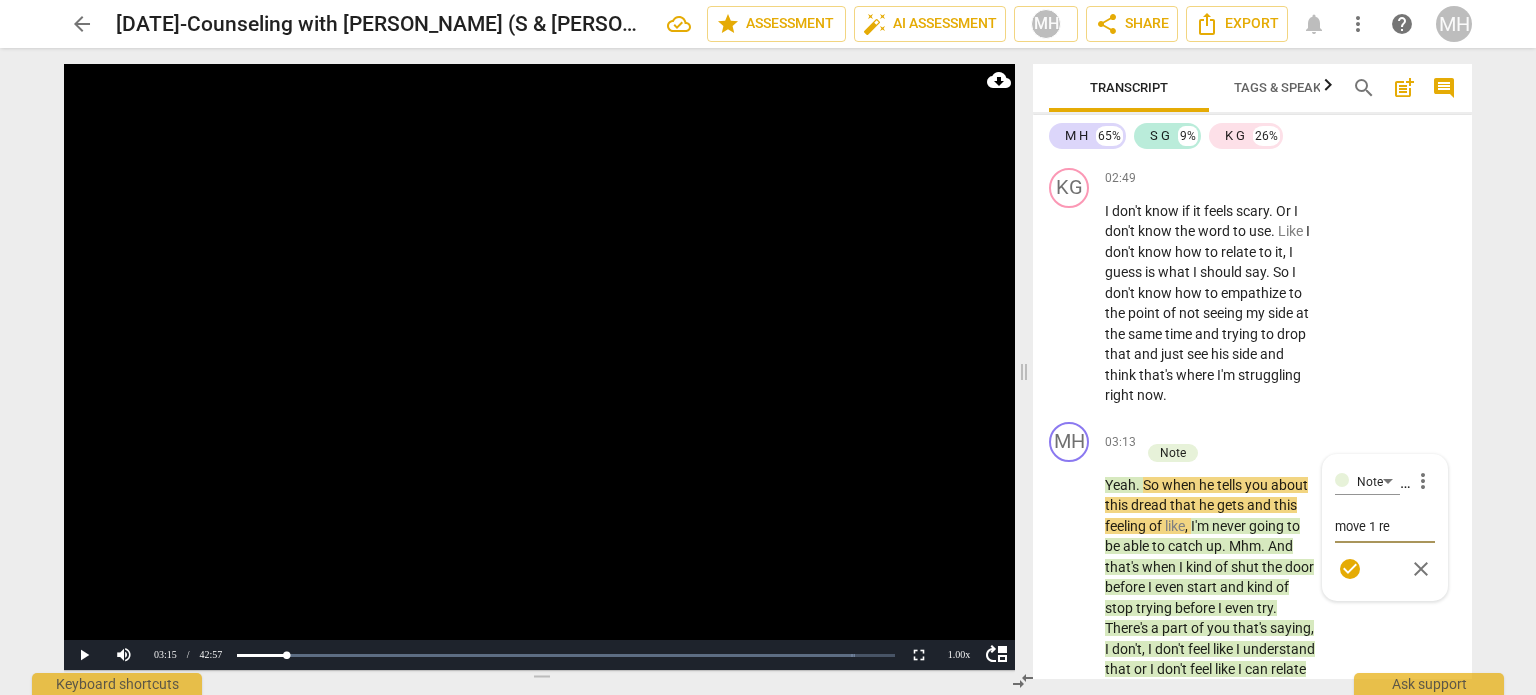 type on "move 1 ref" 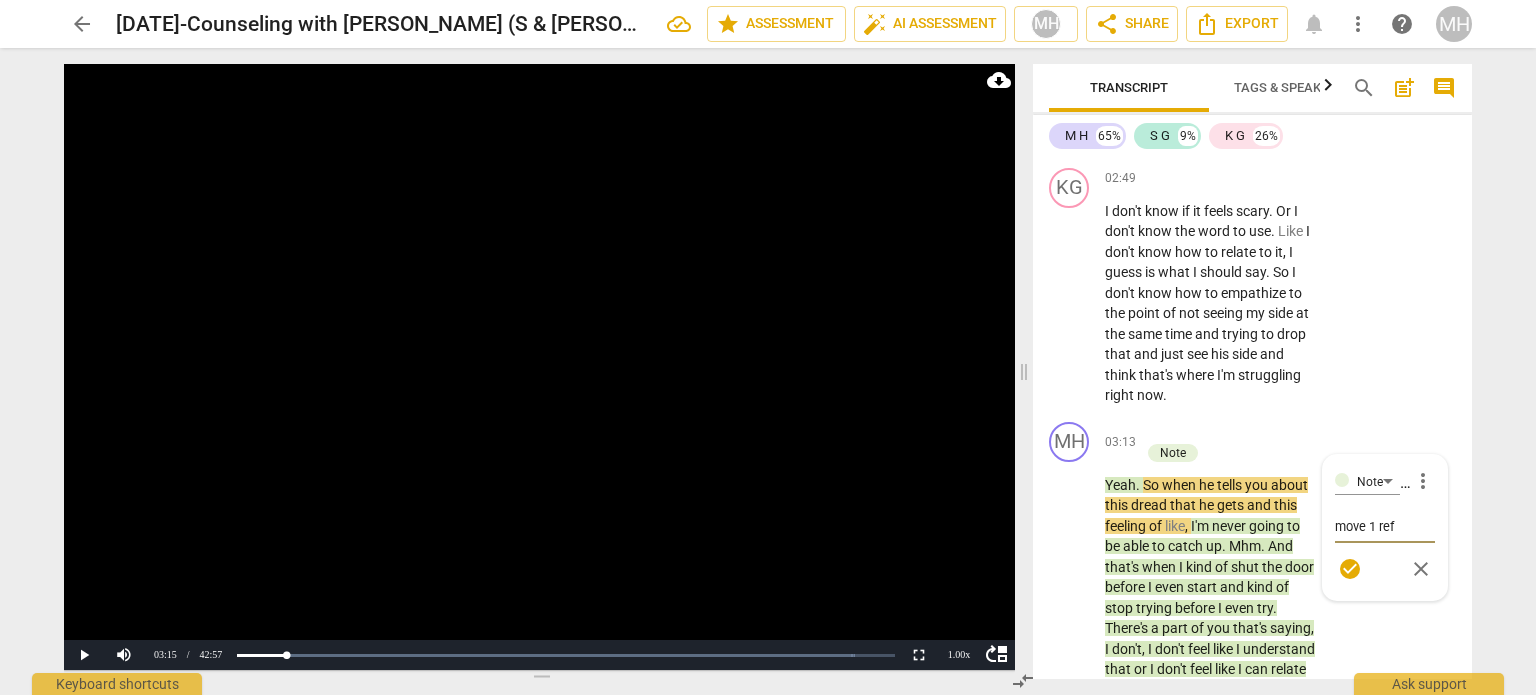 type on "move 1 refl" 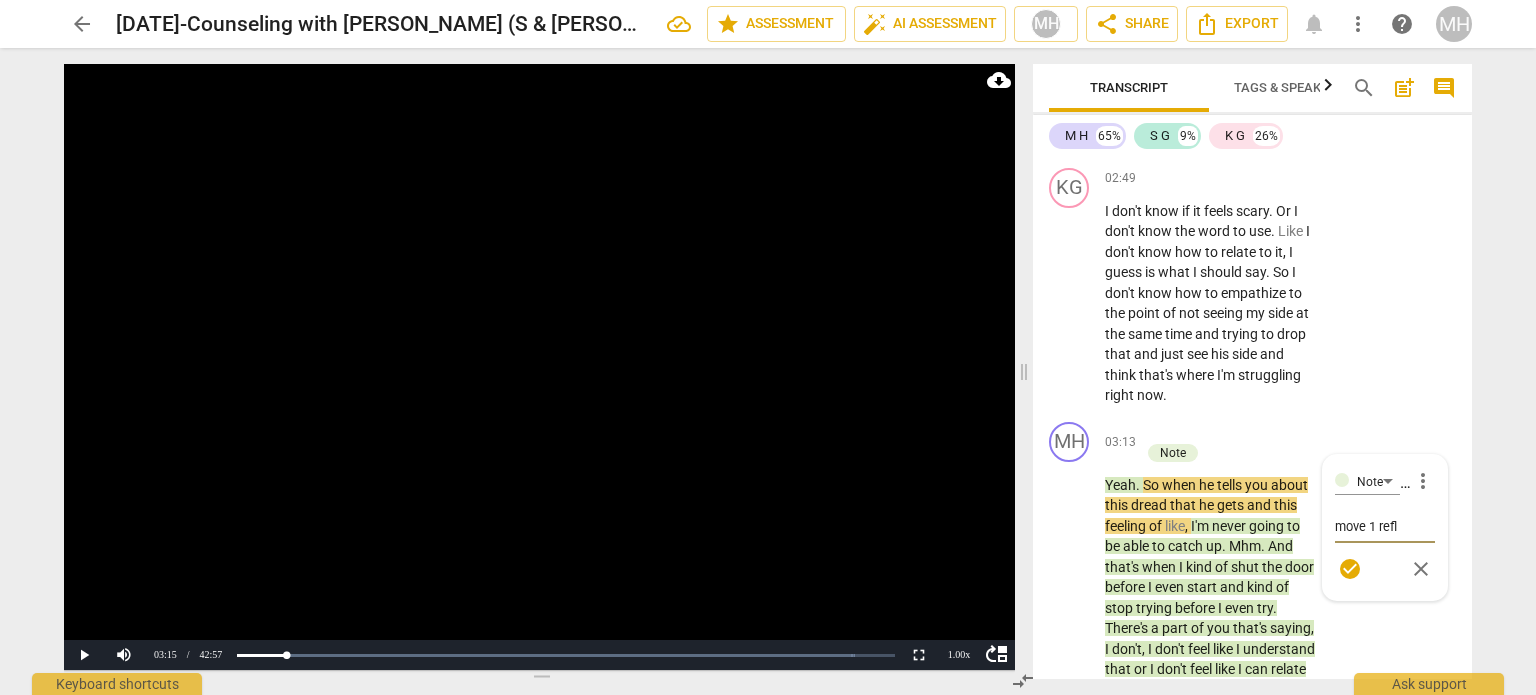 type on "move 1 refle" 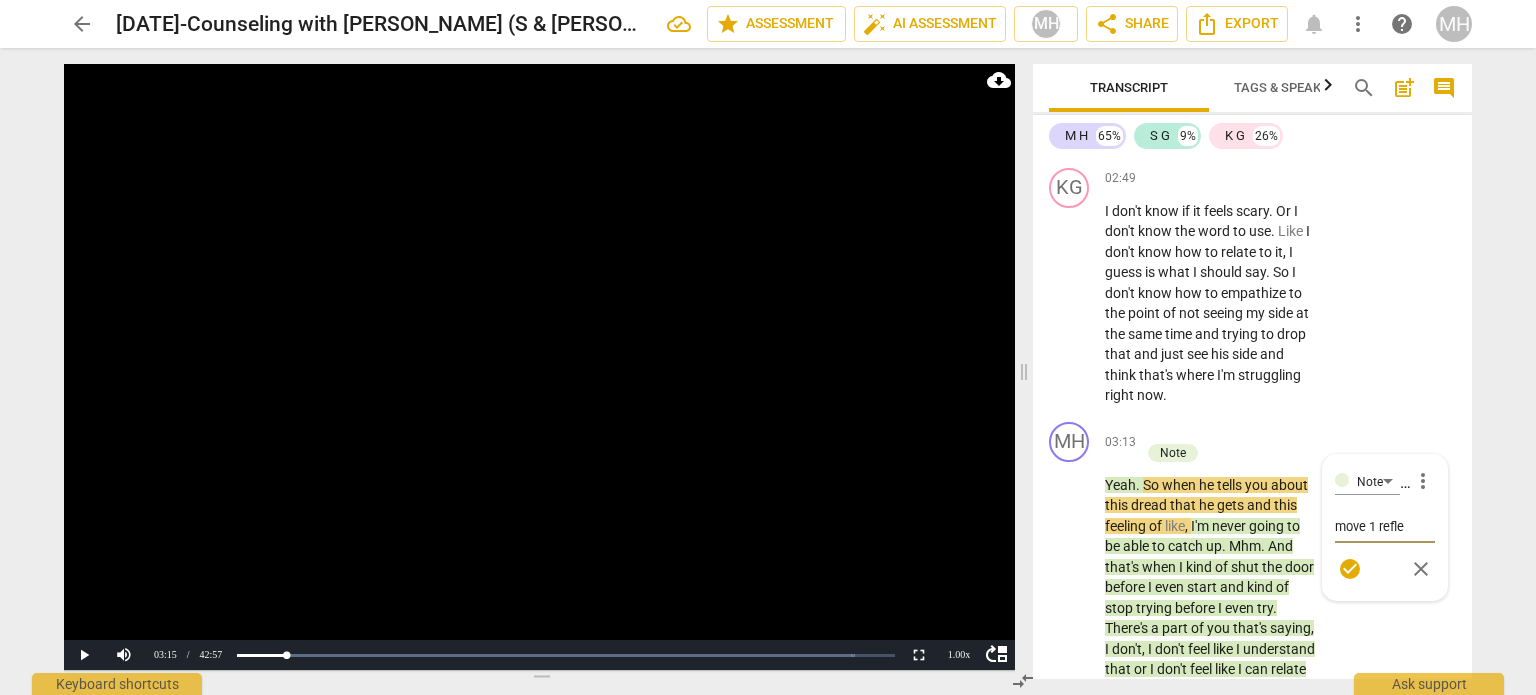 type on "move 1 reflec" 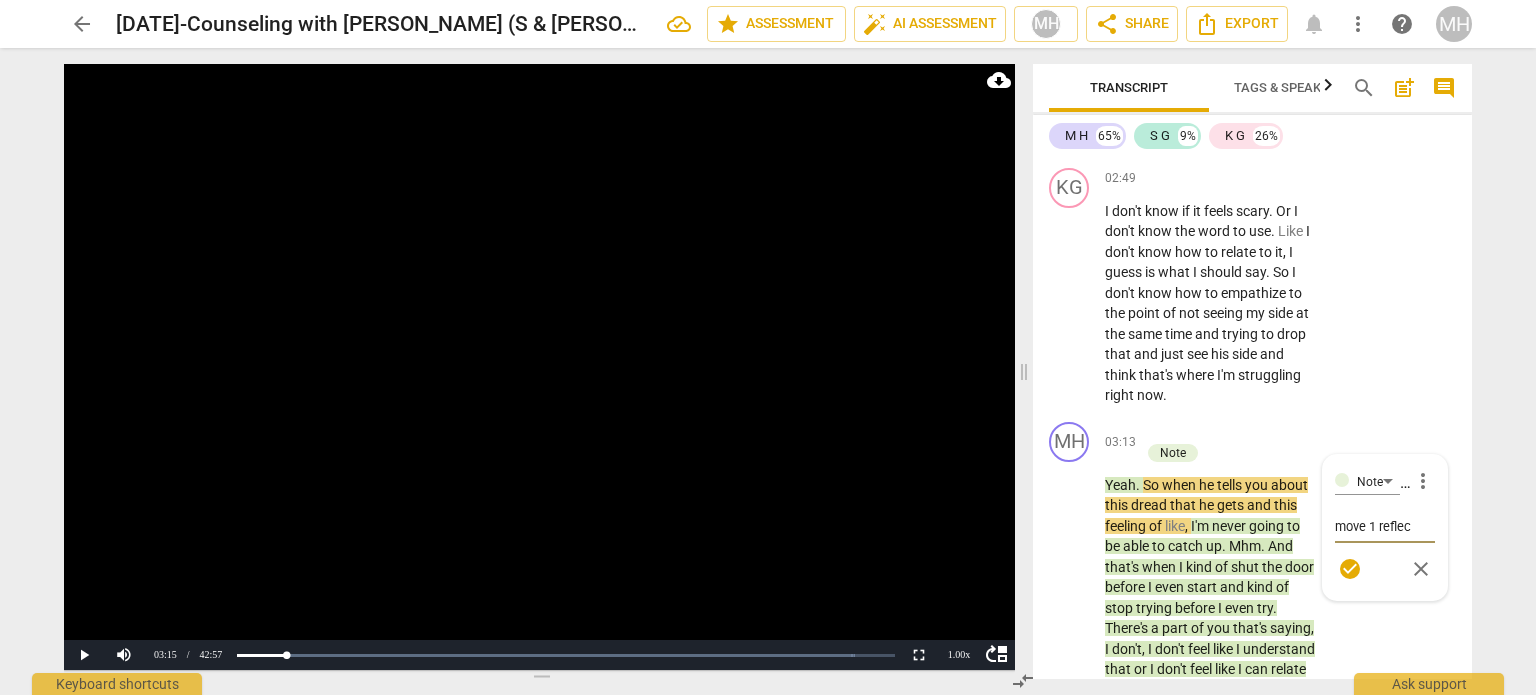 type on "move 1 reflect" 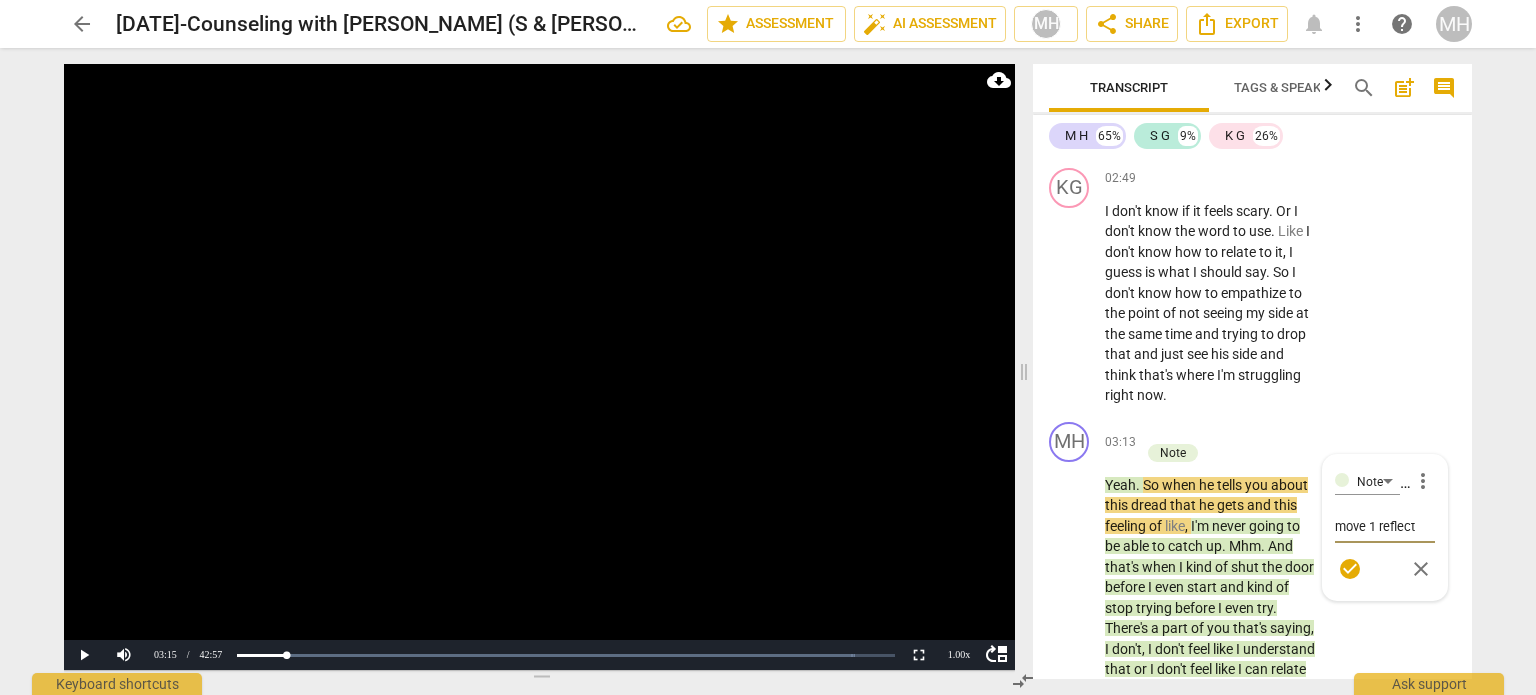 type on "move 1 reflect" 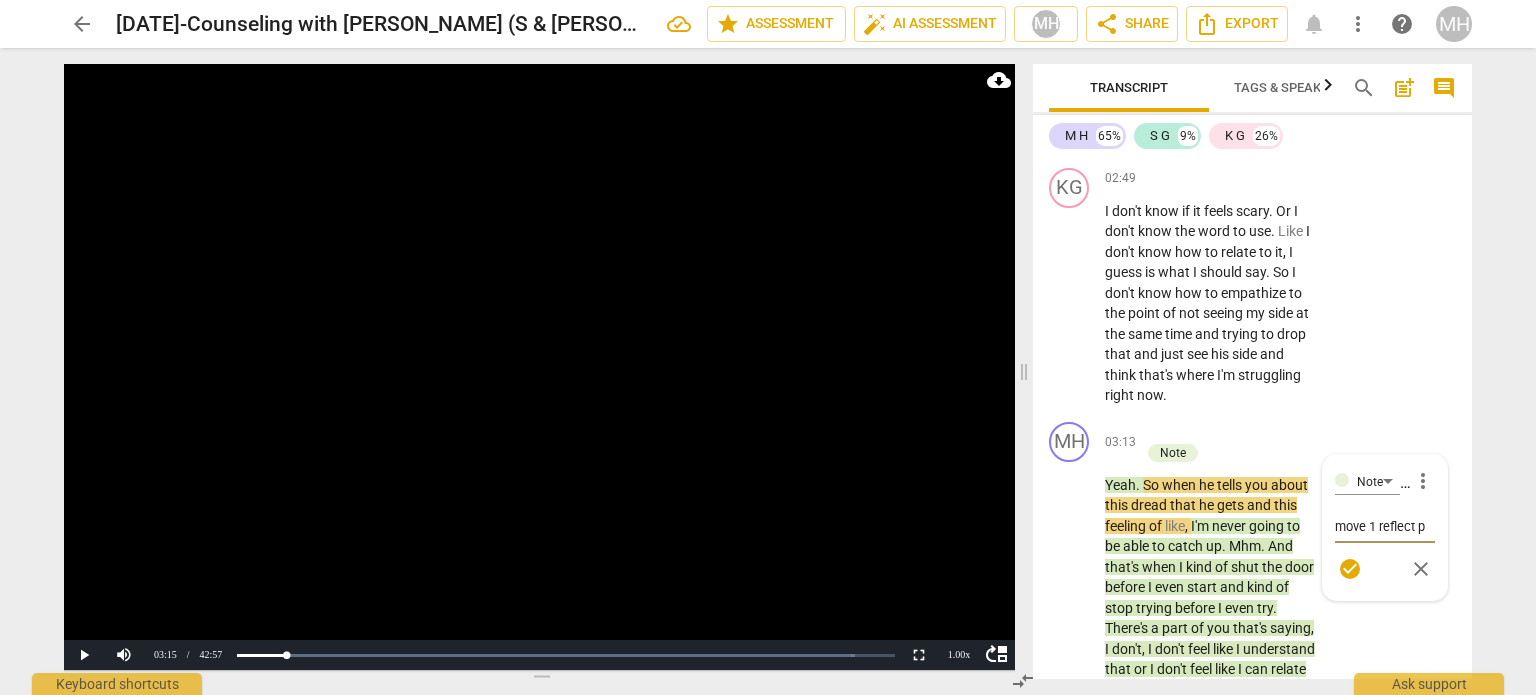 type on "move 1 reflect pr" 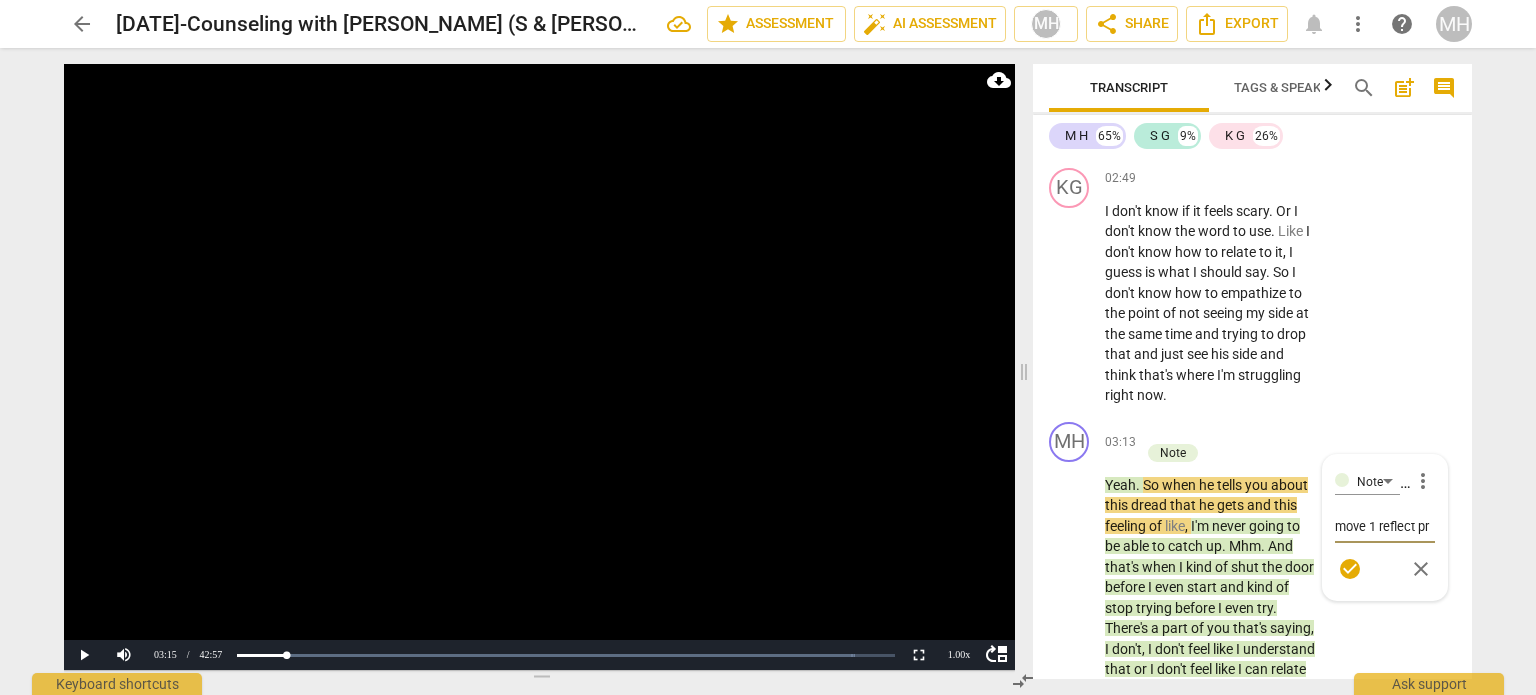 type on "move 1 reflect pre" 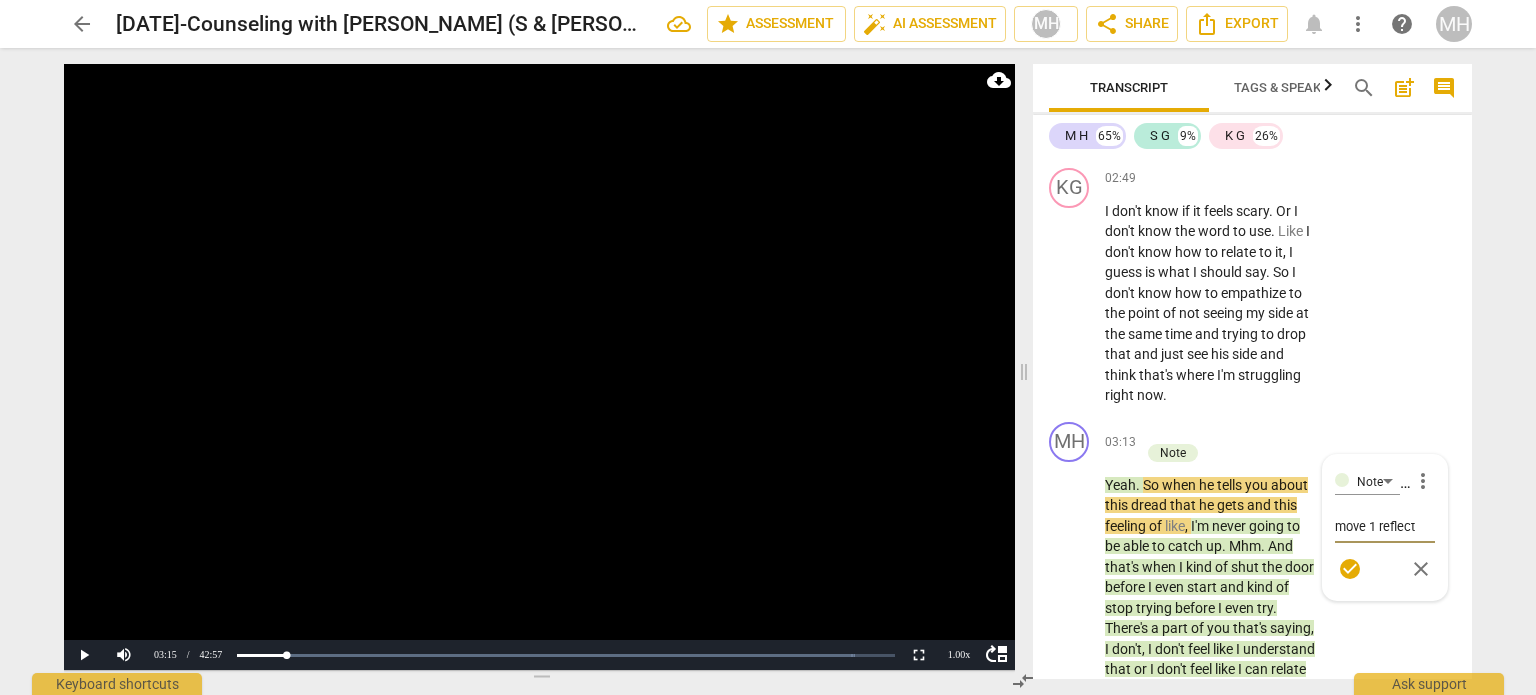 type on "move 1 reflect pres" 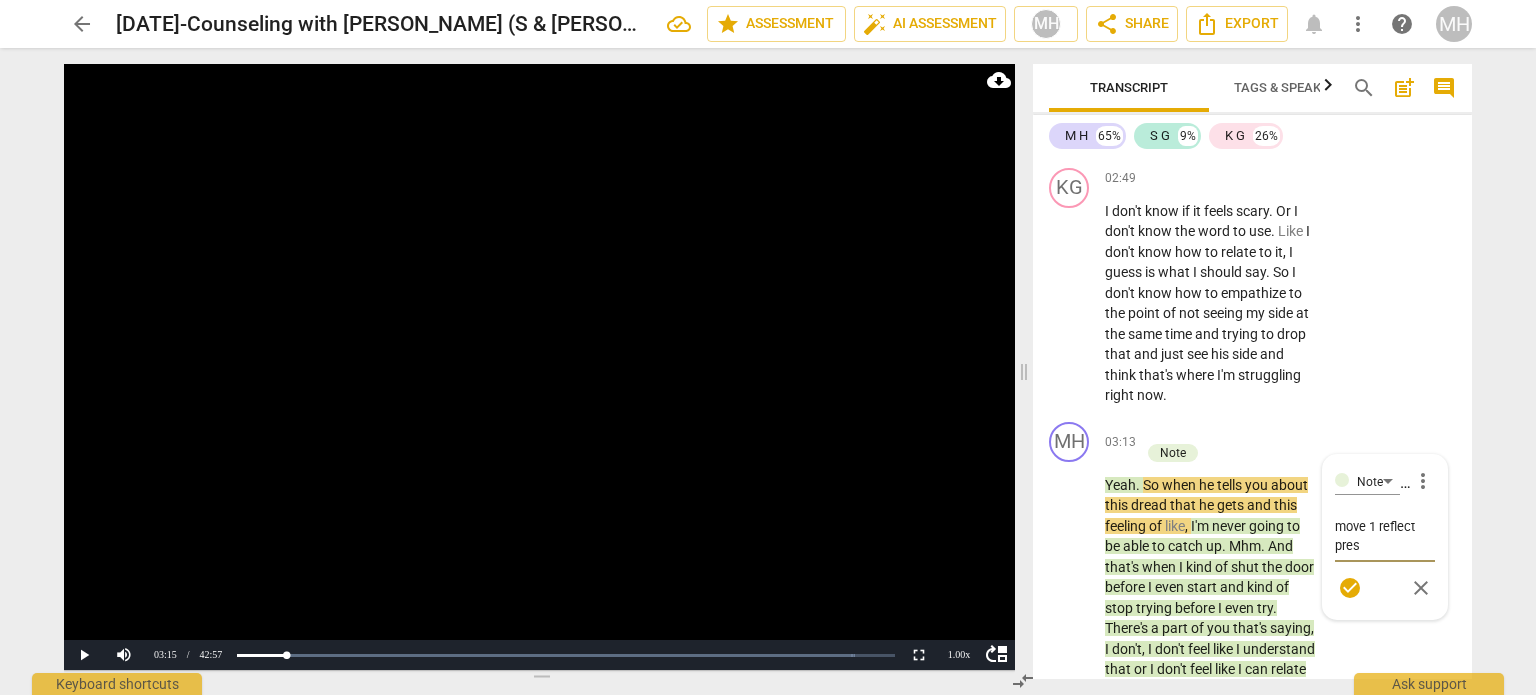 type on "move 1 reflect prese" 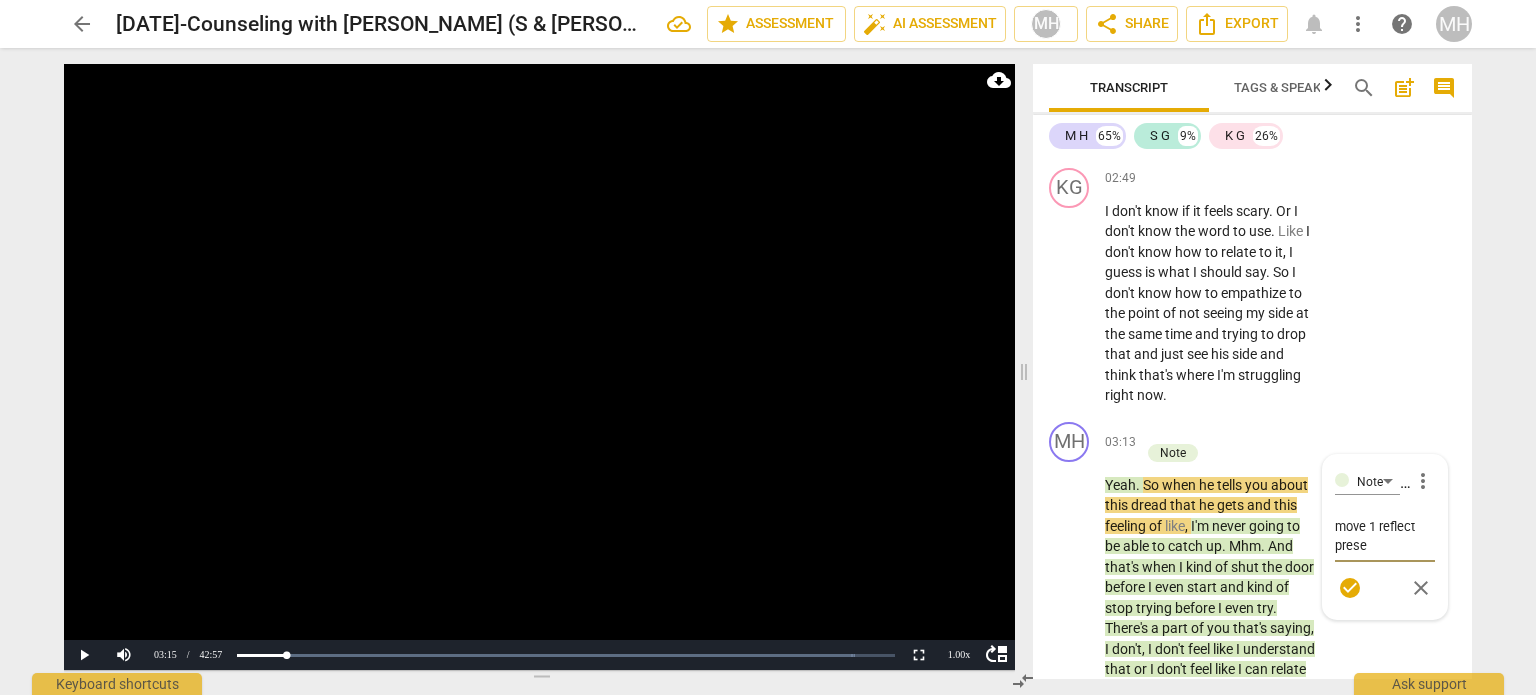 type on "move 1 reflect presen" 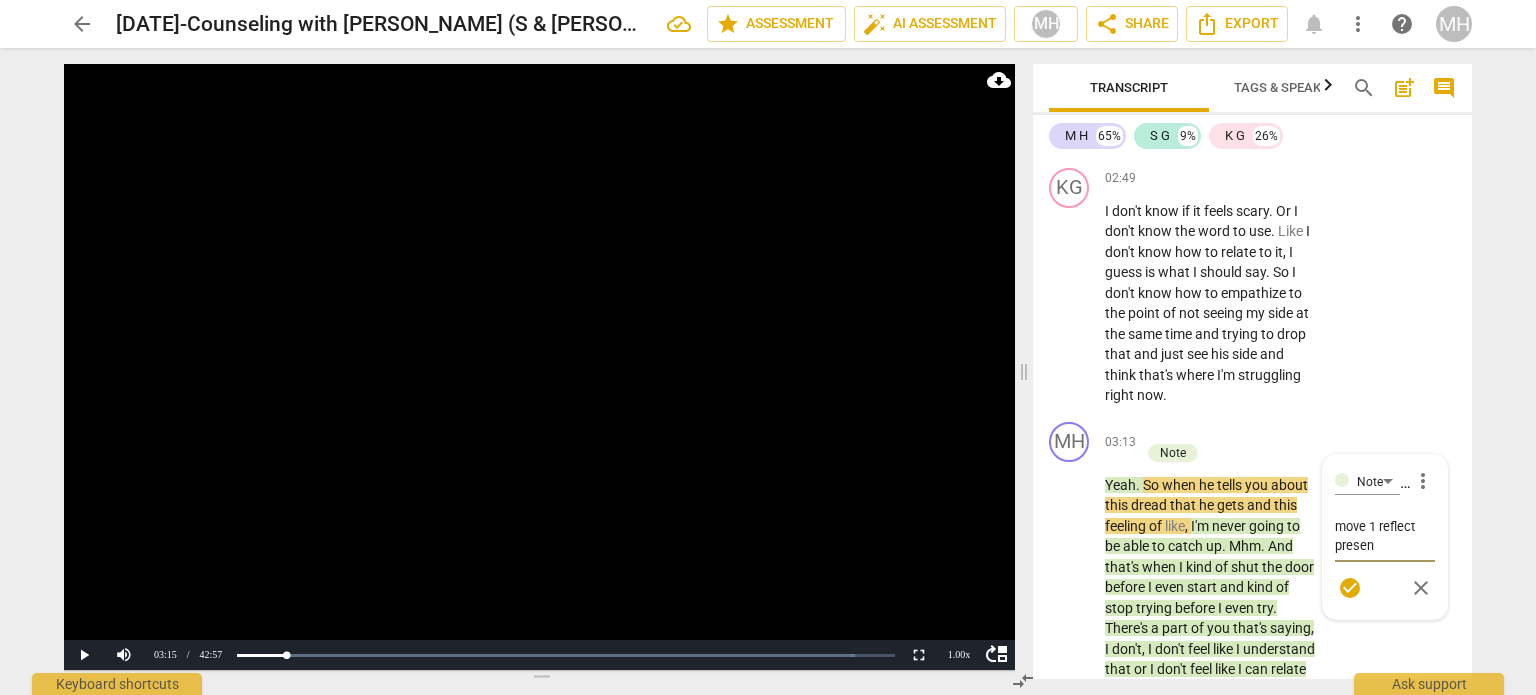 type on "move 1 reflect present" 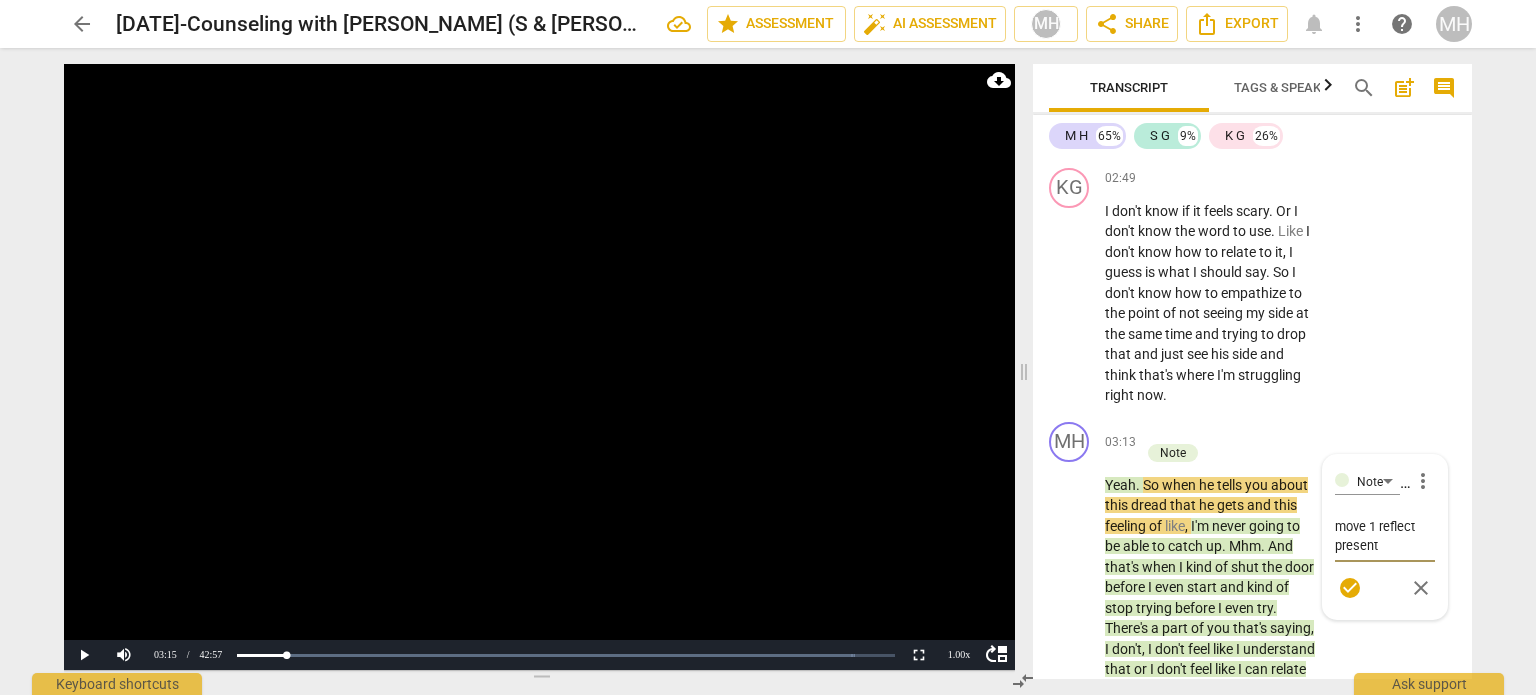 type on "move 1 reflect present" 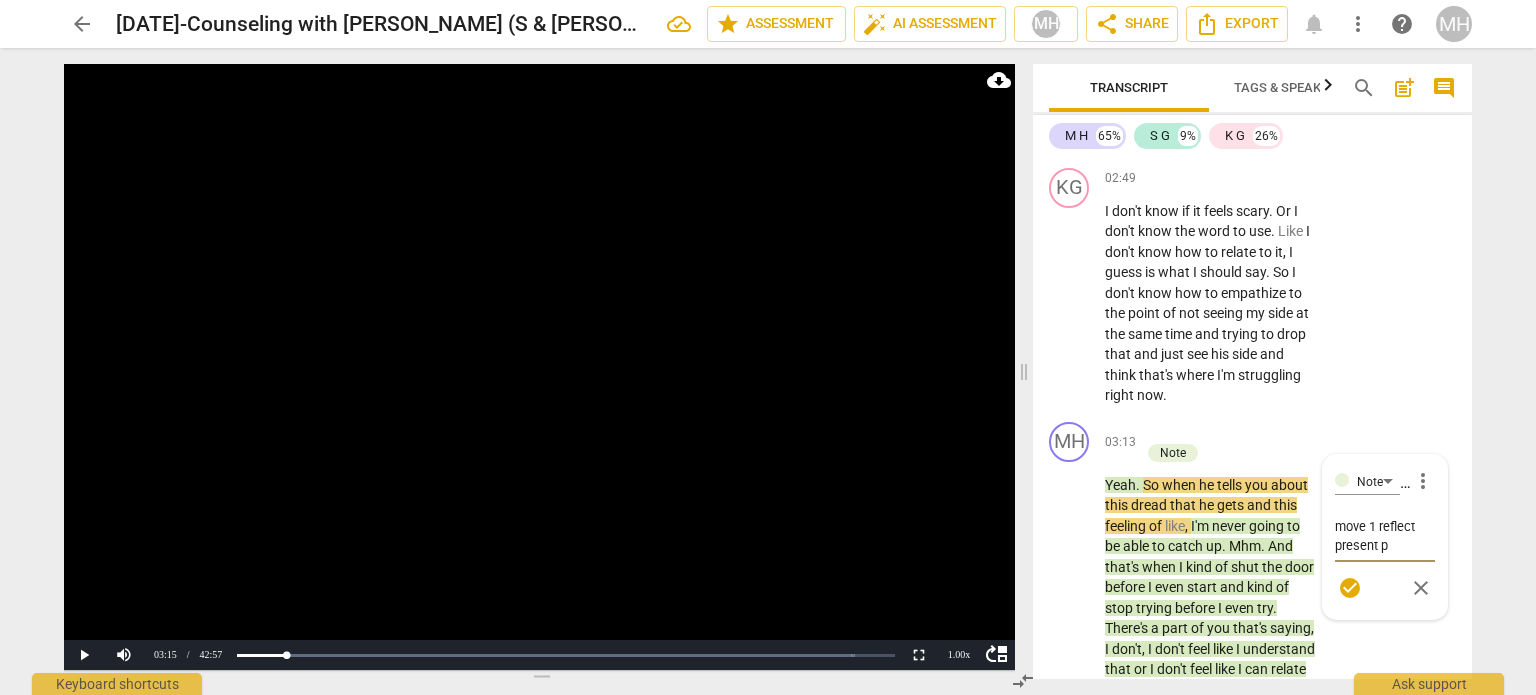 type on "move 1 reflect present pr" 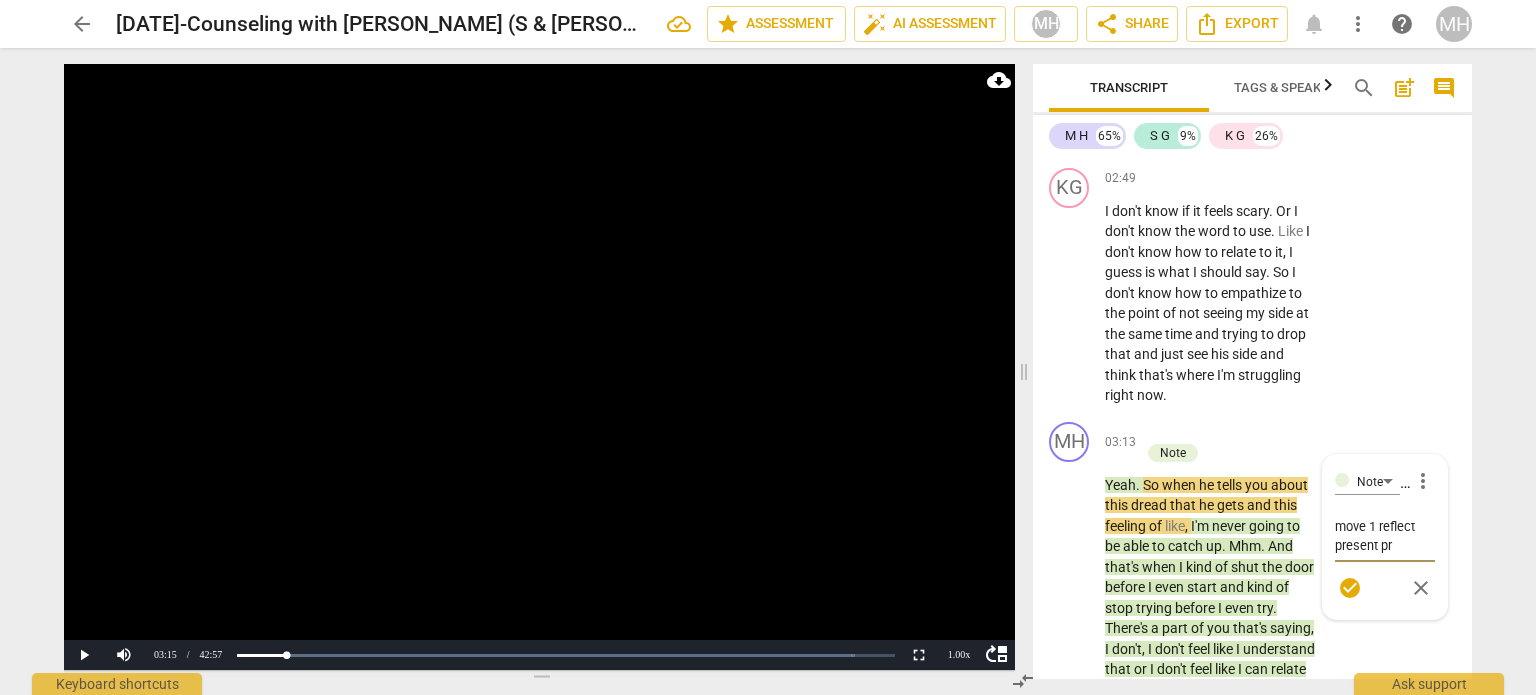 type on "move 1 reflect present pro" 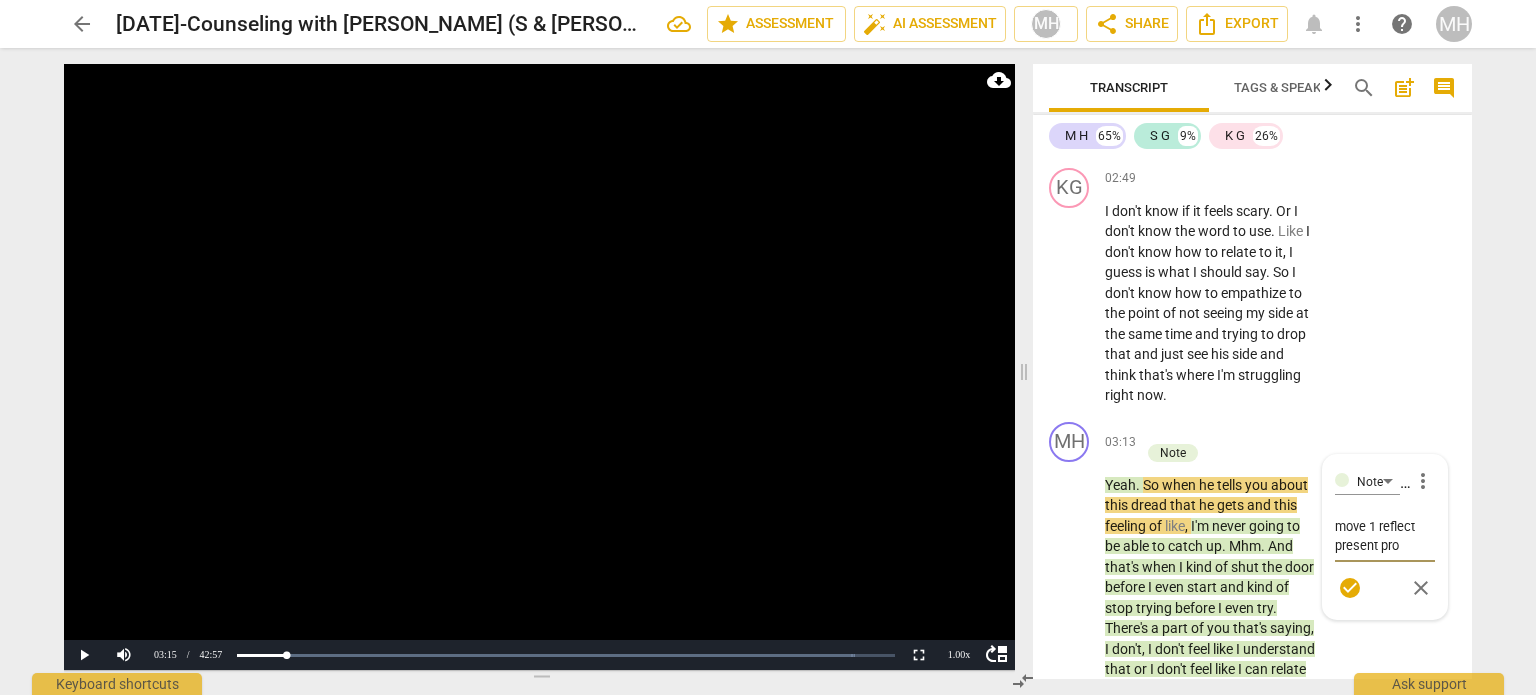 type on "move 1 reflect present proc" 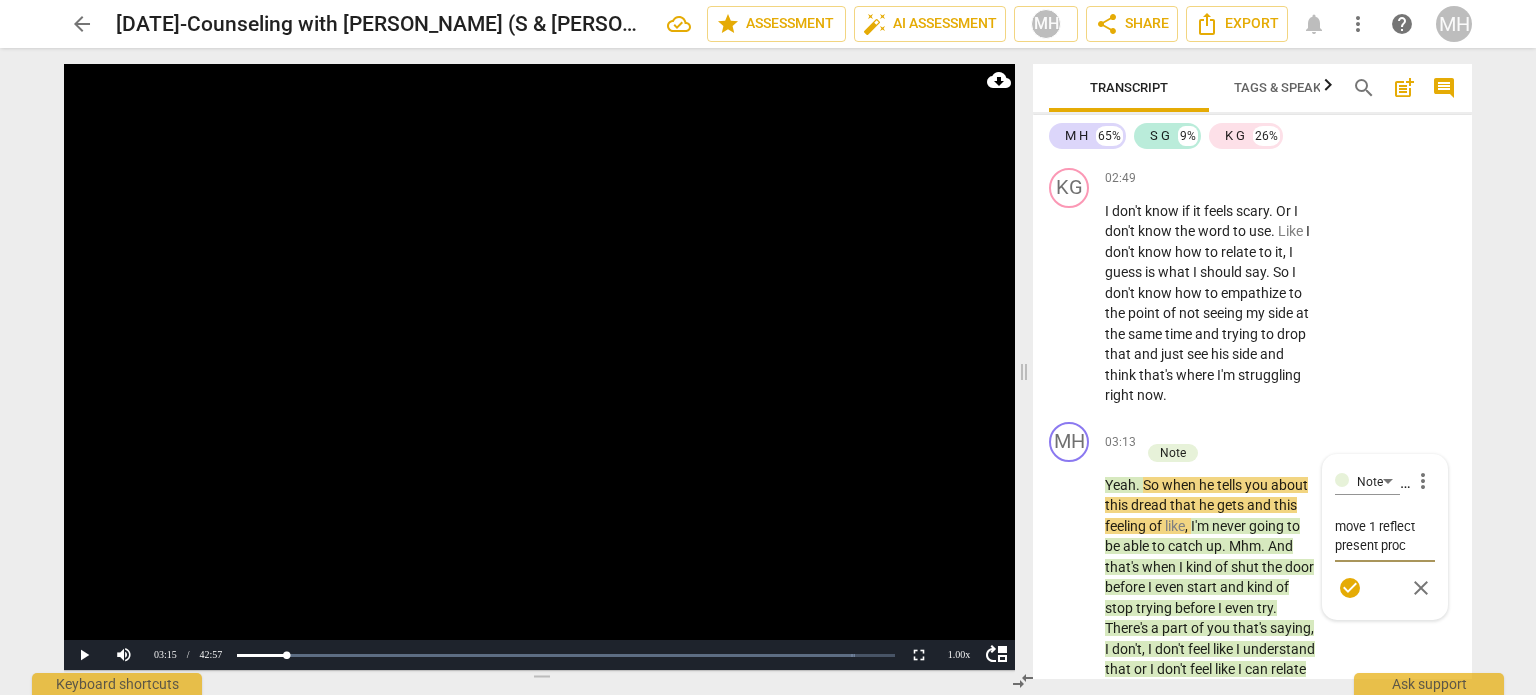 type on "move 1 reflect present proce" 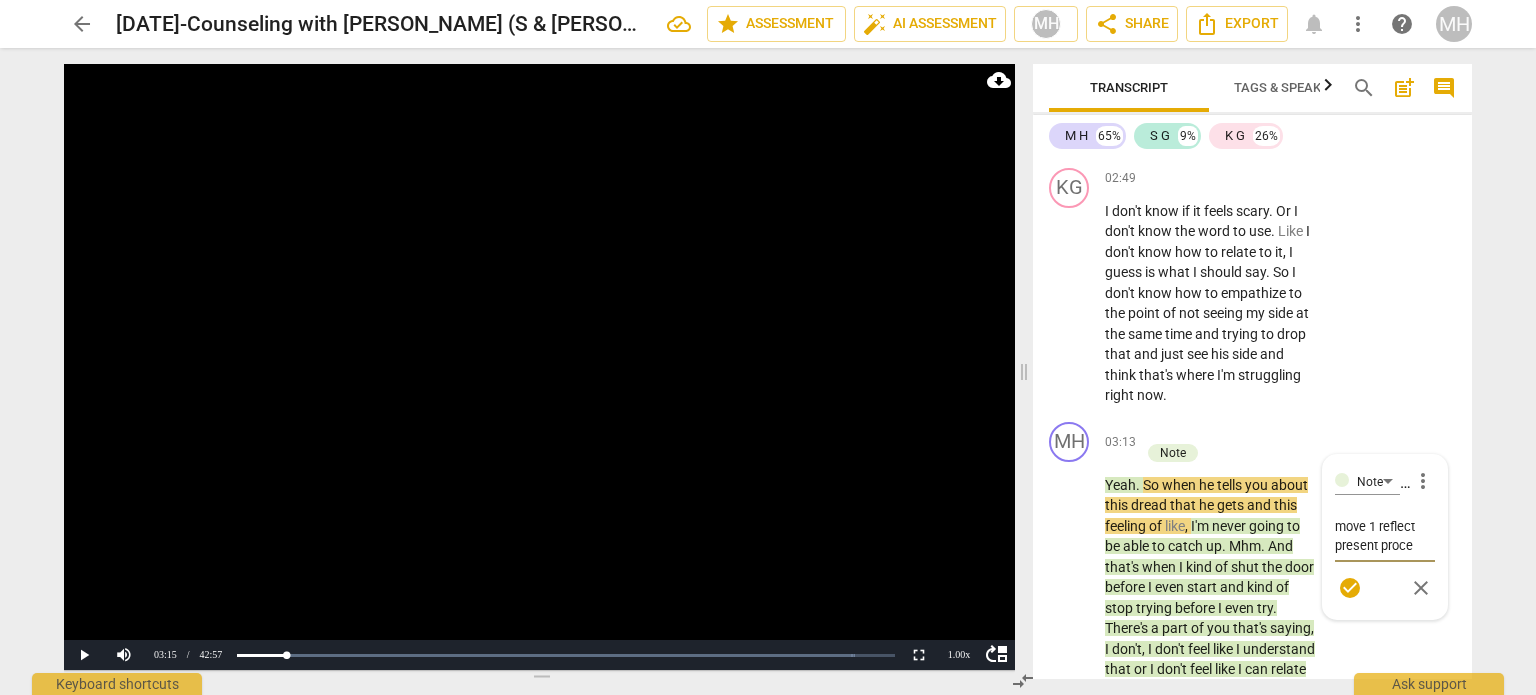 type on "move 1 reflect present proces" 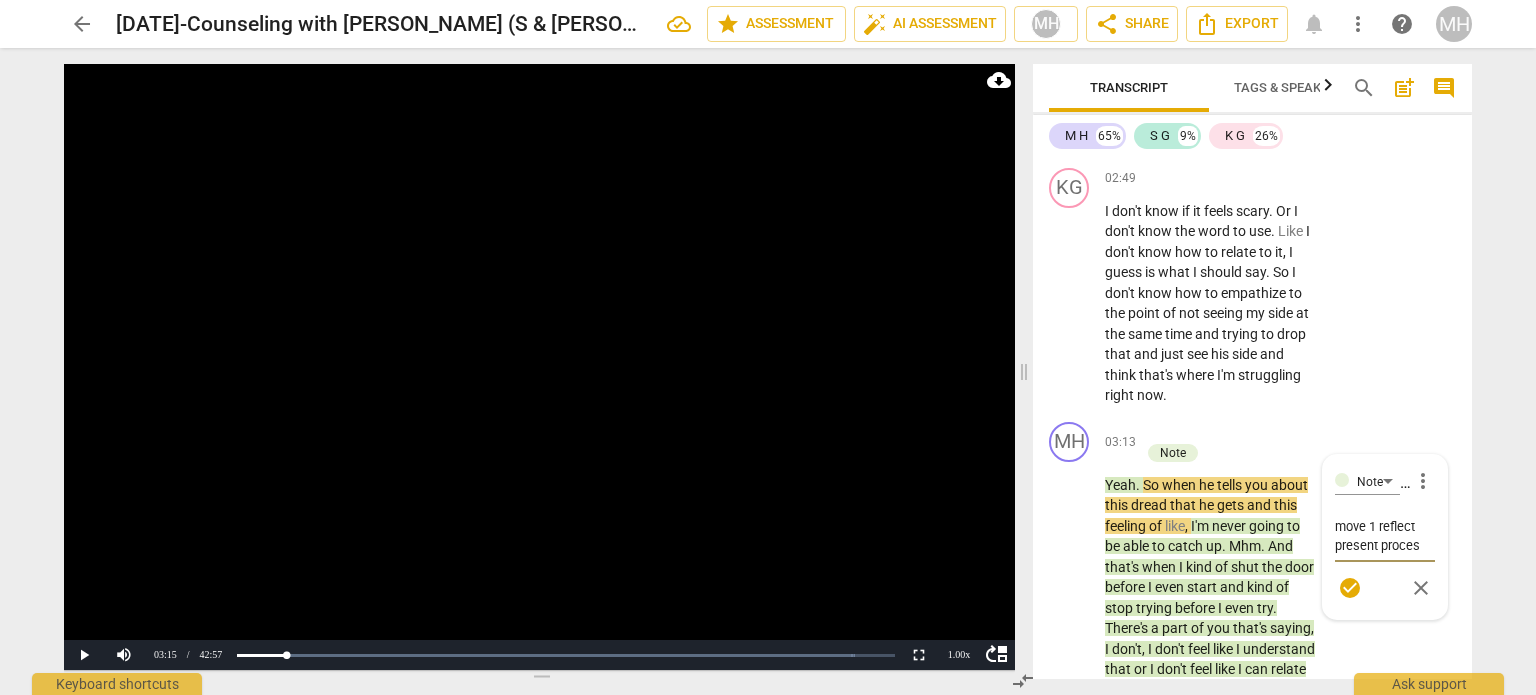 type on "move 1 reflect present process" 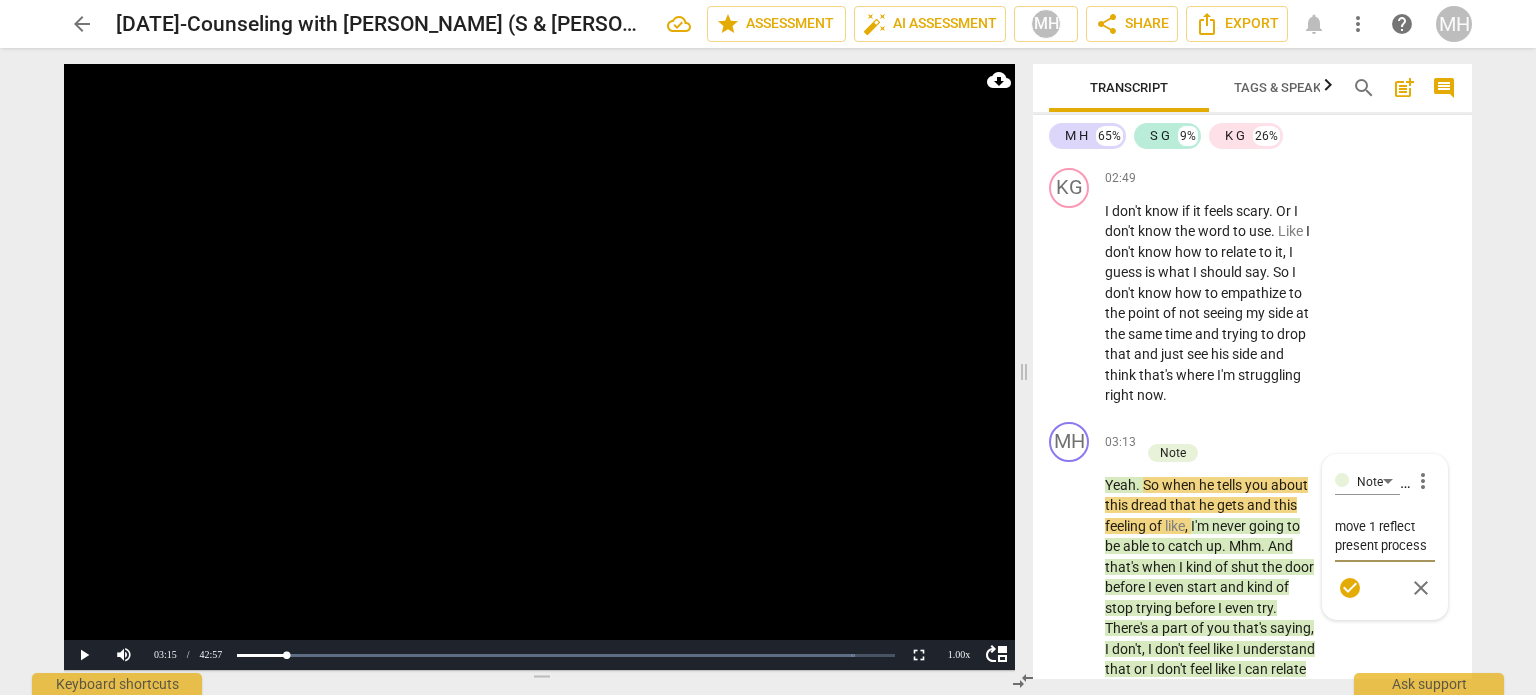type on "move 1 reflect present process" 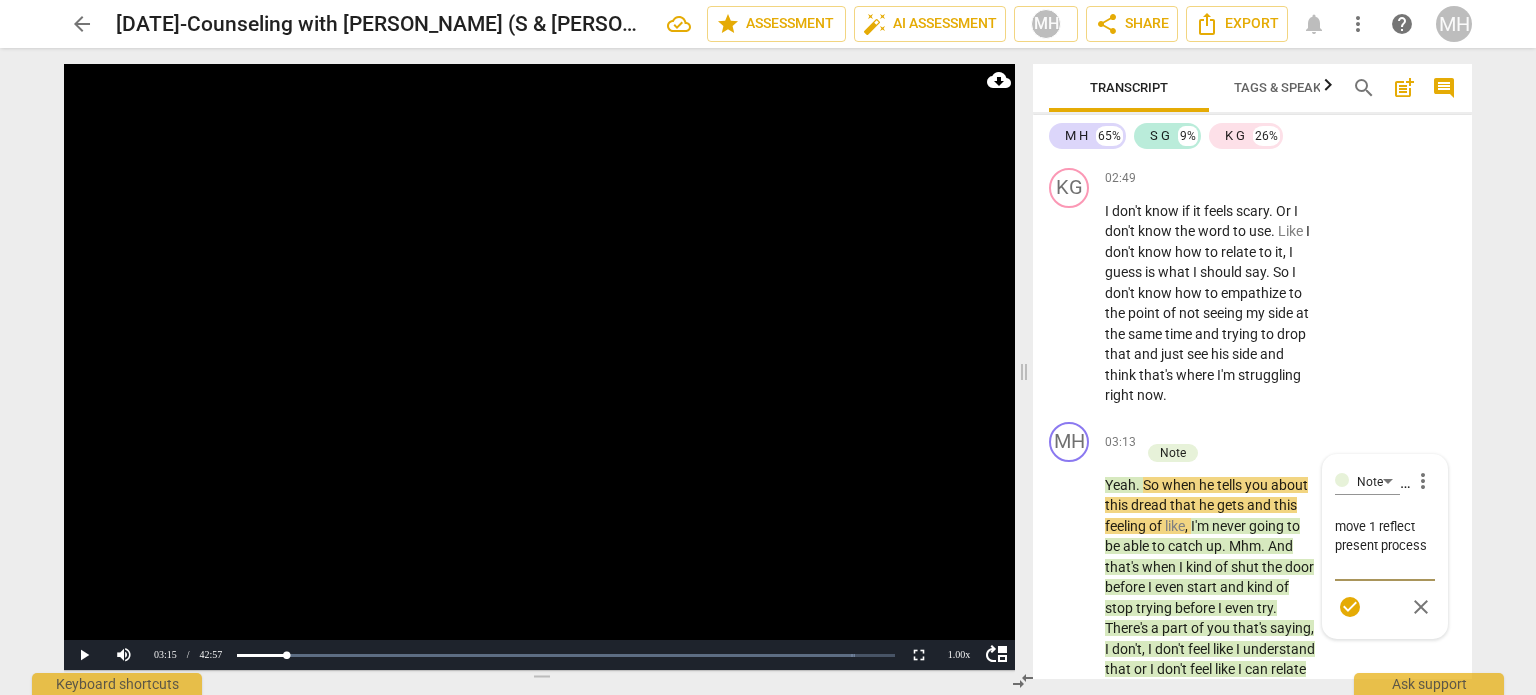 type on "move 1 reflect present process" 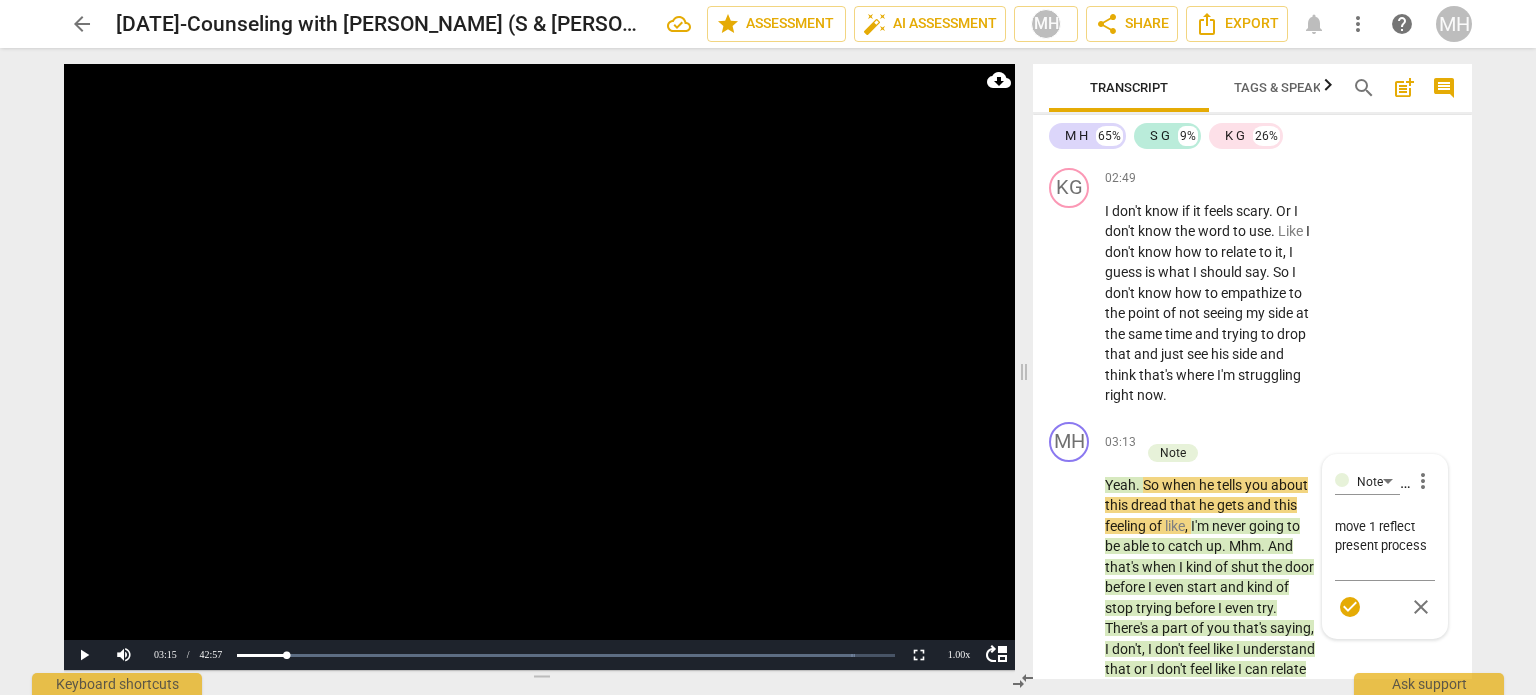 click at bounding box center (539, 367) 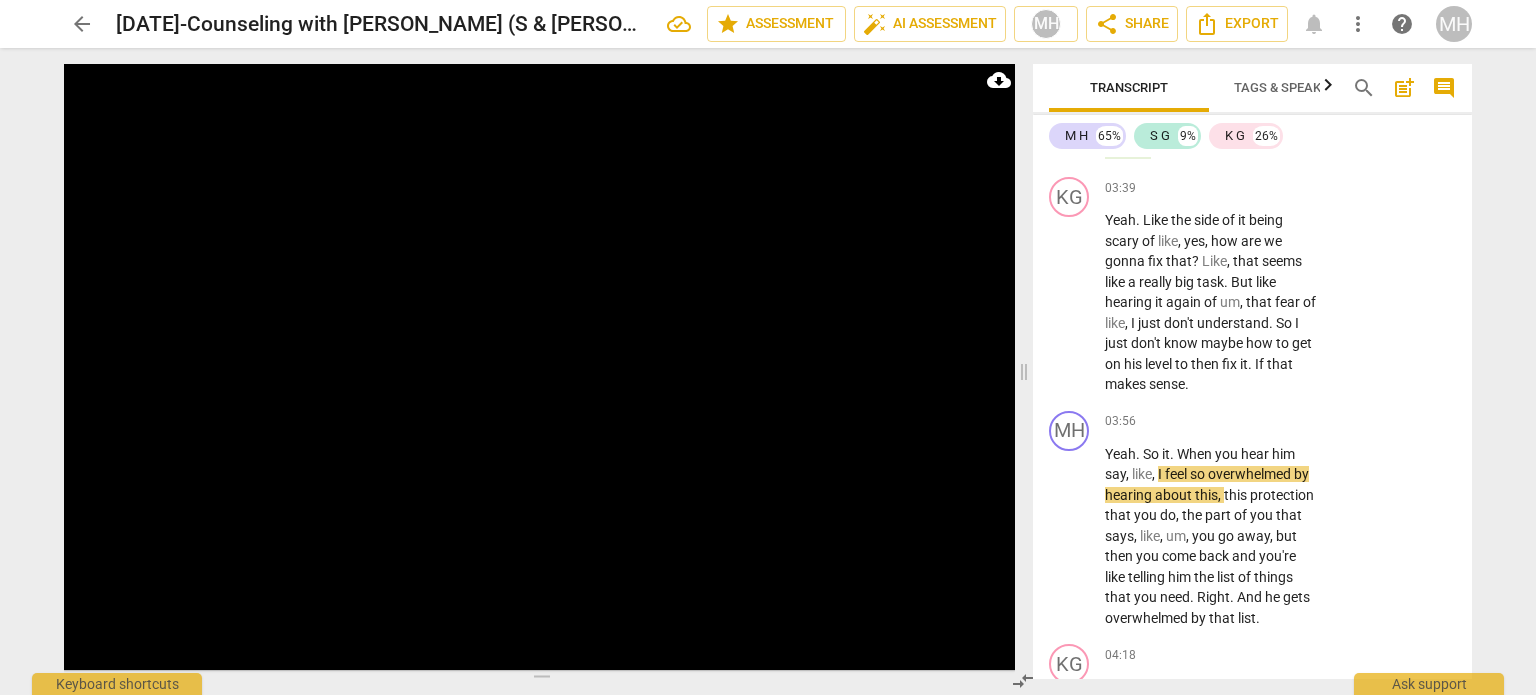 scroll, scrollTop: 3204, scrollLeft: 0, axis: vertical 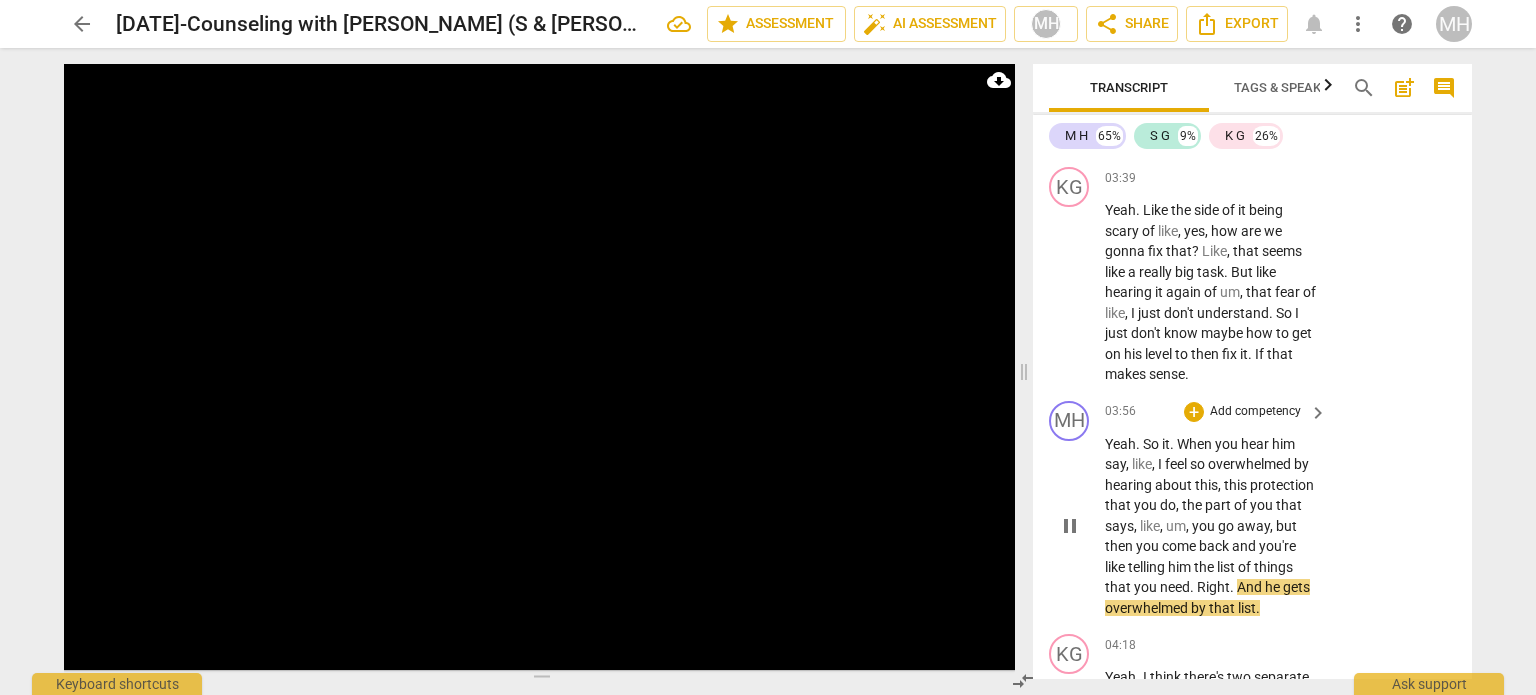 click on "Add competency" at bounding box center (1255, 412) 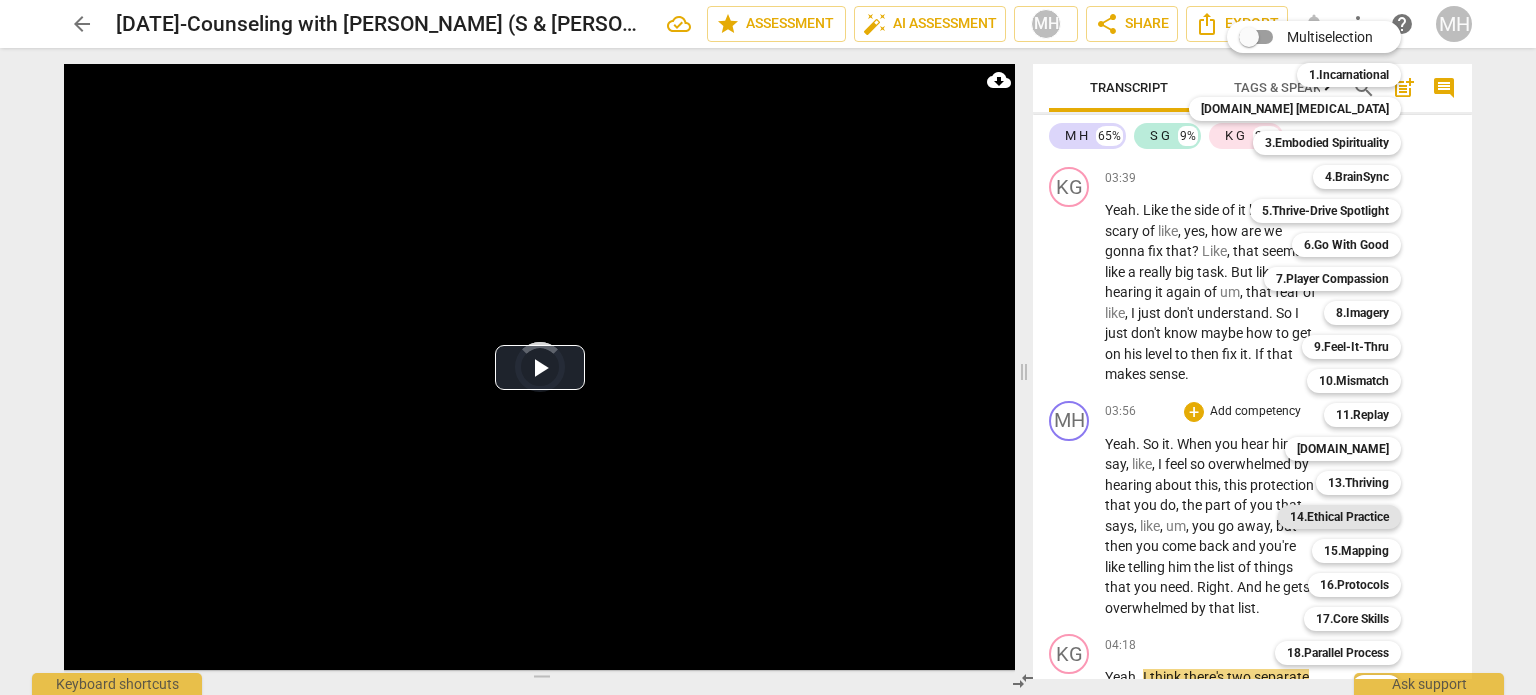 scroll, scrollTop: 59, scrollLeft: 0, axis: vertical 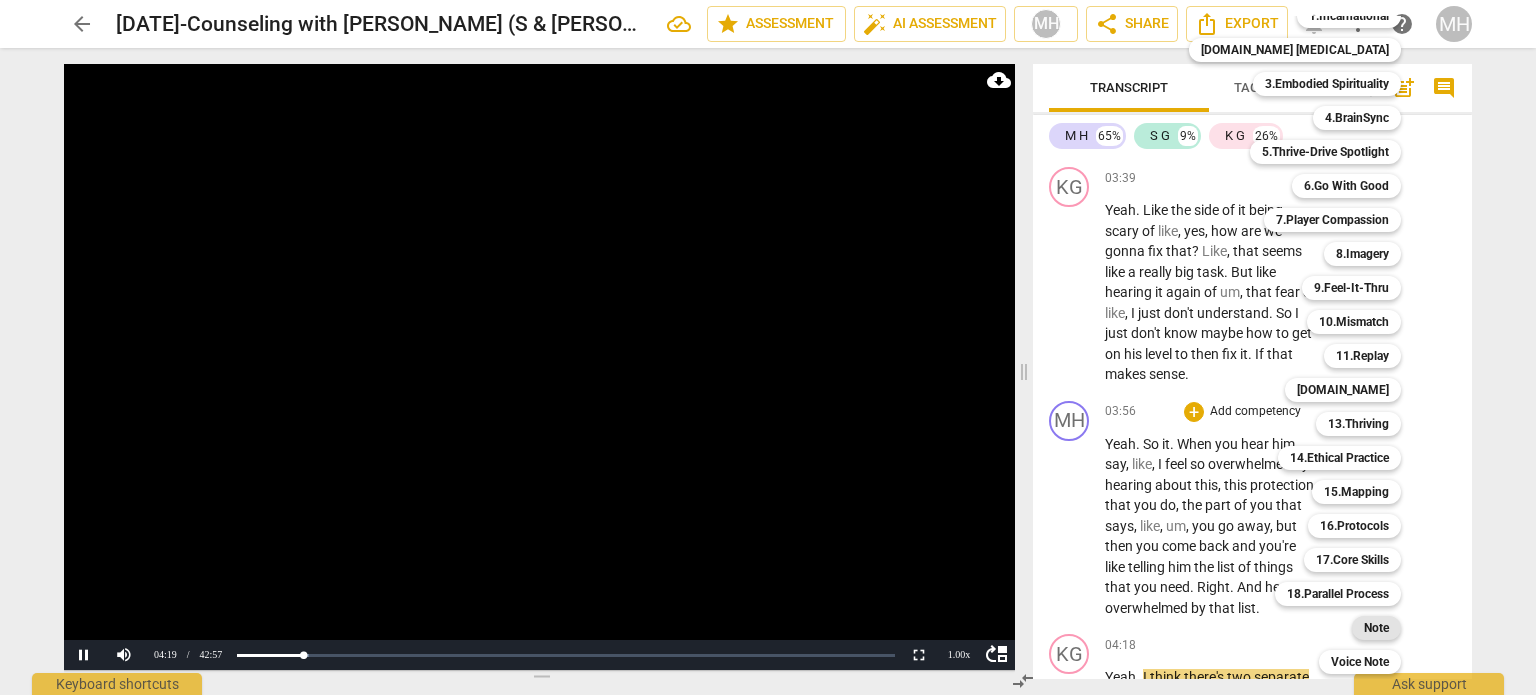 click on "Note" at bounding box center (1376, 628) 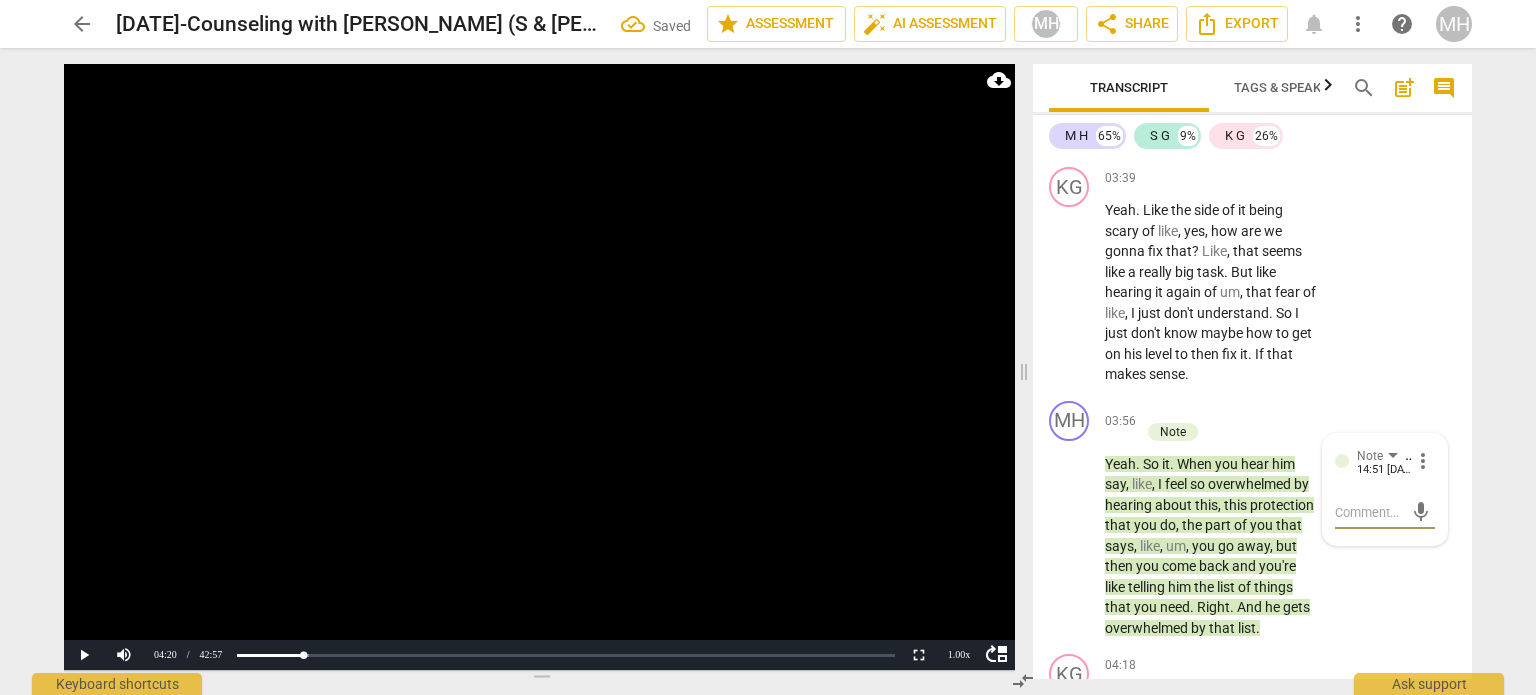 type on "s" 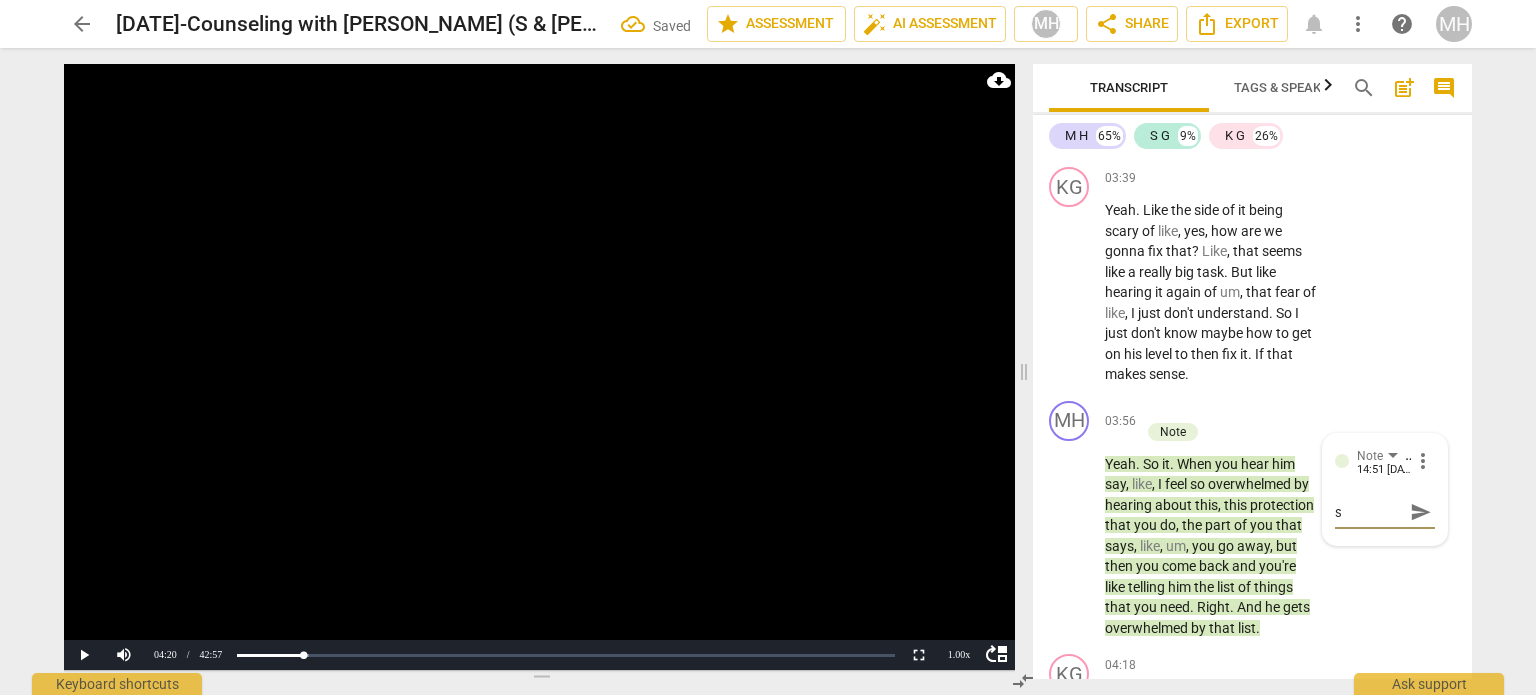 type on "st" 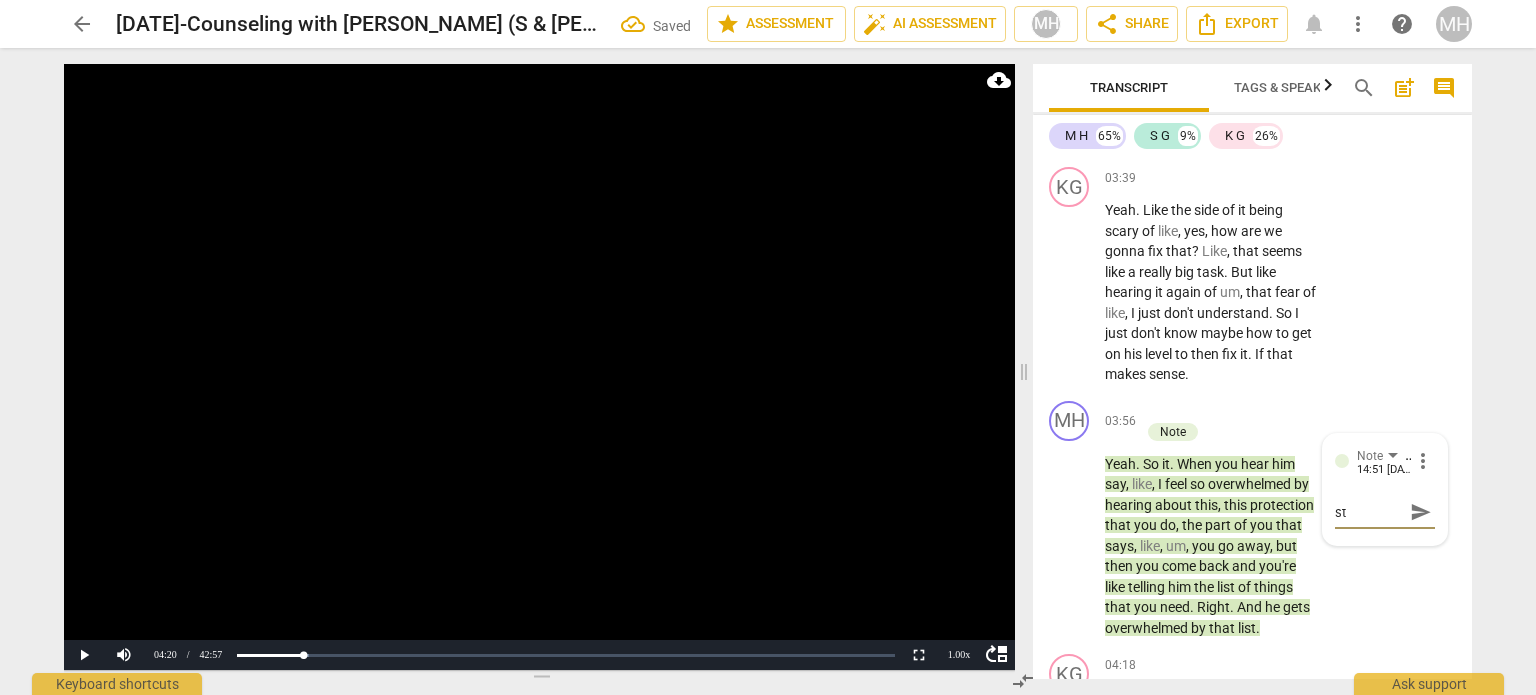 type on "ste" 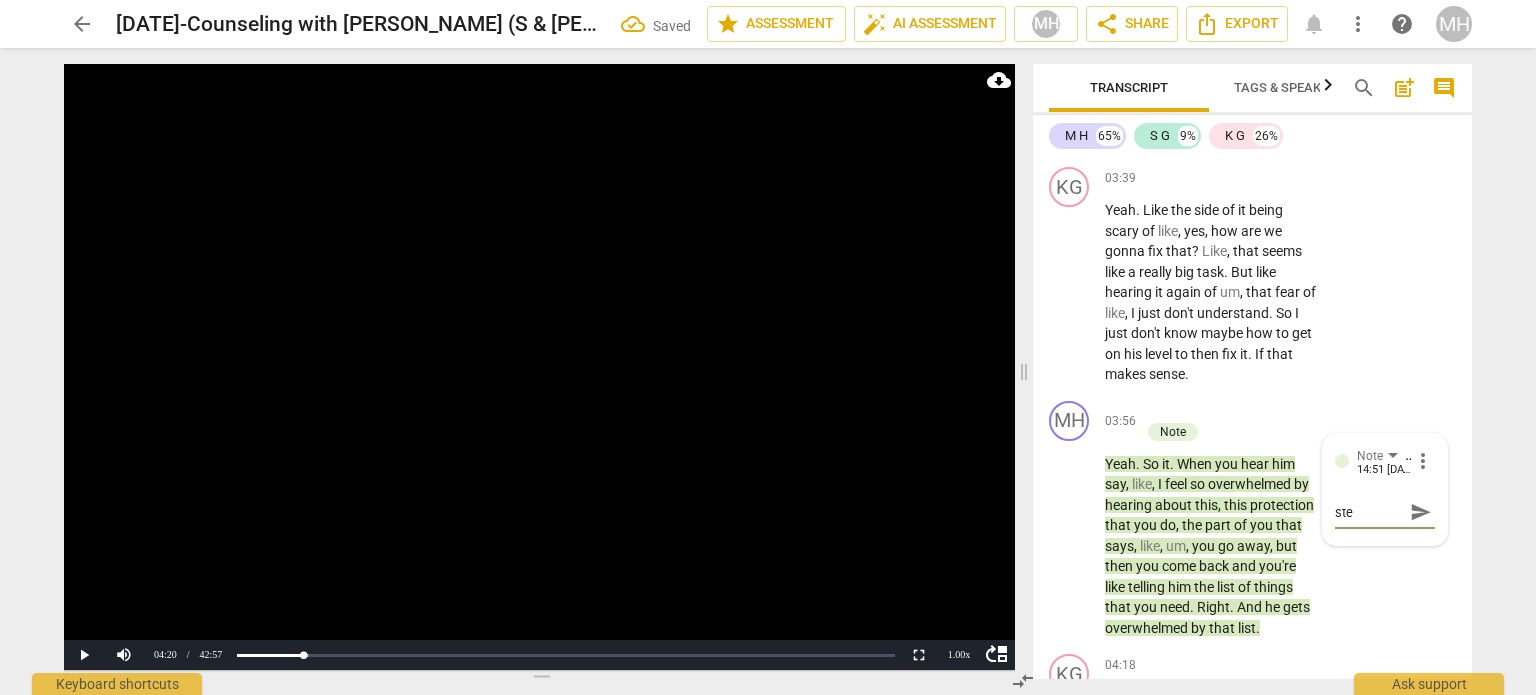 type on "step" 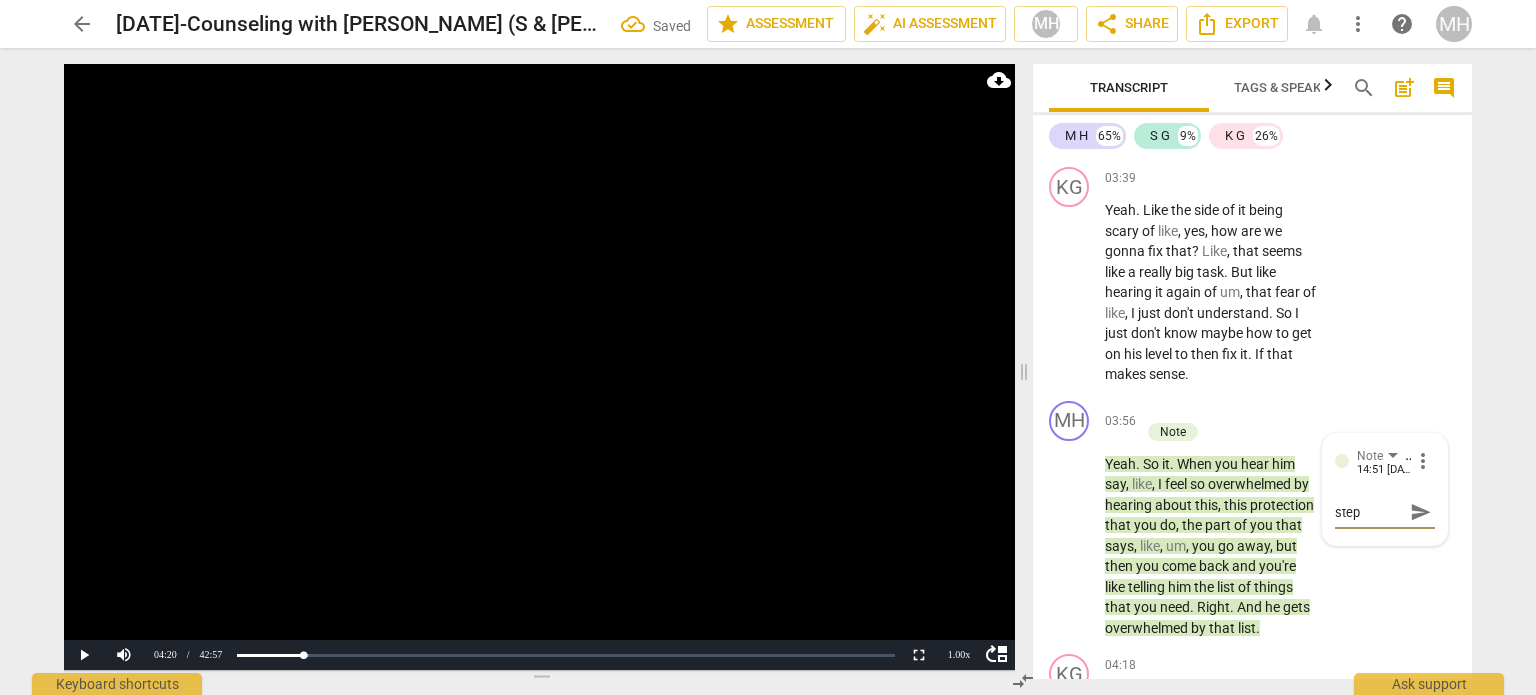 type on "step" 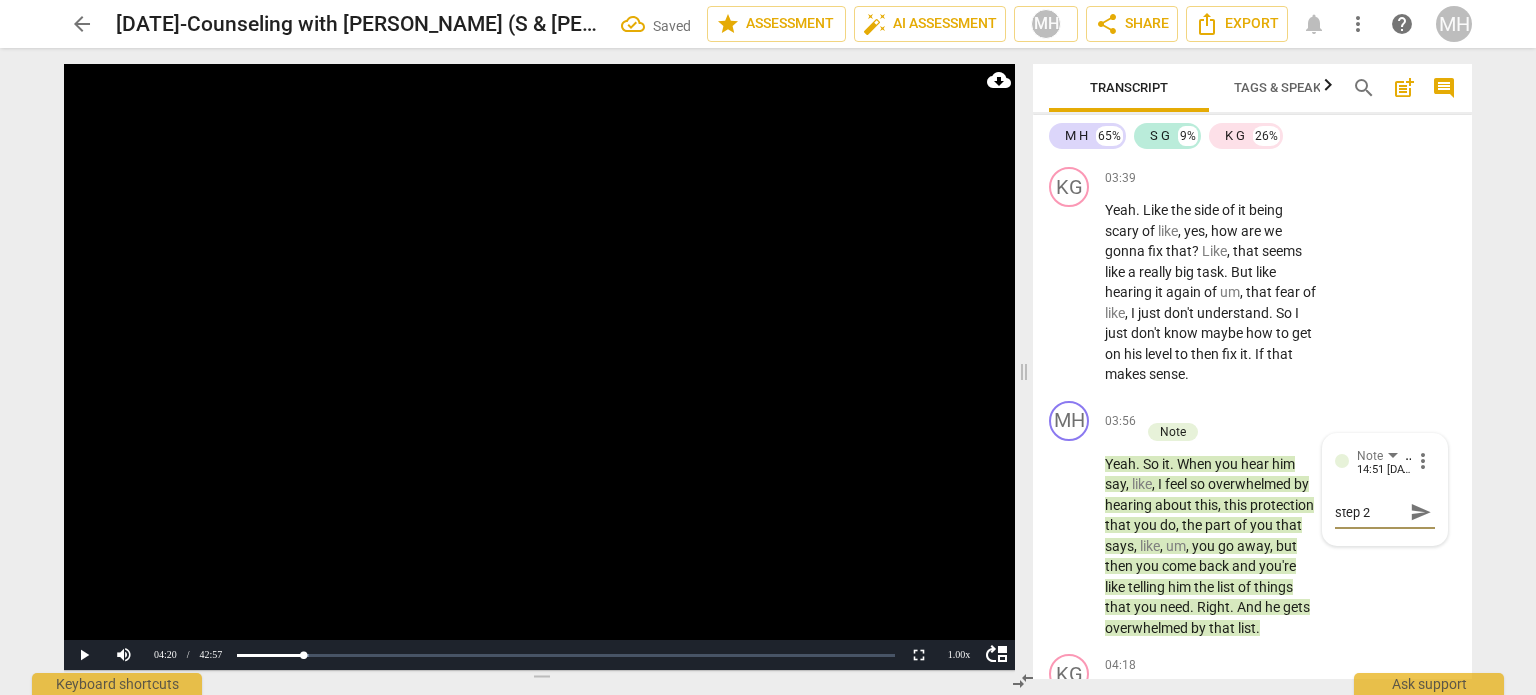 type on "step 2" 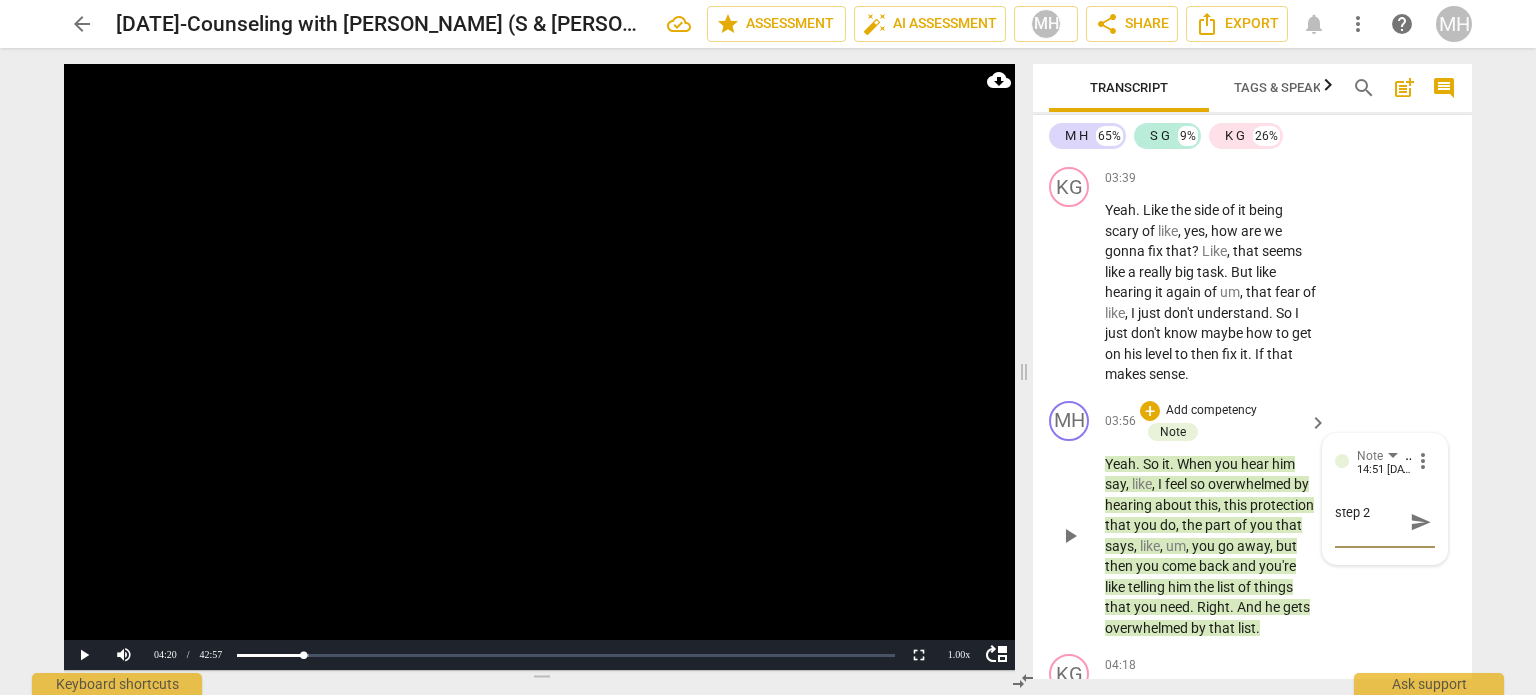 type on "step 2
m" 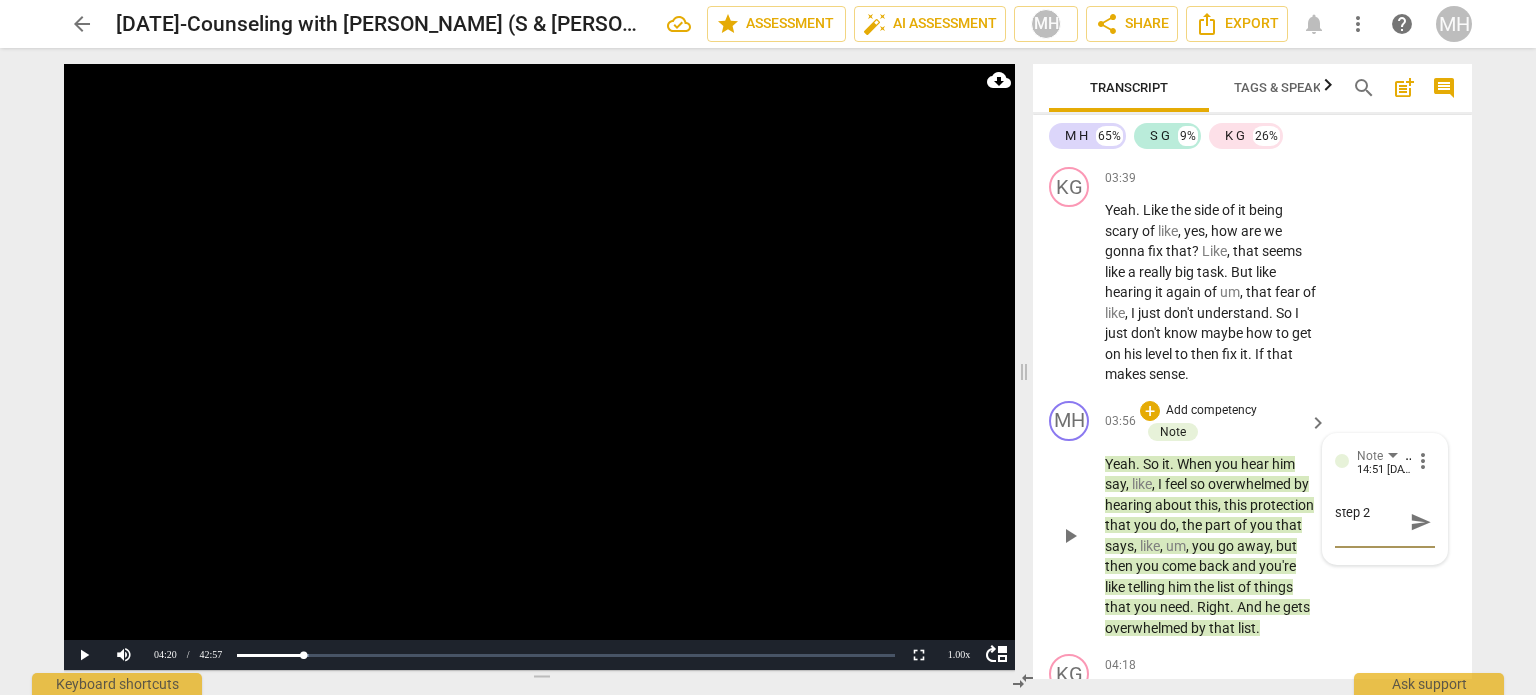 type on "step 2
m" 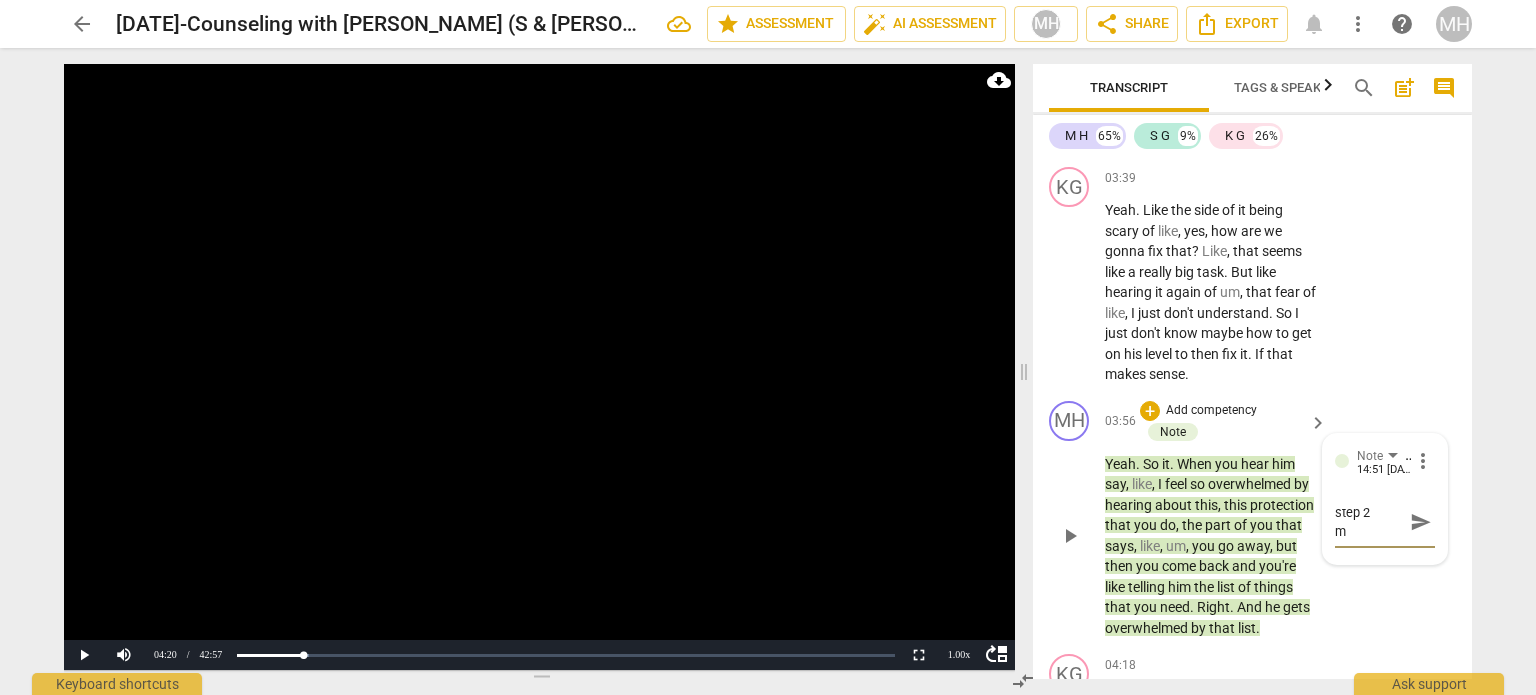 type on "step 2
mo" 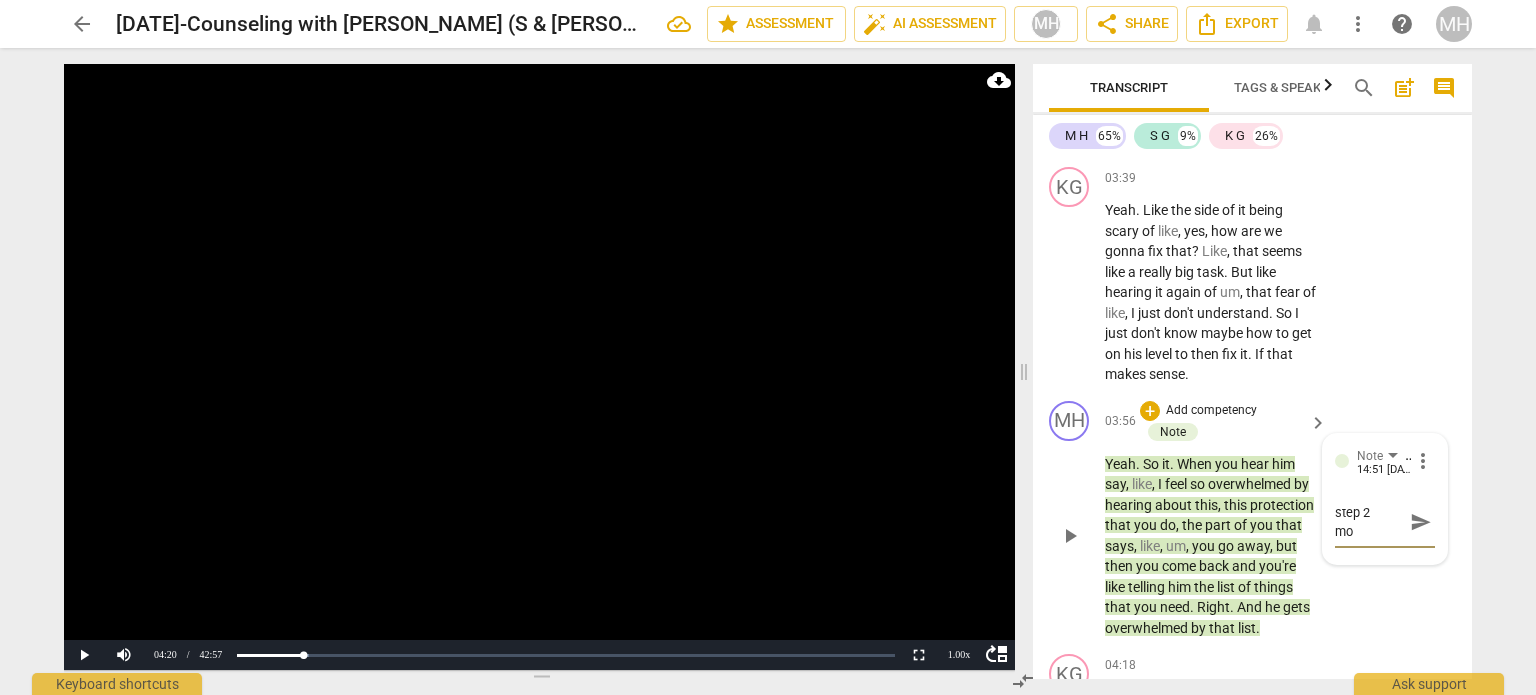 type on "step 2
mov" 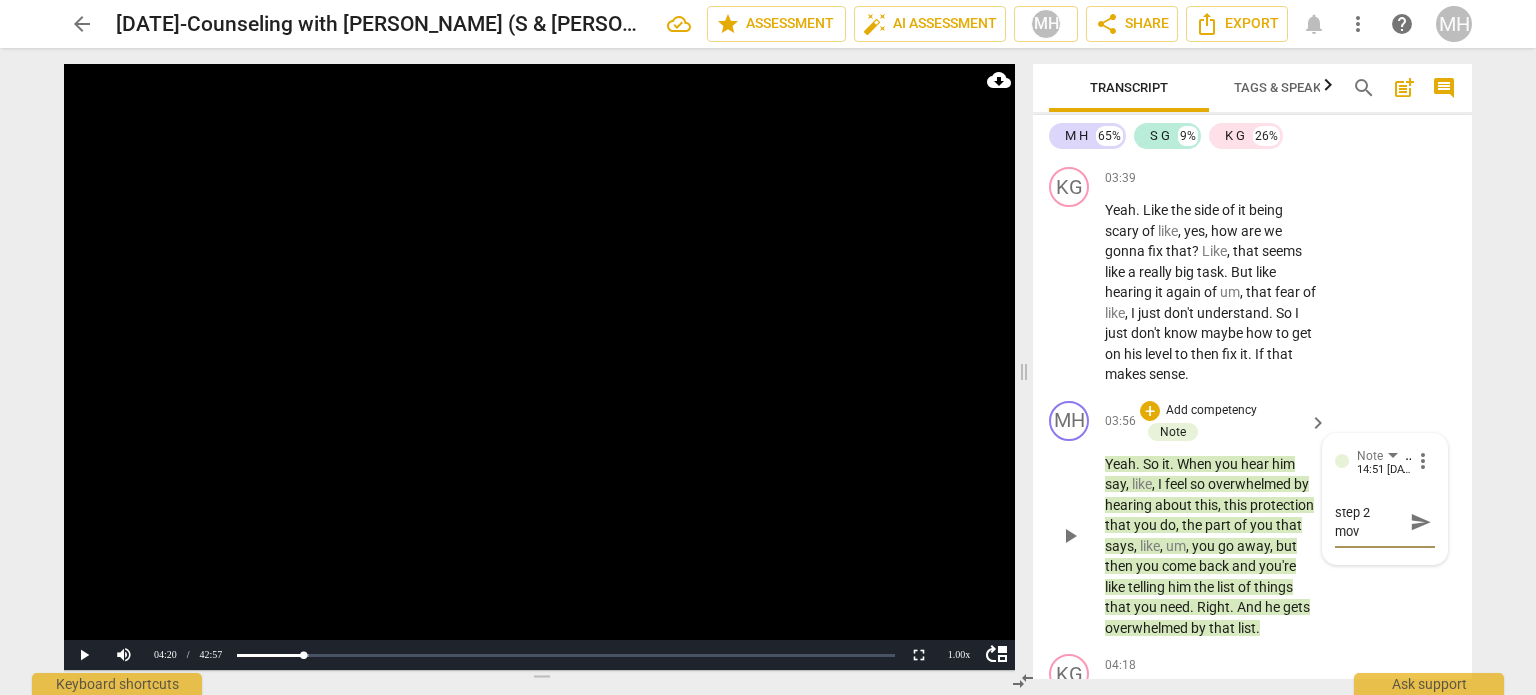 type on "step 2
move" 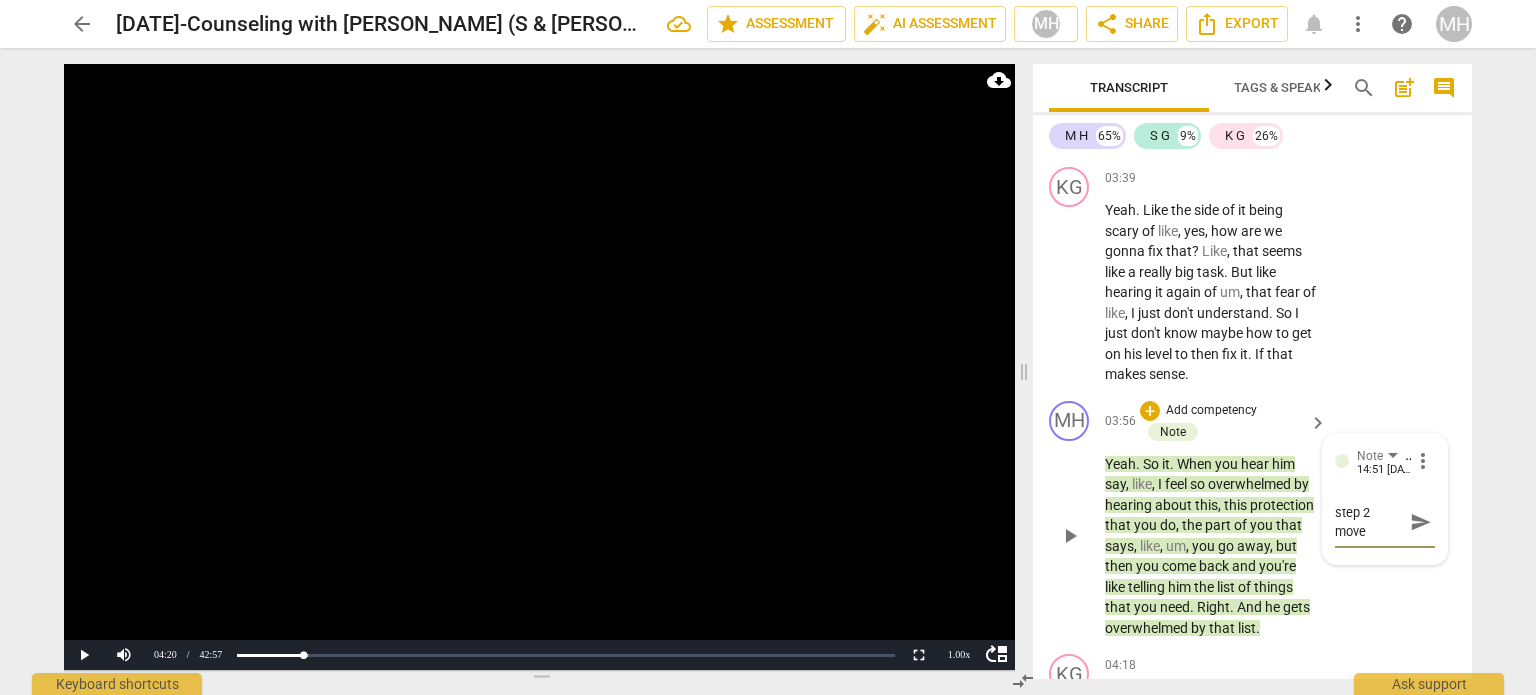 type on "step 2
move" 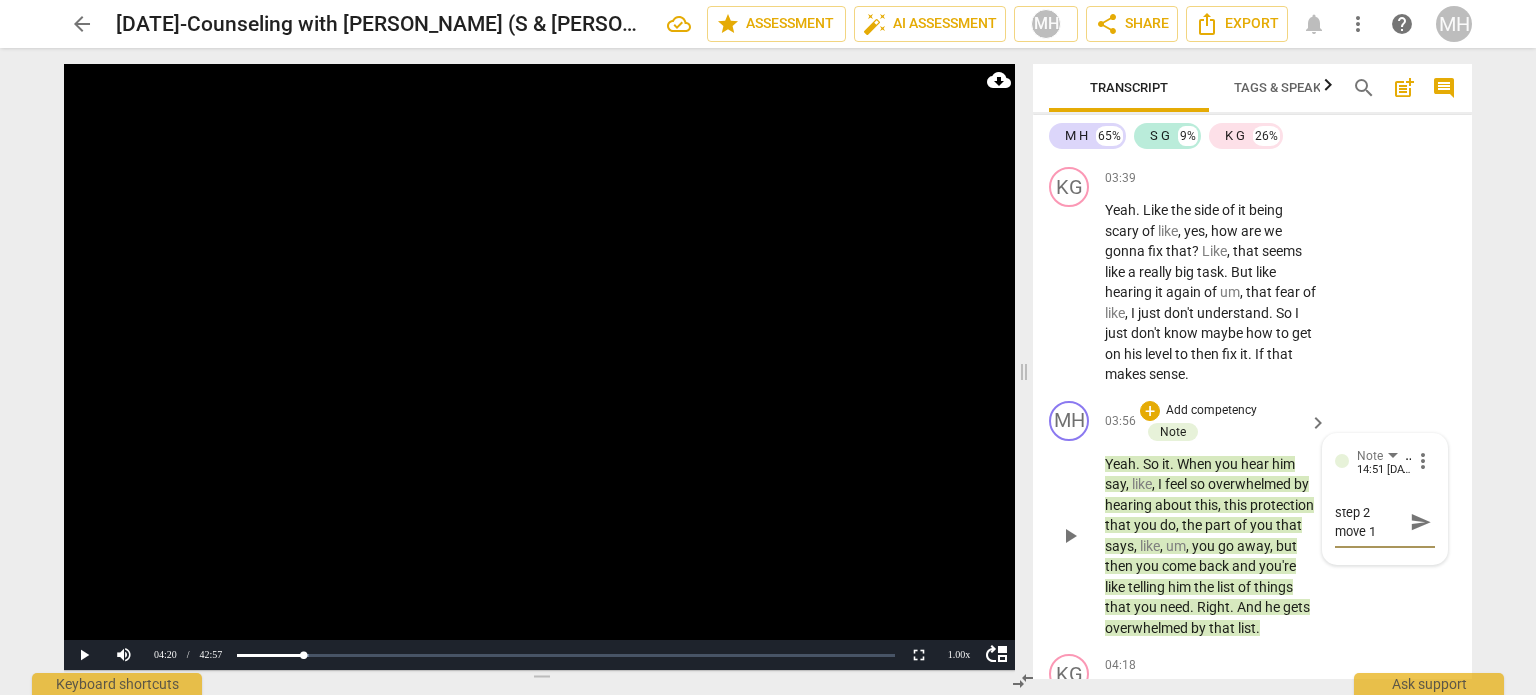 type on "step 2
move 1" 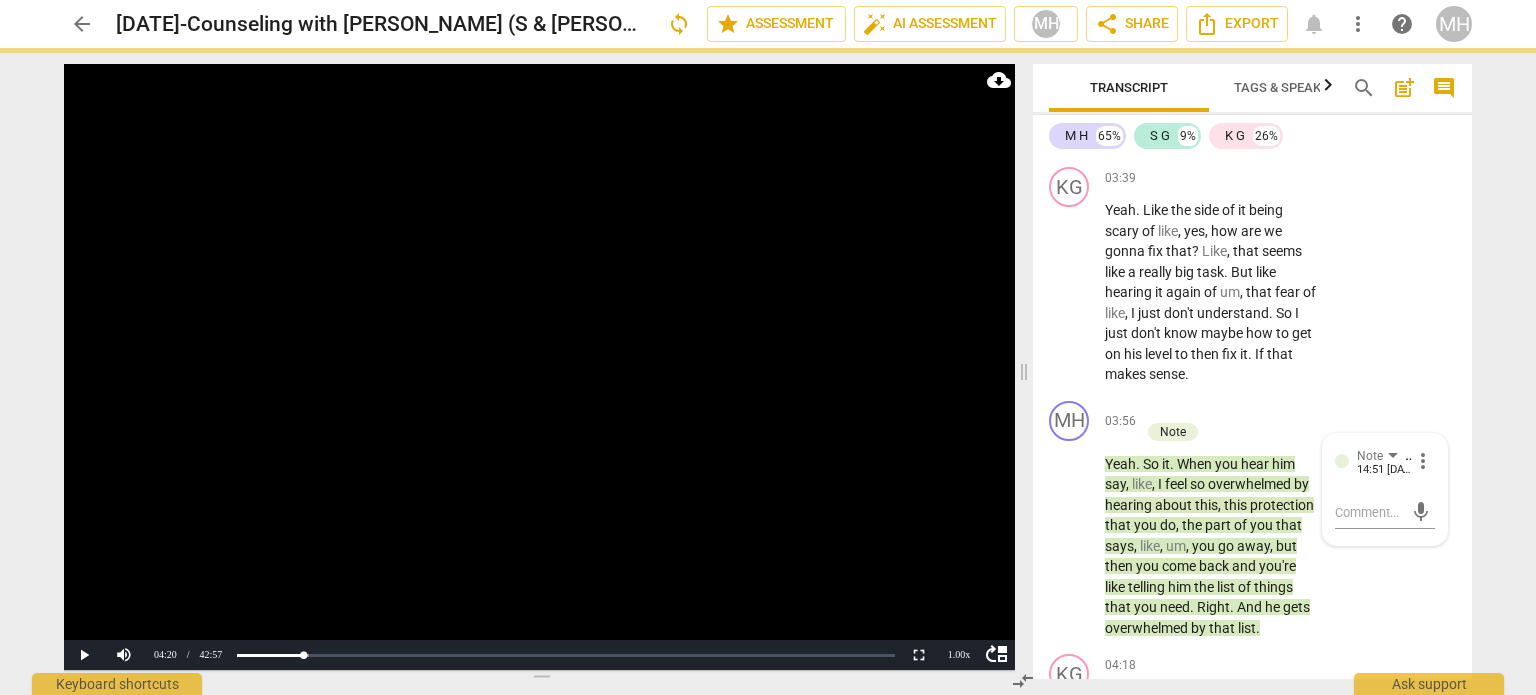 click at bounding box center [539, 367] 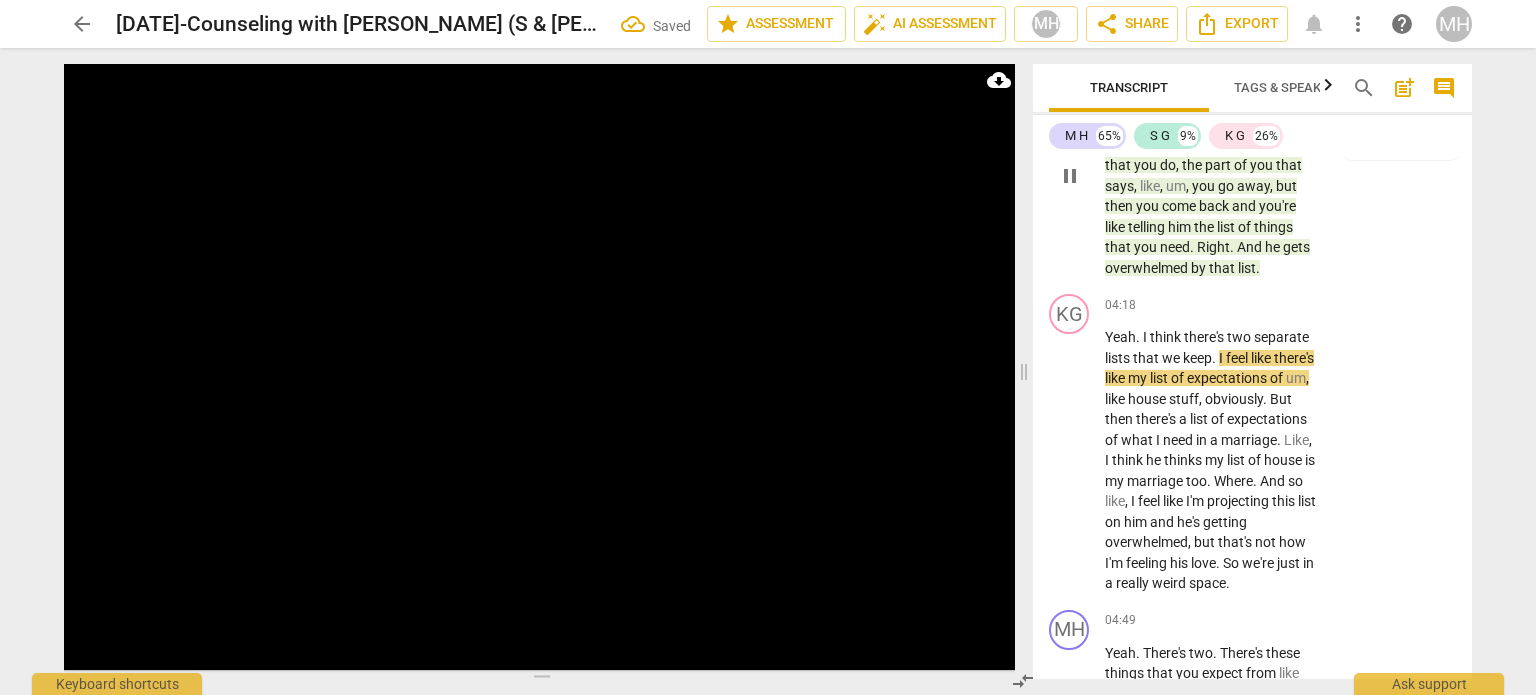 scroll, scrollTop: 3568, scrollLeft: 0, axis: vertical 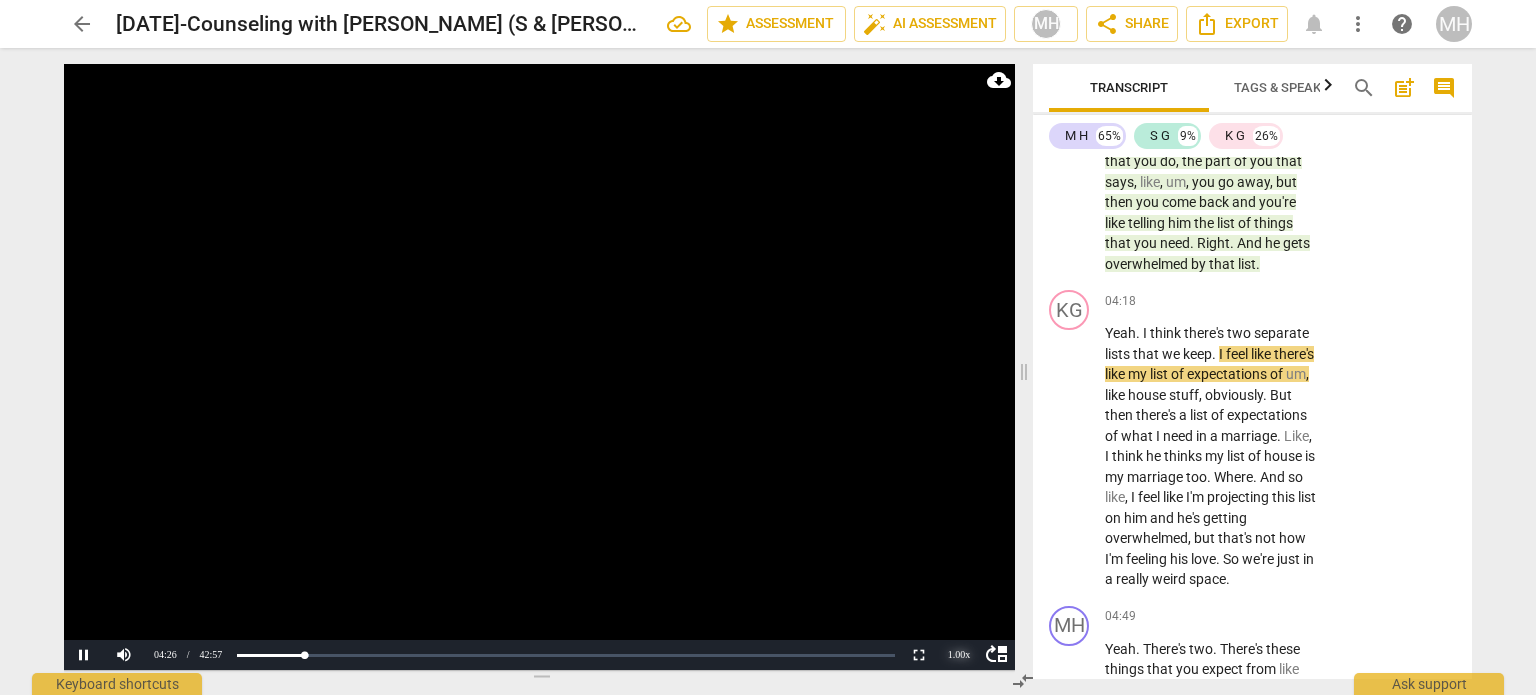 click on "1.00 x" at bounding box center (959, 655) 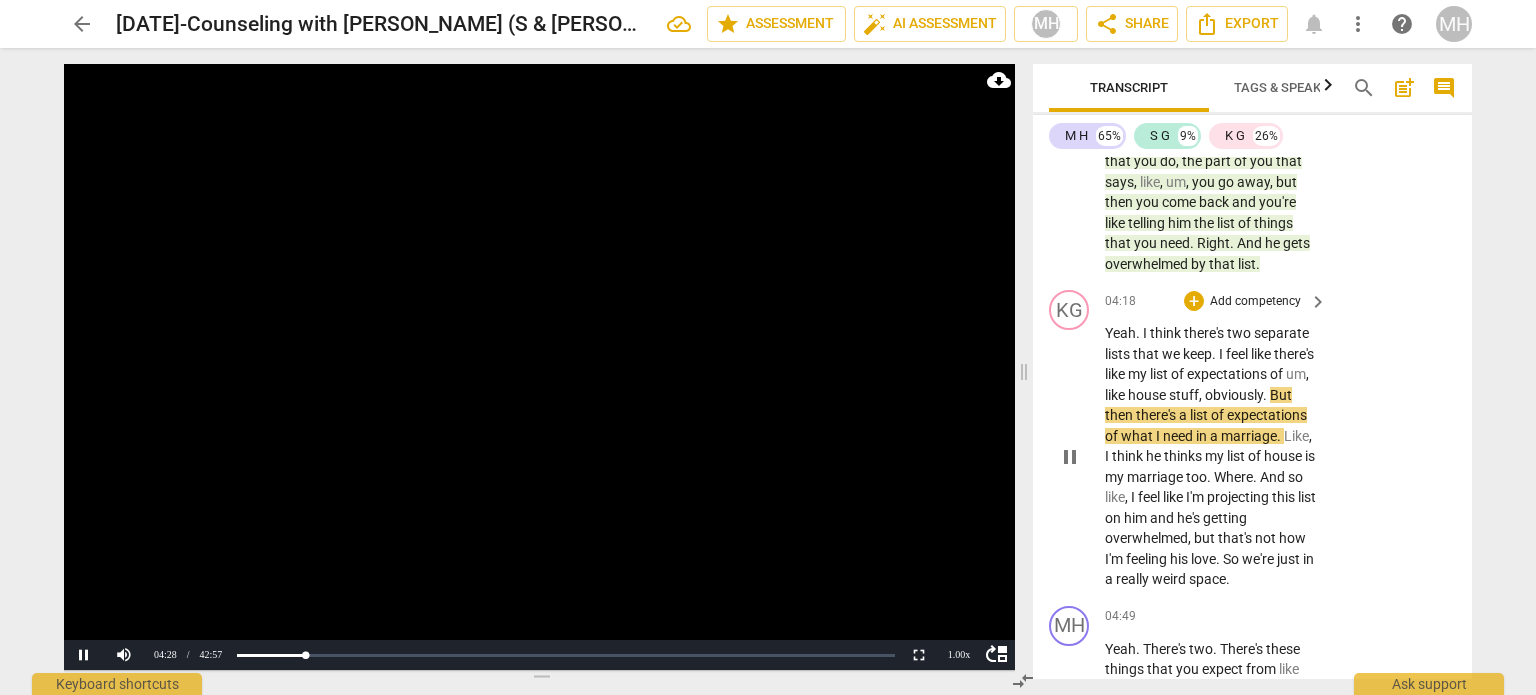 click on "getting" at bounding box center [1225, 518] 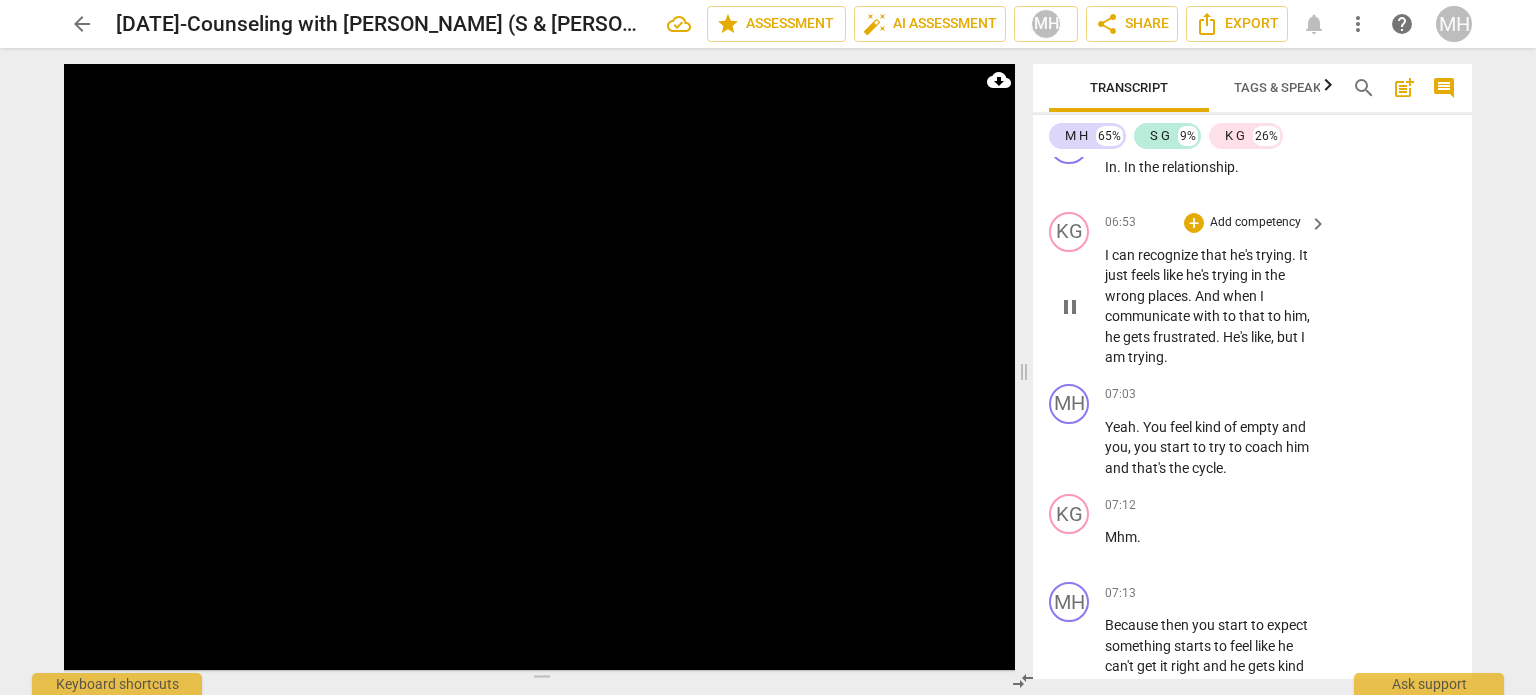 scroll, scrollTop: 6560, scrollLeft: 0, axis: vertical 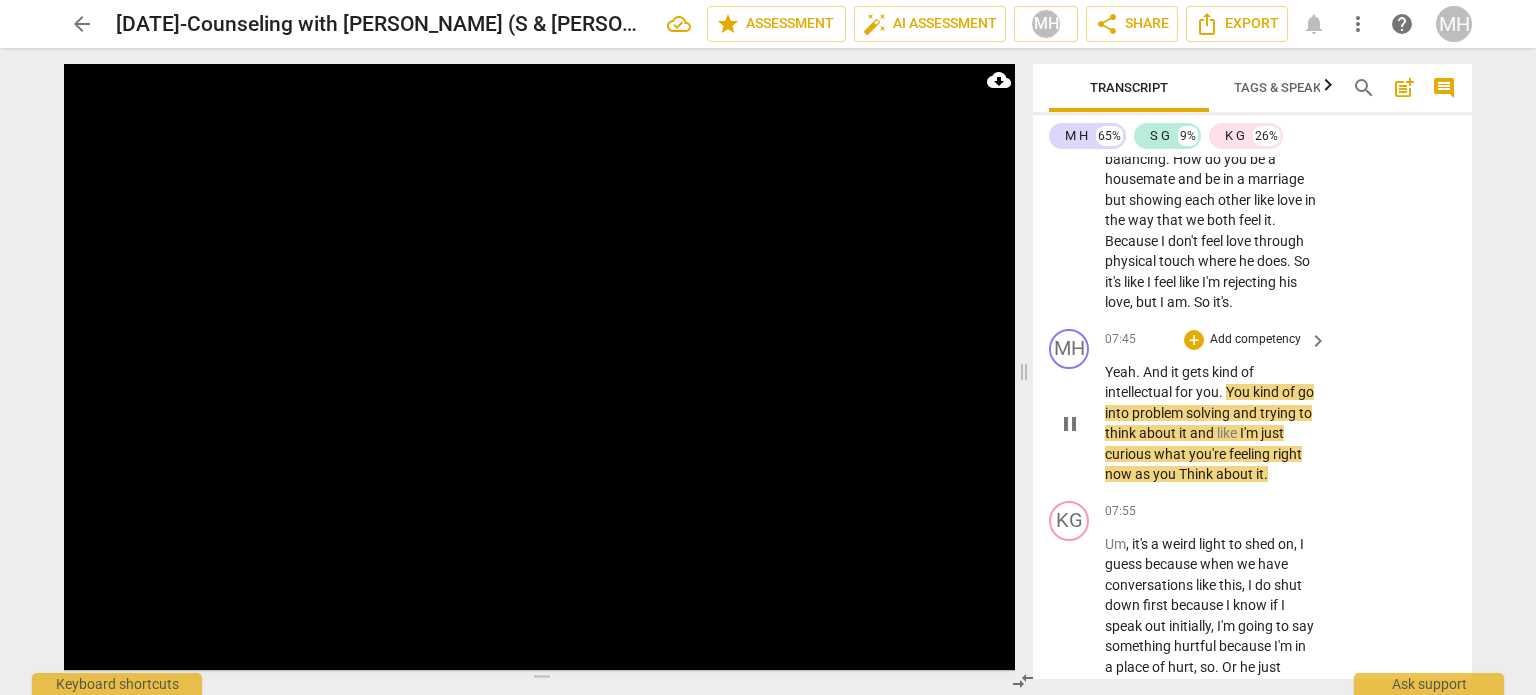 click on "Add competency" at bounding box center (1255, 340) 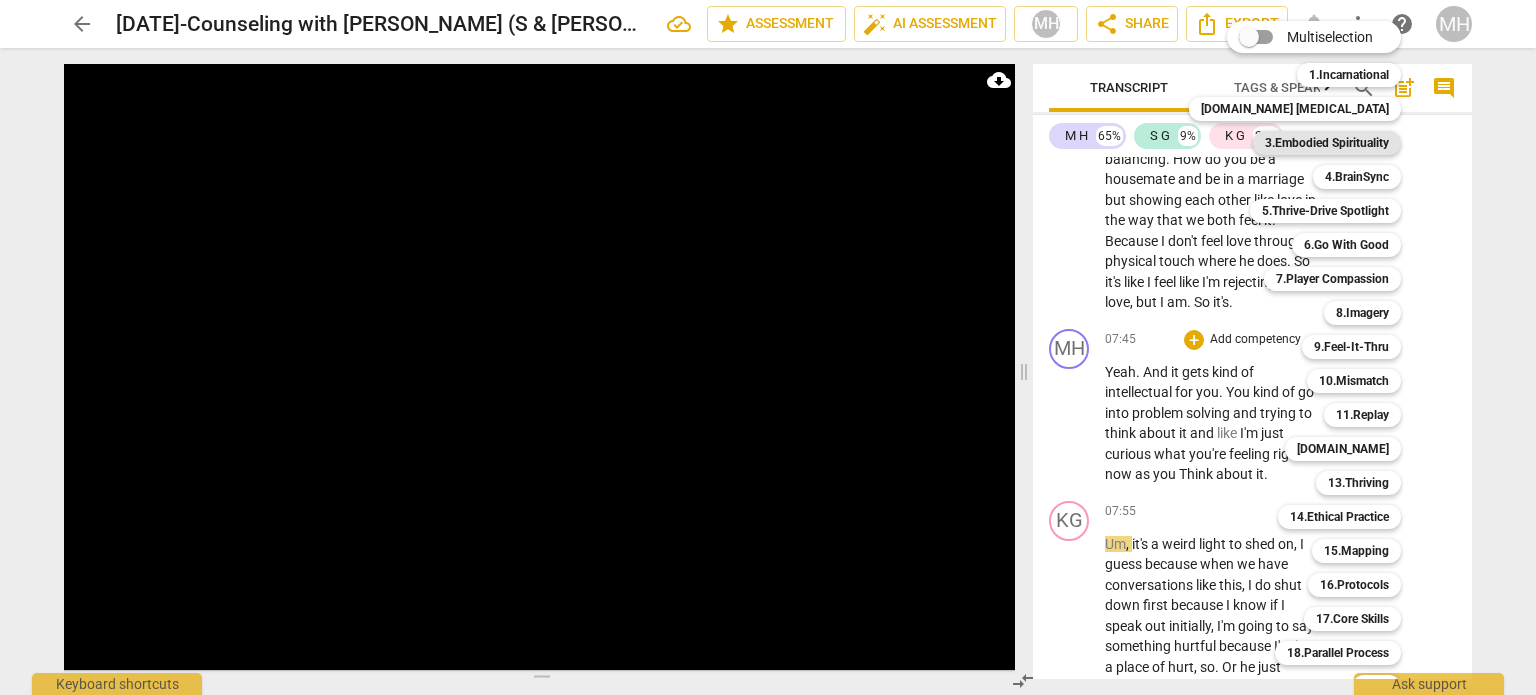click on "3.Embodied Spirituality" at bounding box center [1327, 143] 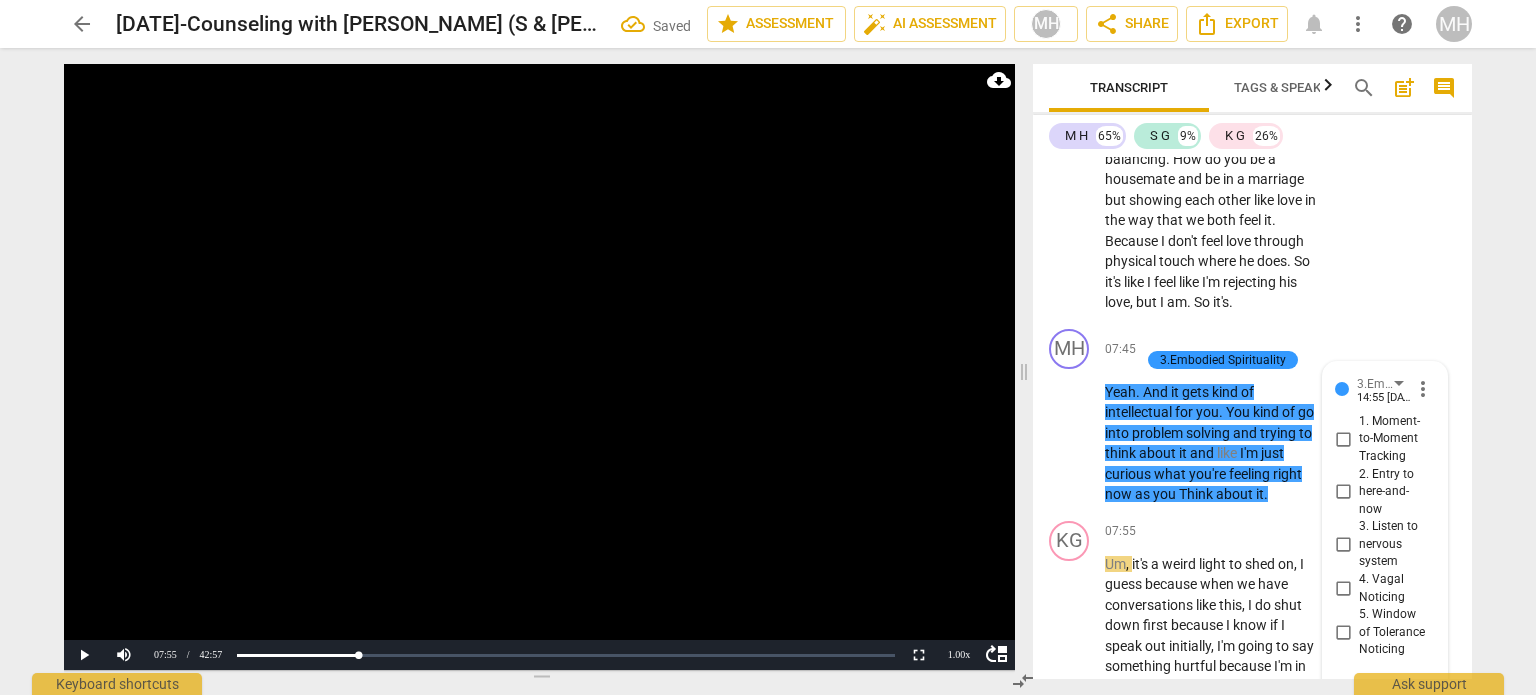 scroll, scrollTop: 6858, scrollLeft: 0, axis: vertical 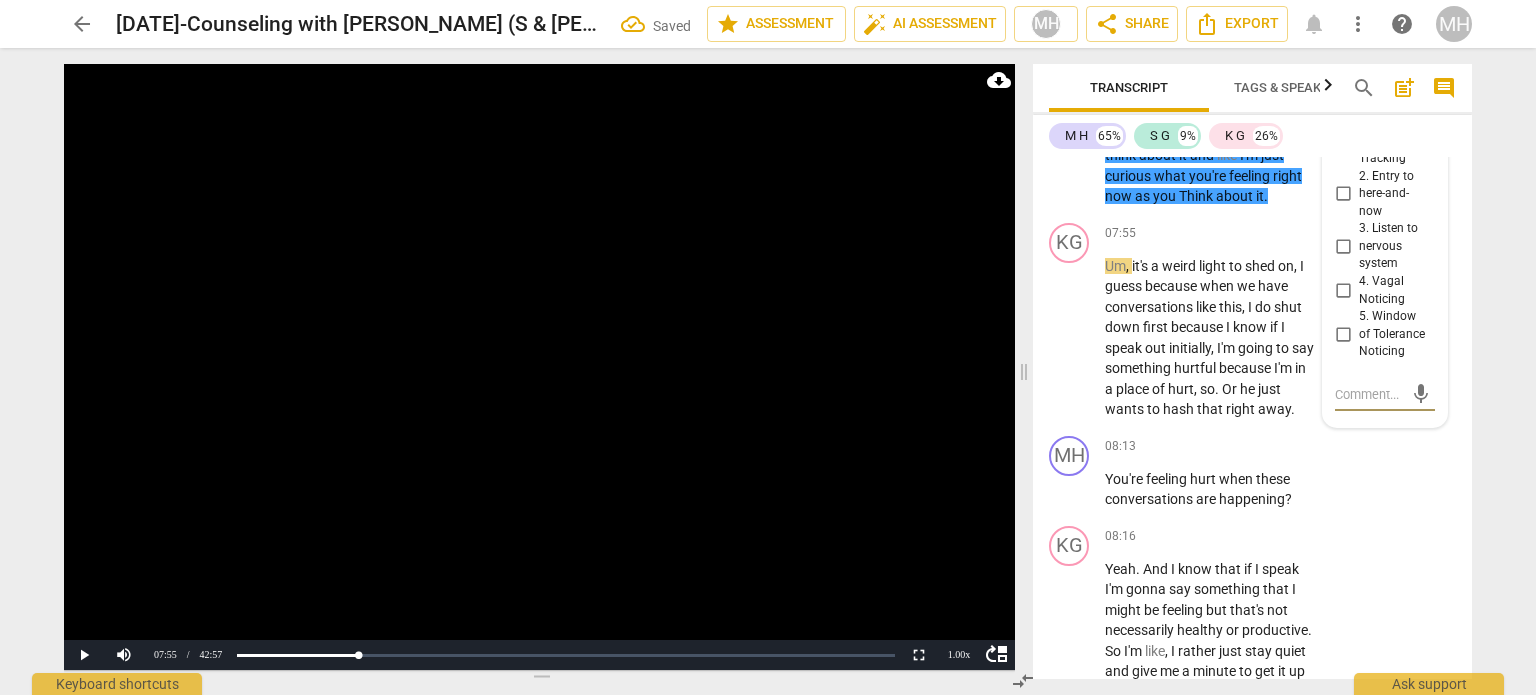 click on "2. Entry to here-and-now" at bounding box center (1343, 194) 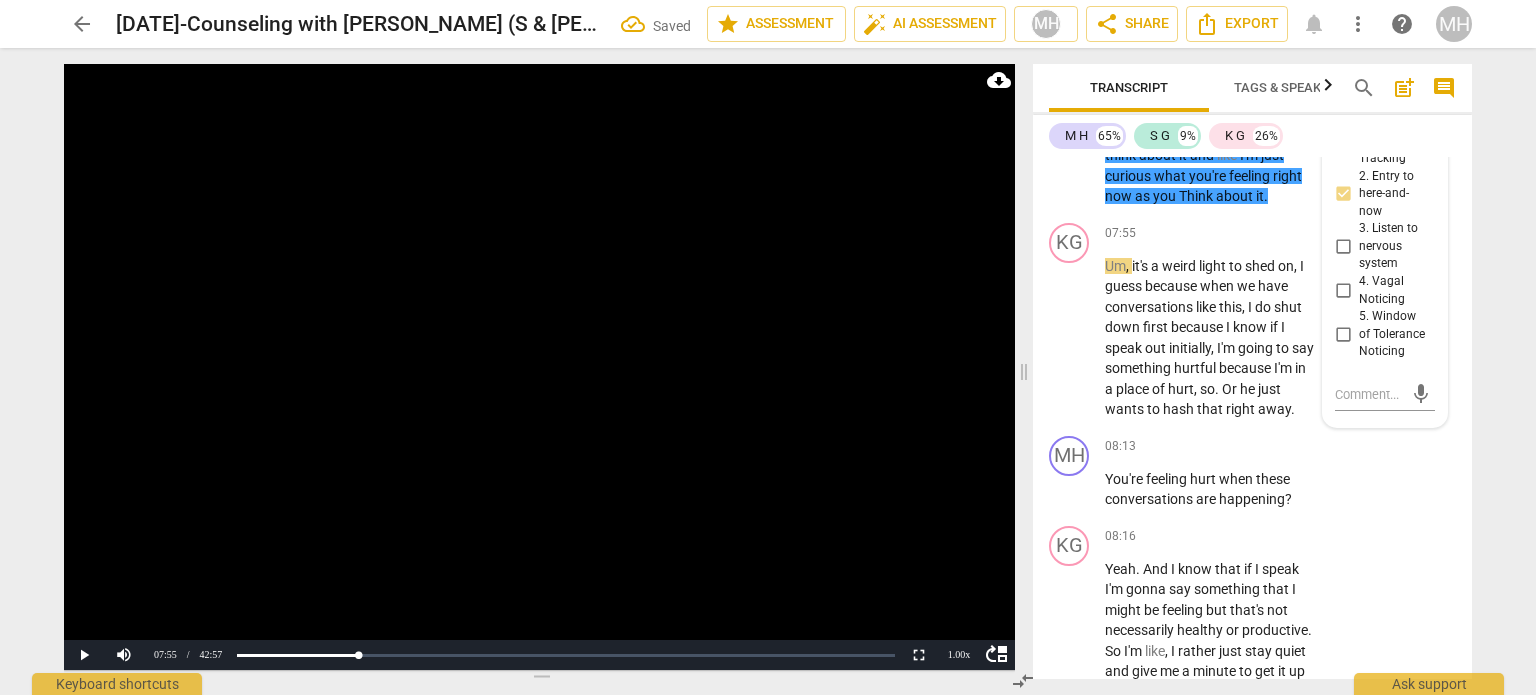 click at bounding box center (539, 367) 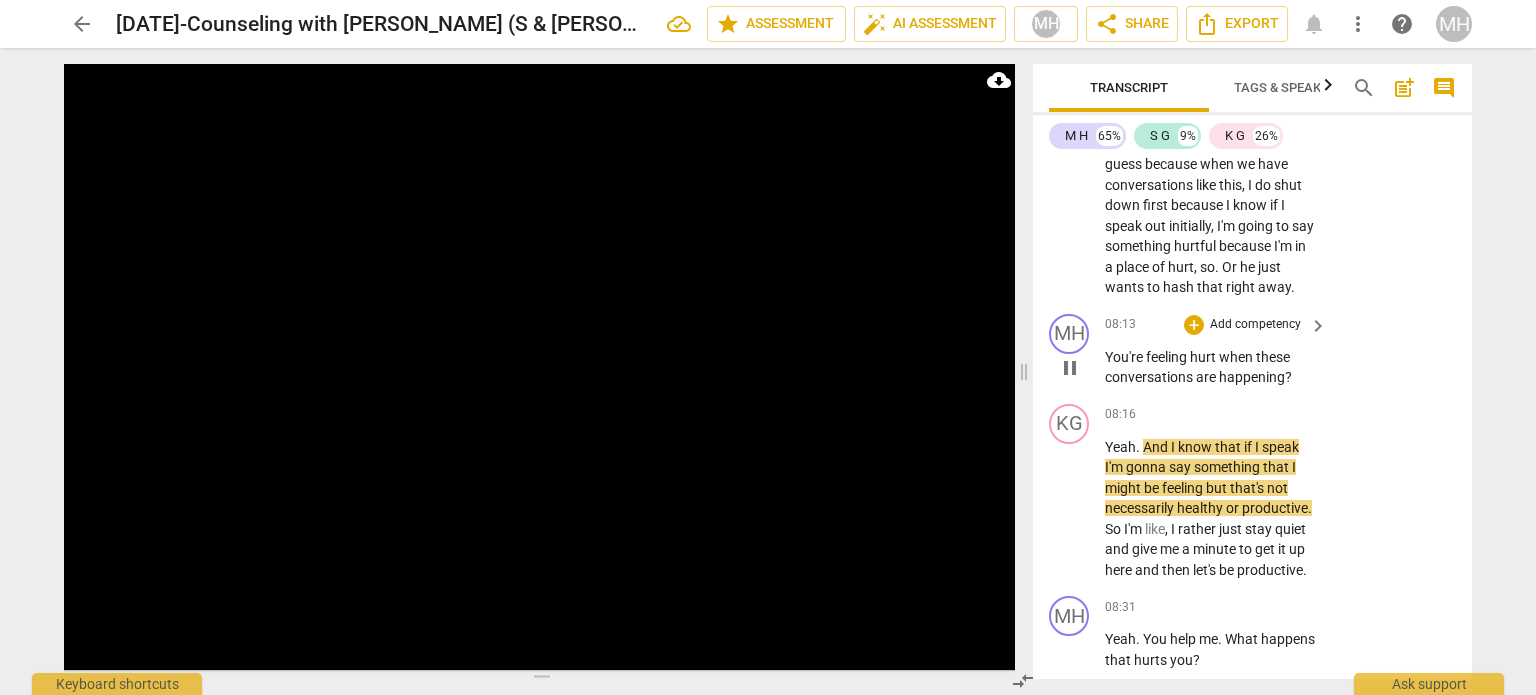 scroll, scrollTop: 6984, scrollLeft: 0, axis: vertical 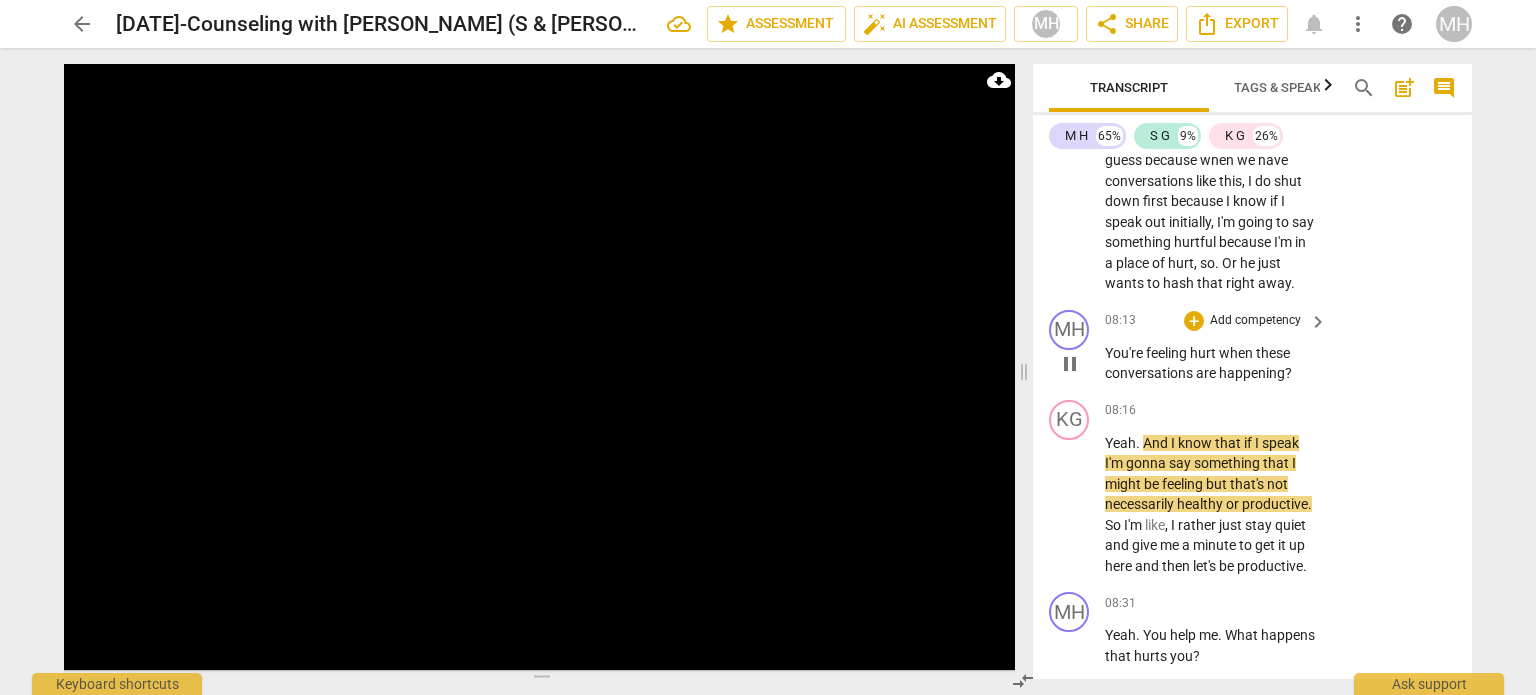 click on "Add competency" at bounding box center [1255, 321] 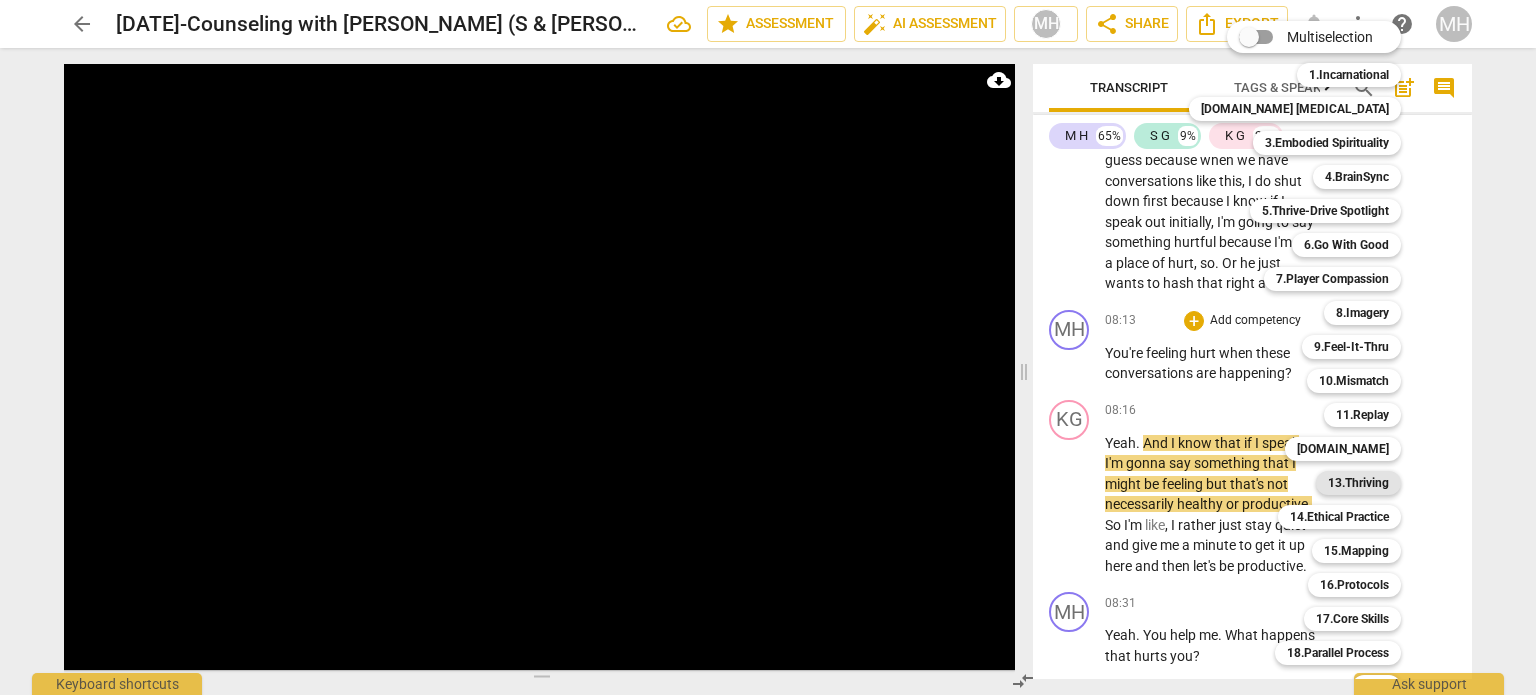 scroll, scrollTop: 59, scrollLeft: 0, axis: vertical 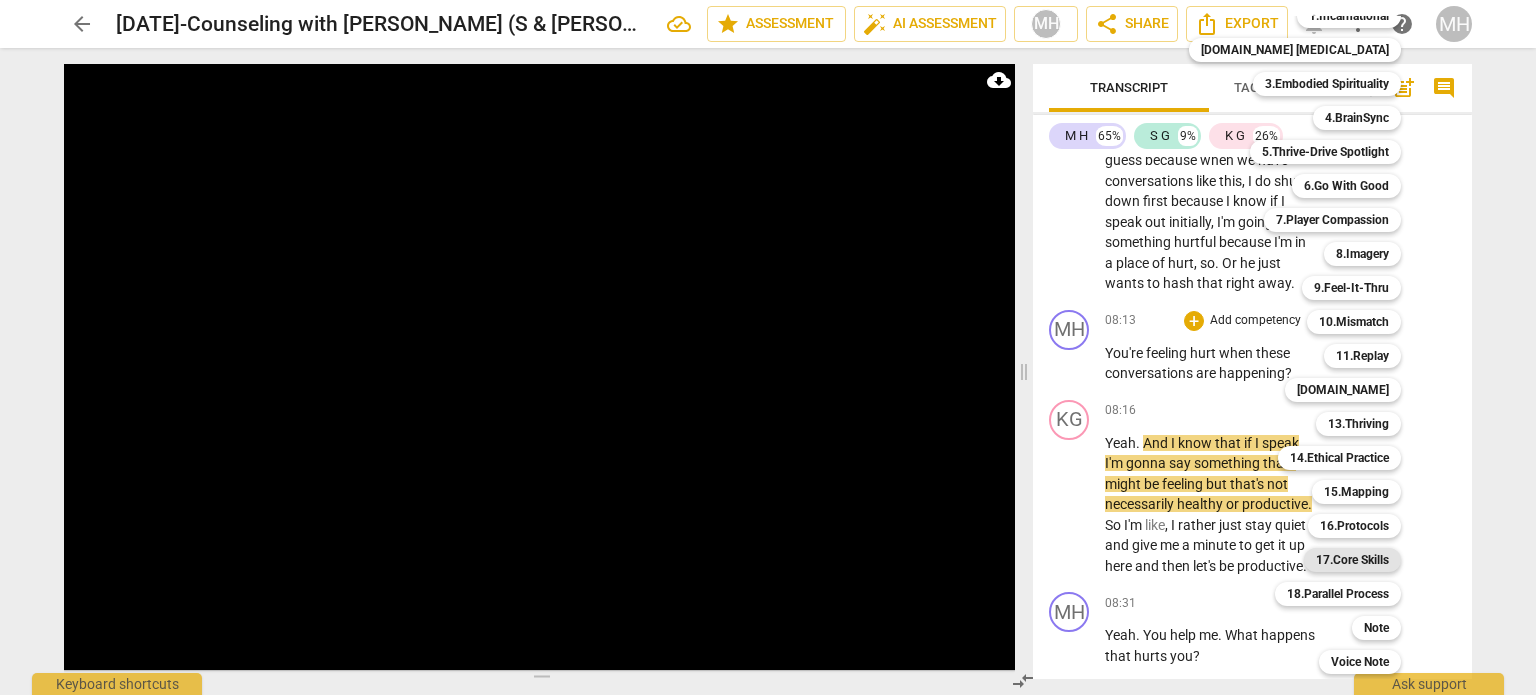 click on "17.Core Skills" at bounding box center (1352, 560) 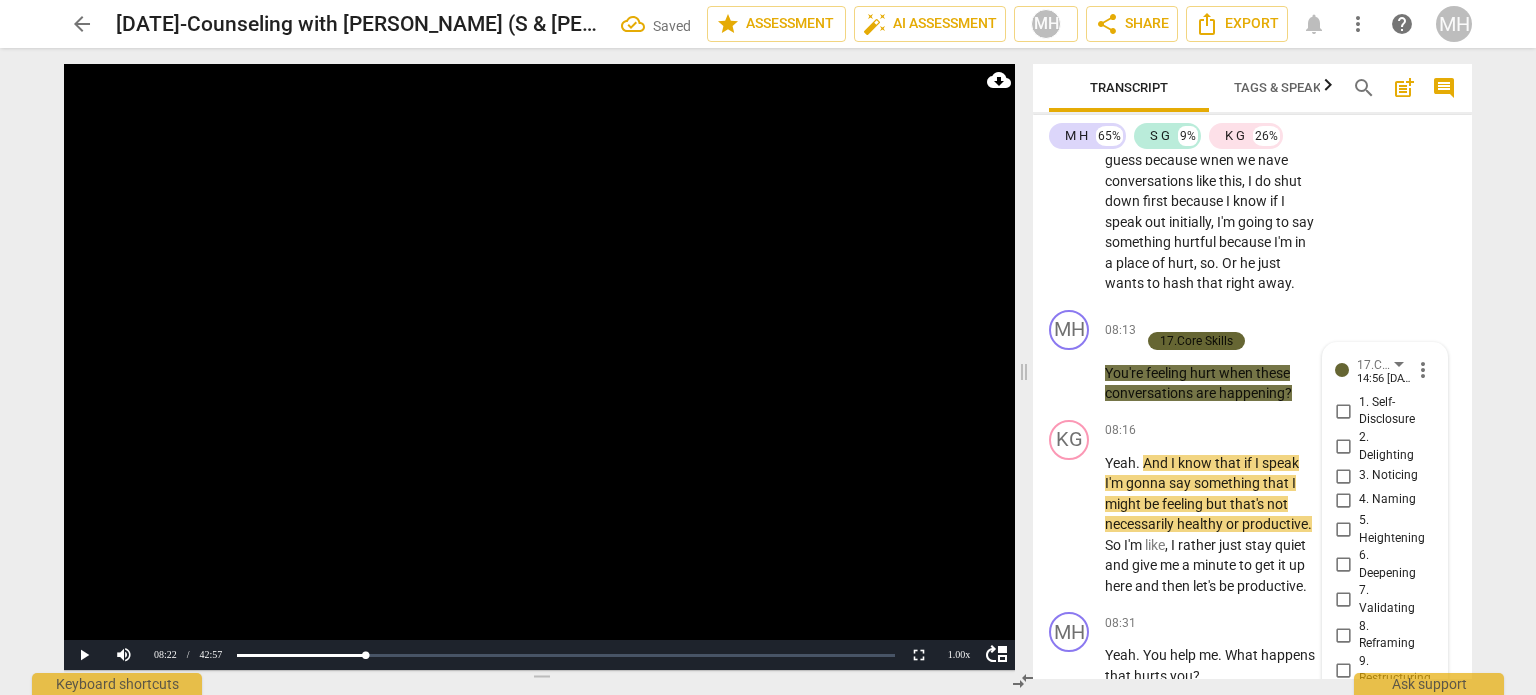 scroll, scrollTop: 7417, scrollLeft: 0, axis: vertical 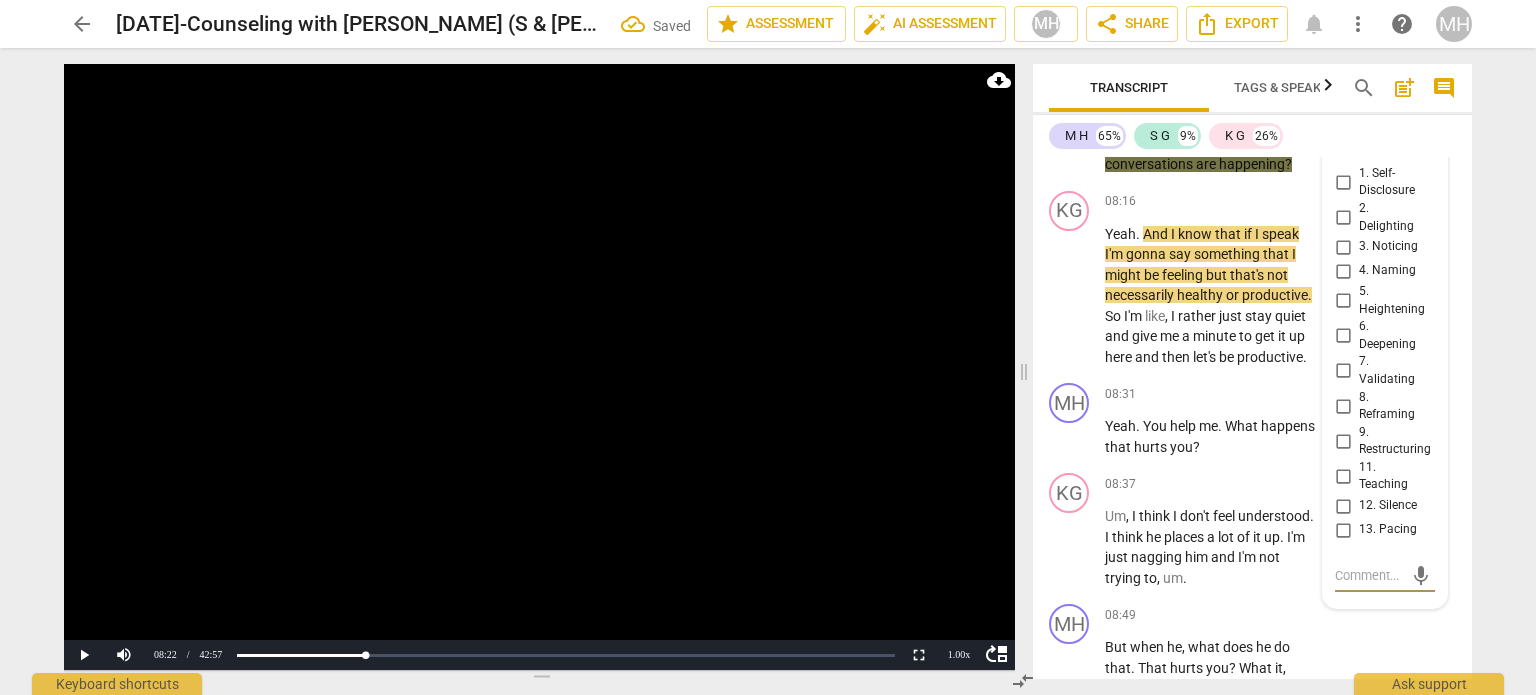 click on "5. Heightening" at bounding box center [1343, 301] 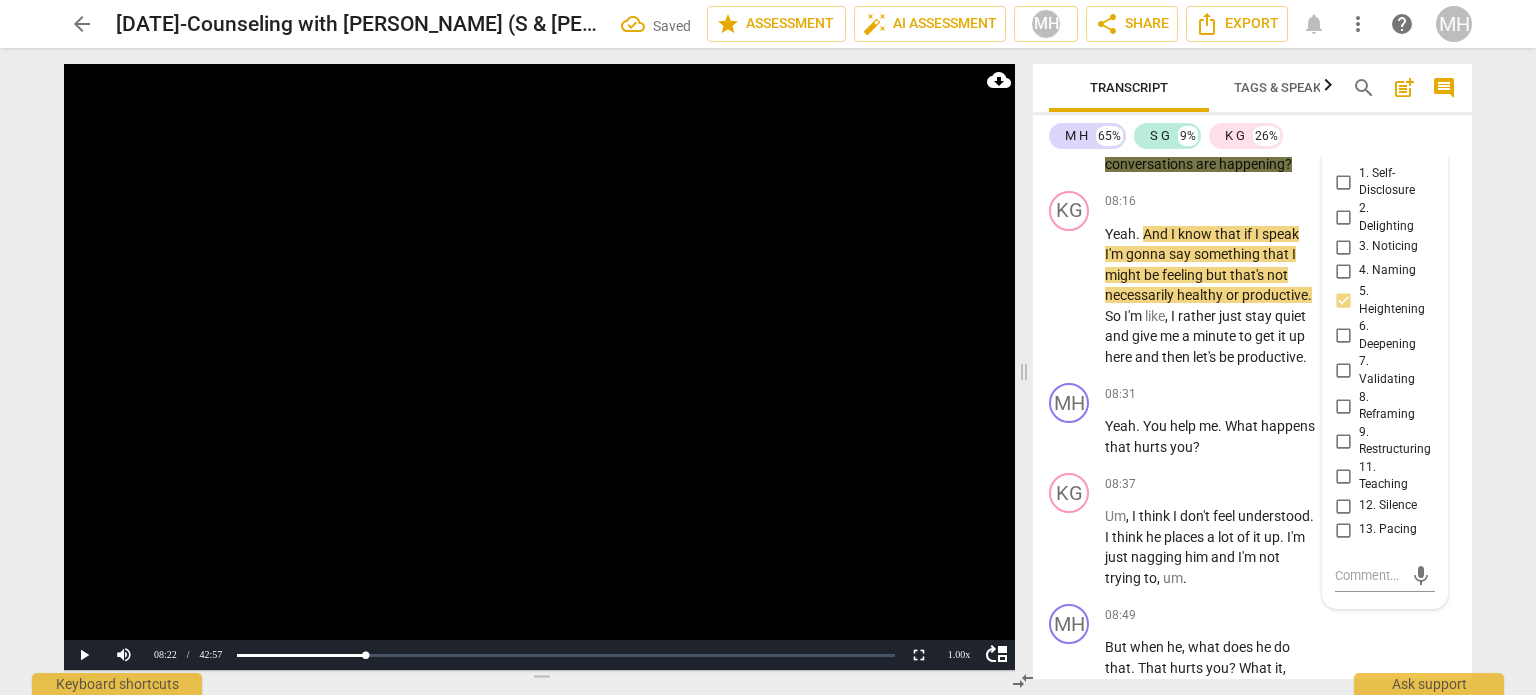 click at bounding box center (539, 367) 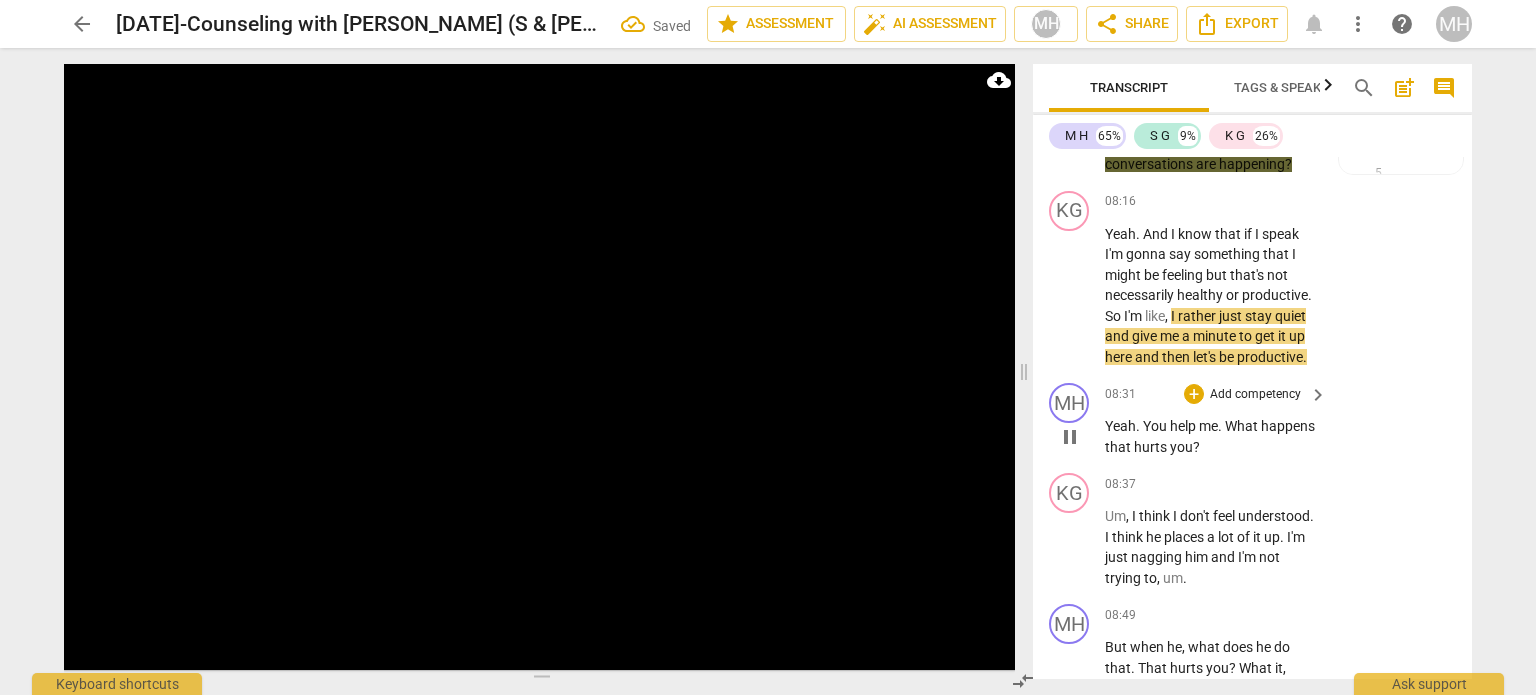 click on "Add competency" at bounding box center [1255, 395] 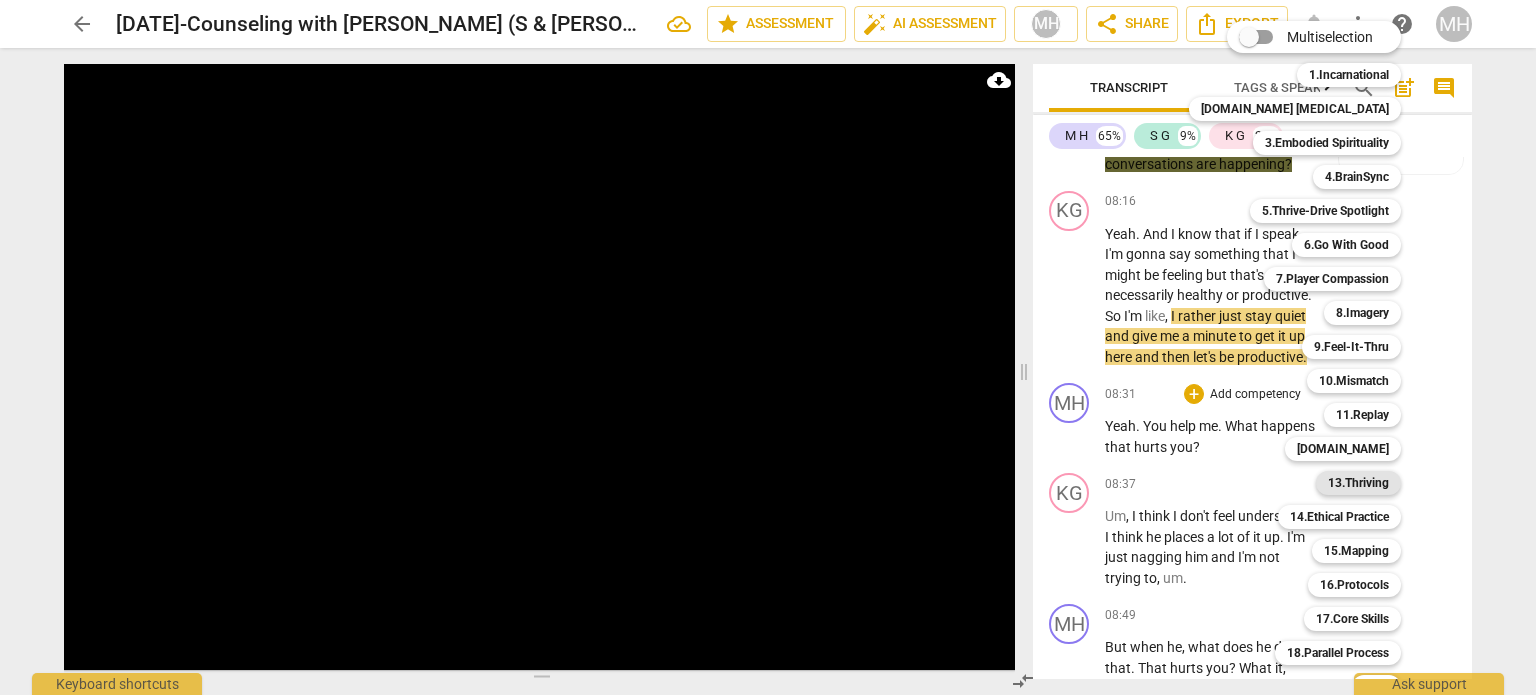 scroll, scrollTop: 59, scrollLeft: 0, axis: vertical 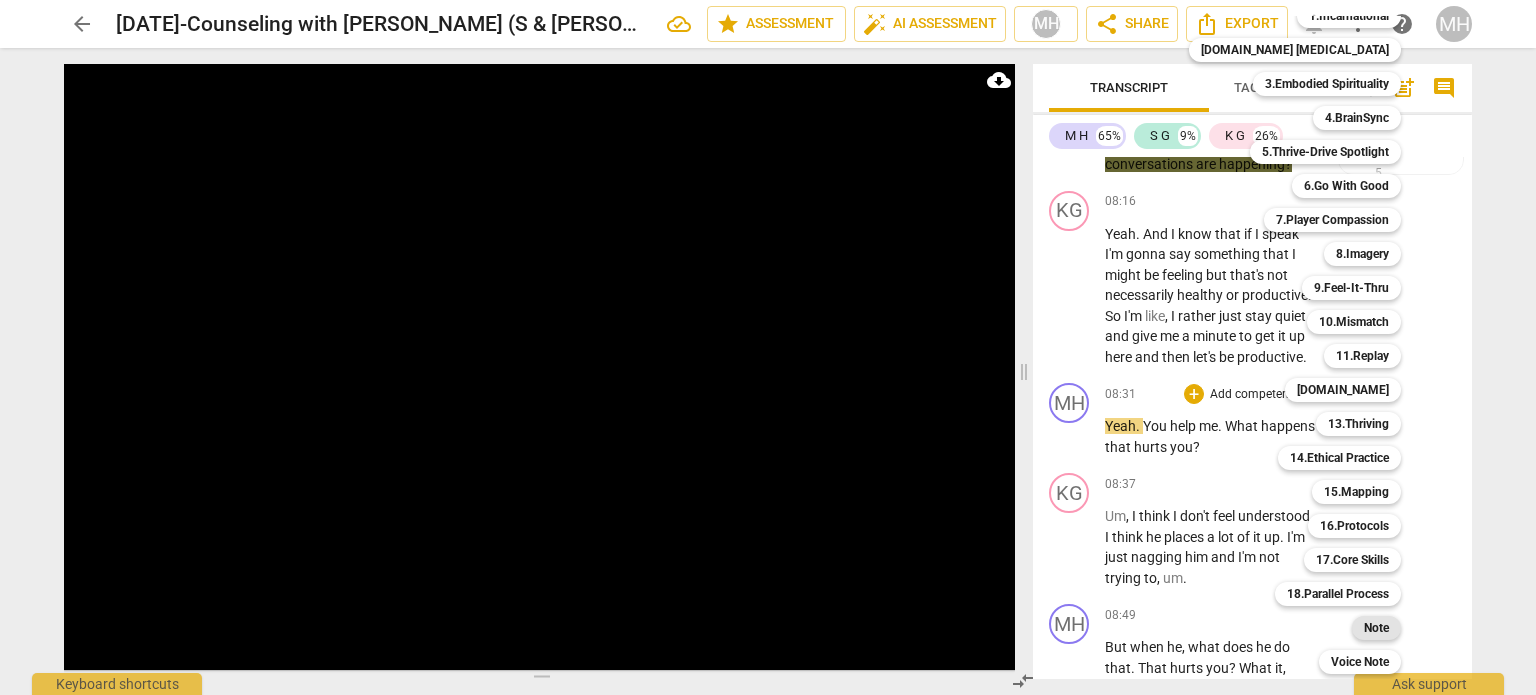 click on "Note" at bounding box center (1376, 628) 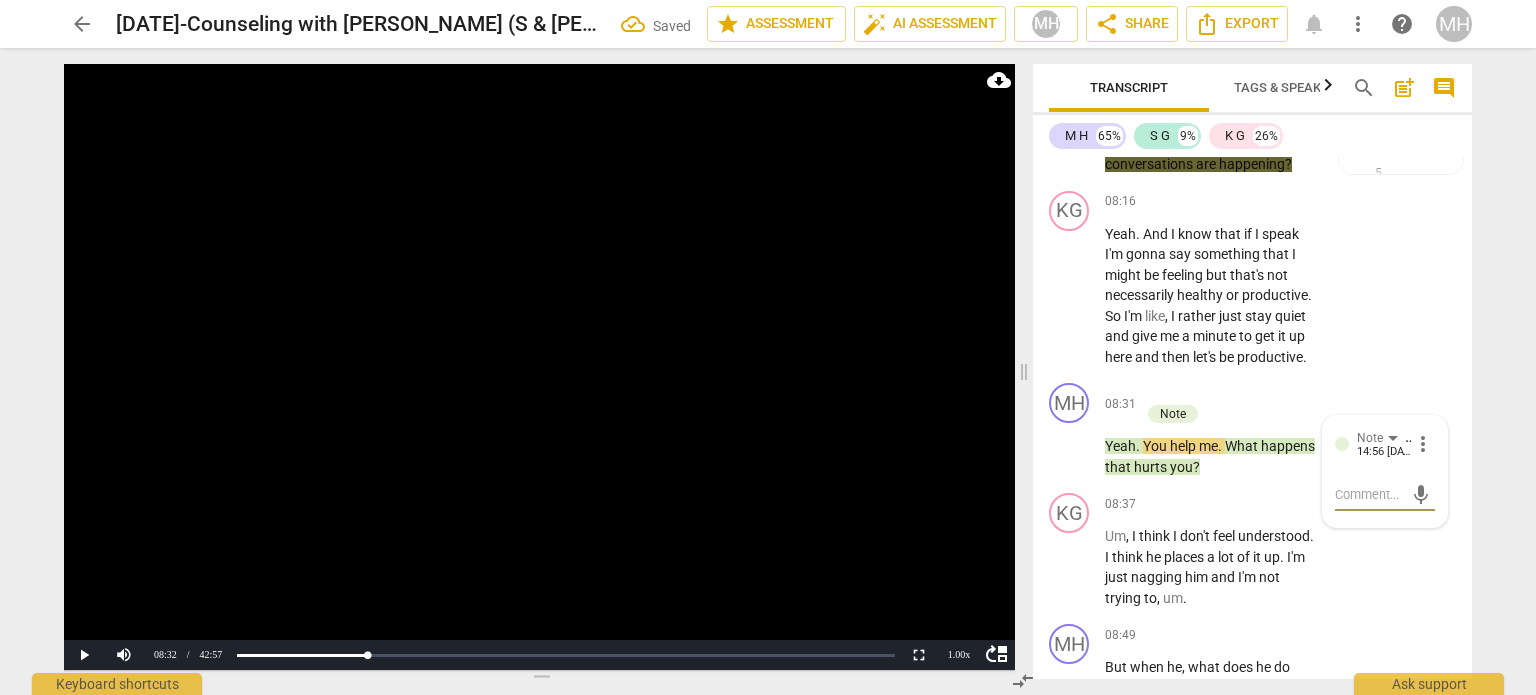 type on "l" 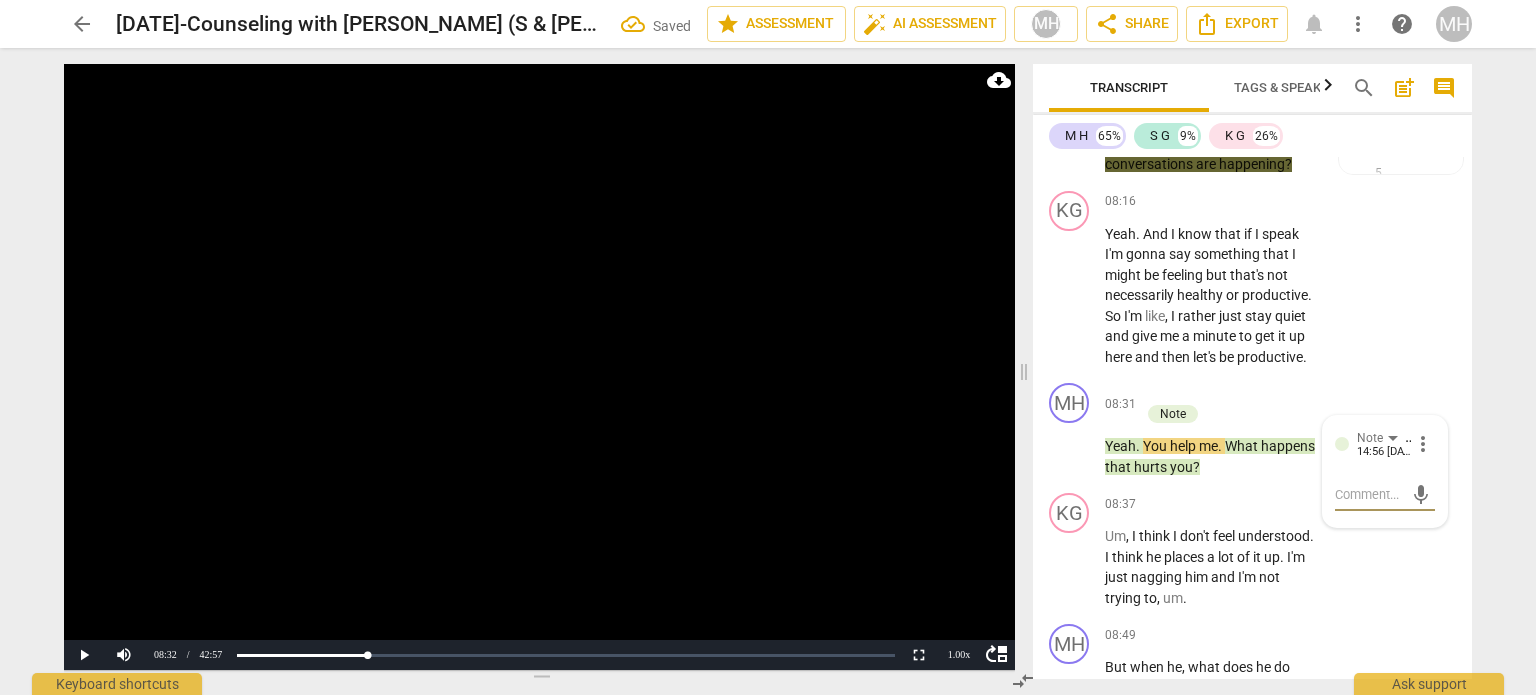 type on "l" 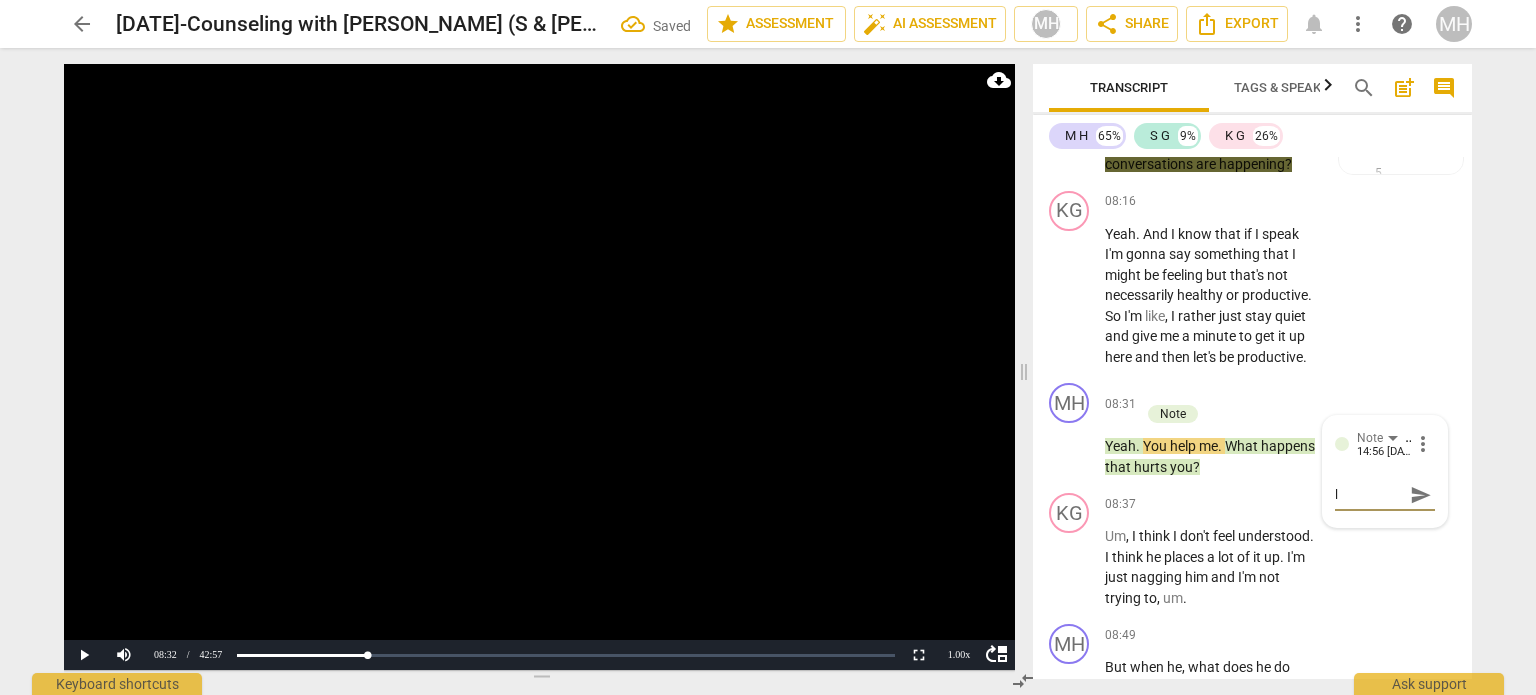 type on "lo" 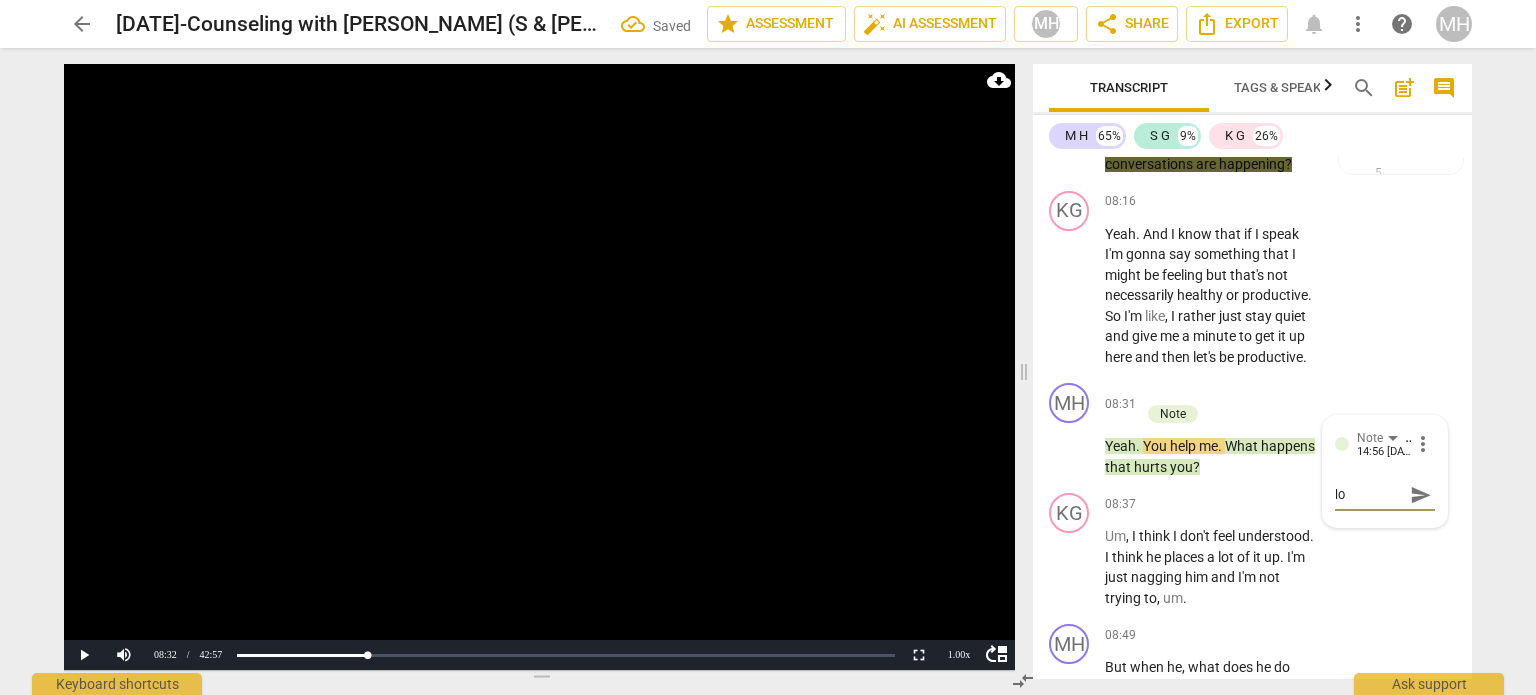 type on "loo" 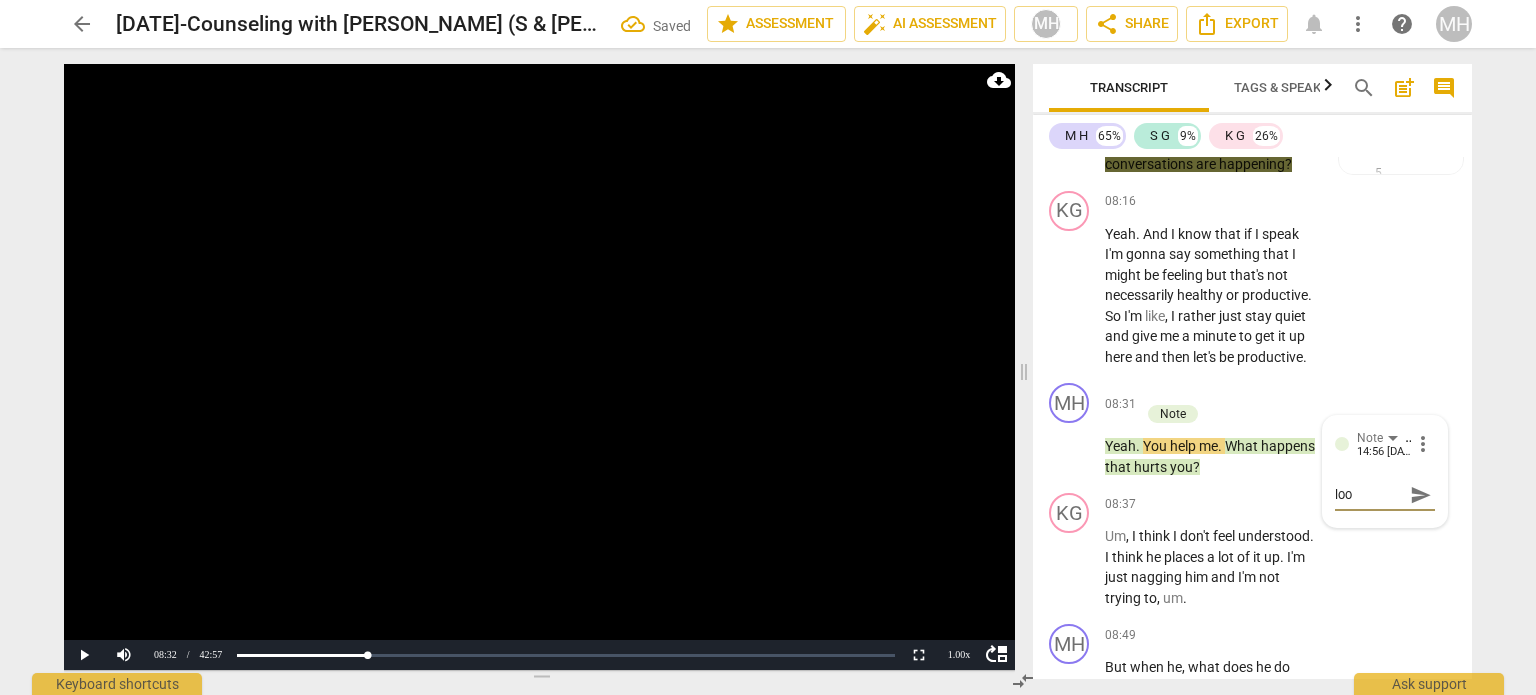 type on "look" 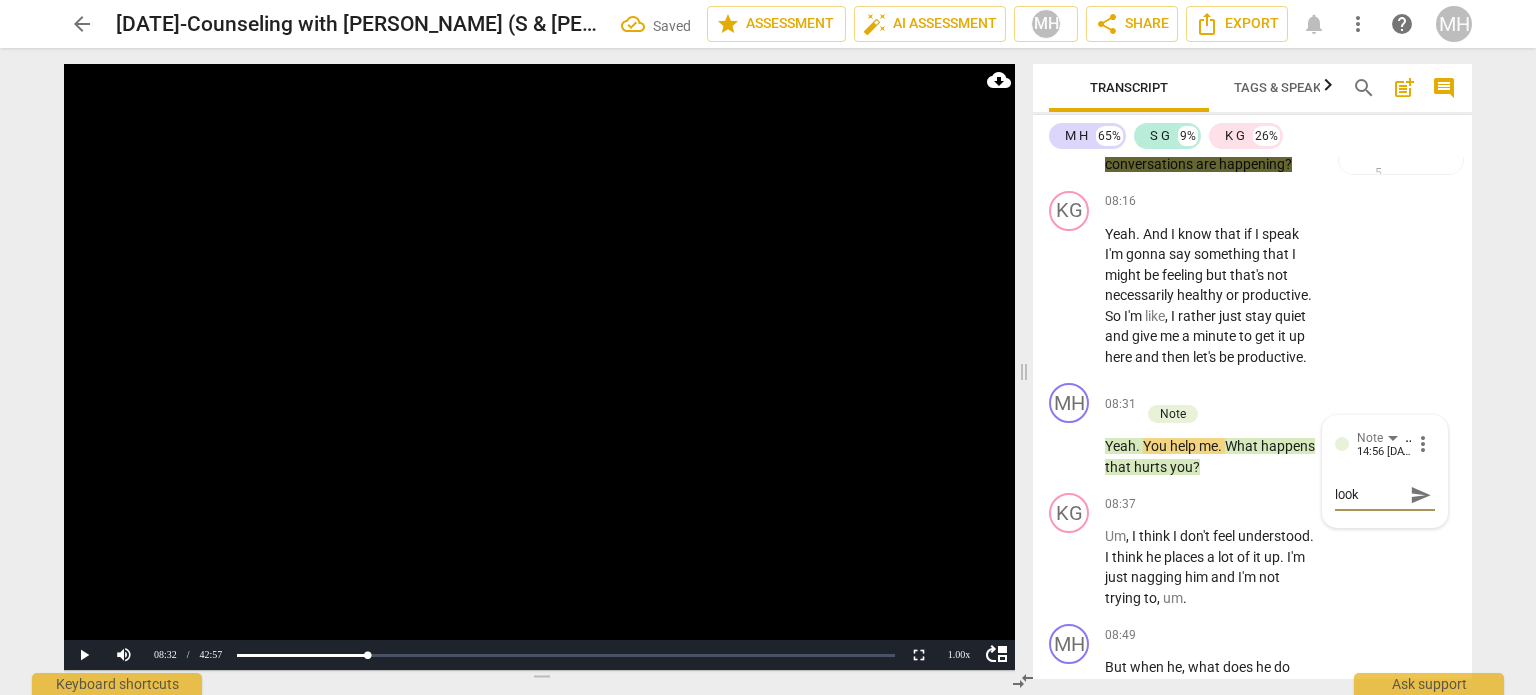 type on "looki" 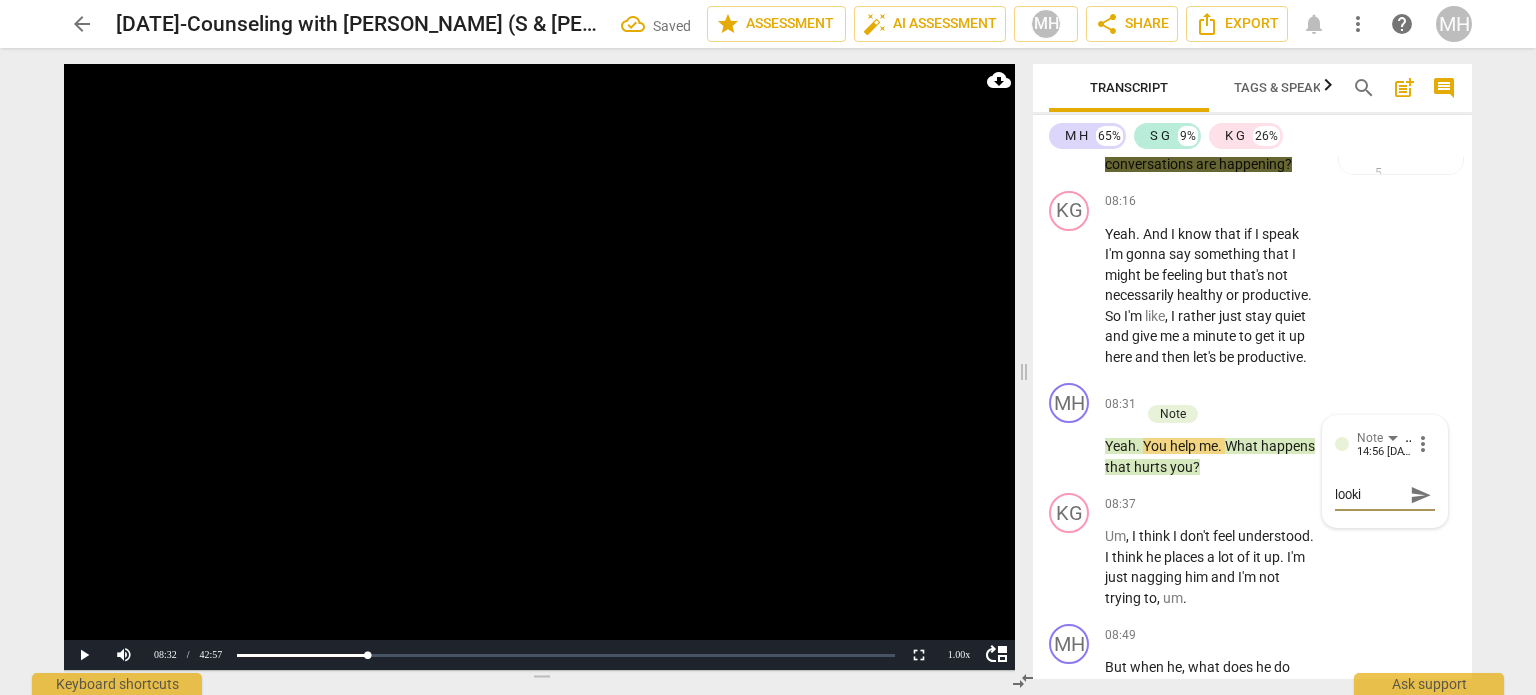 type on "lookin" 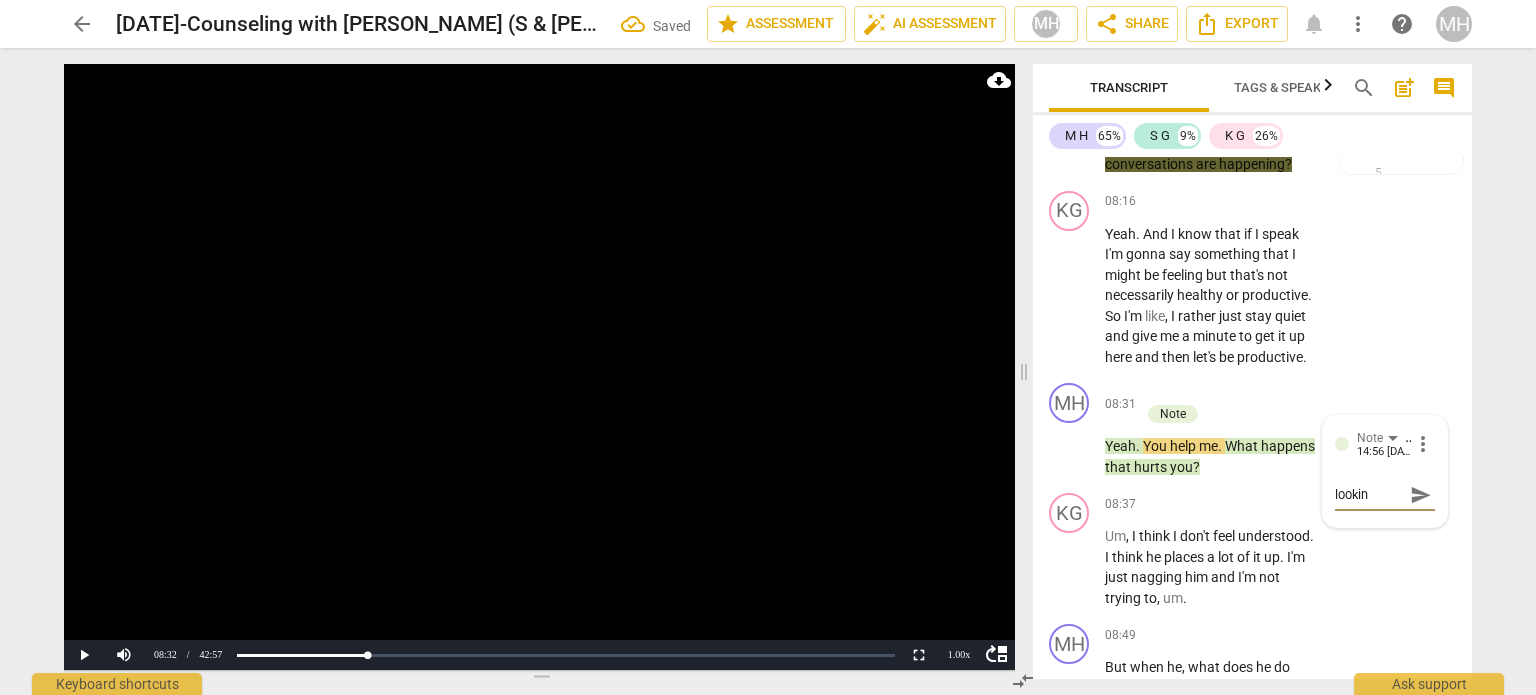 type on "looking" 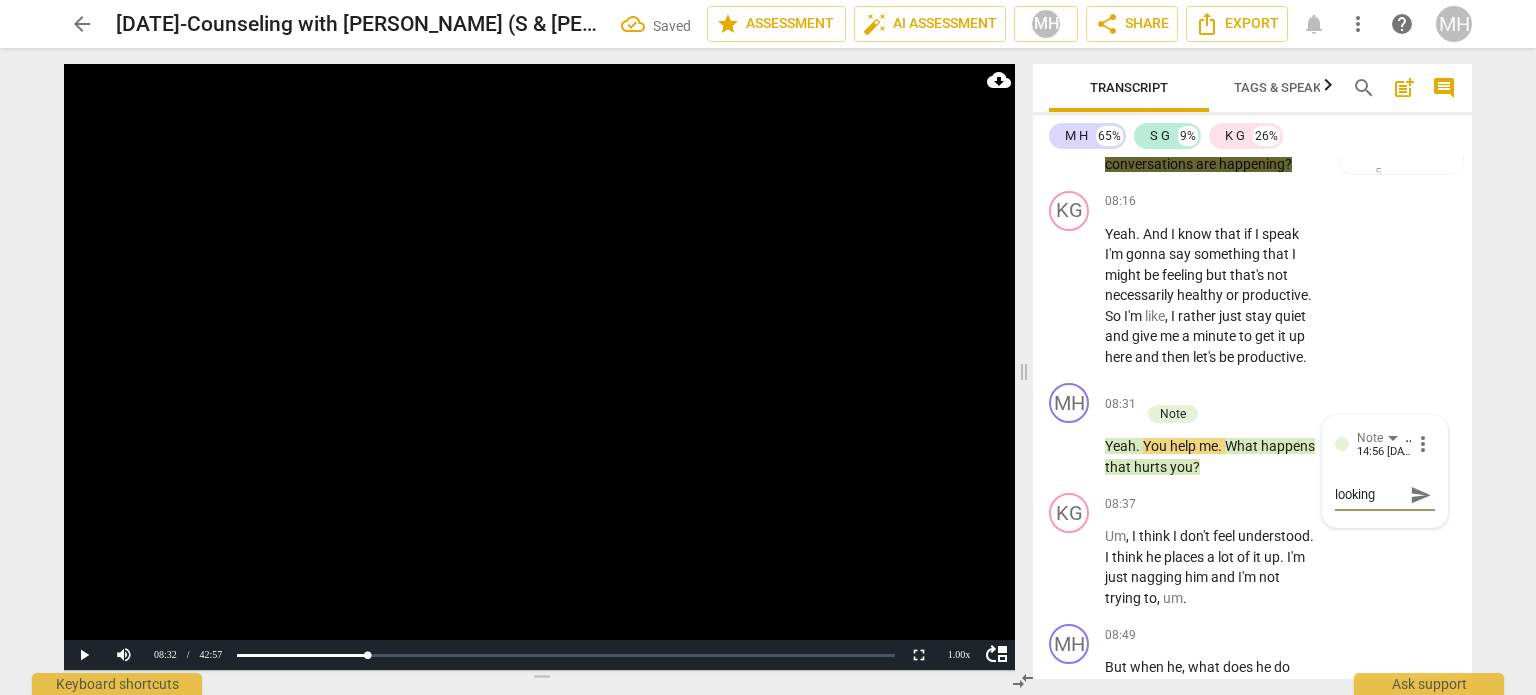 type on "looking" 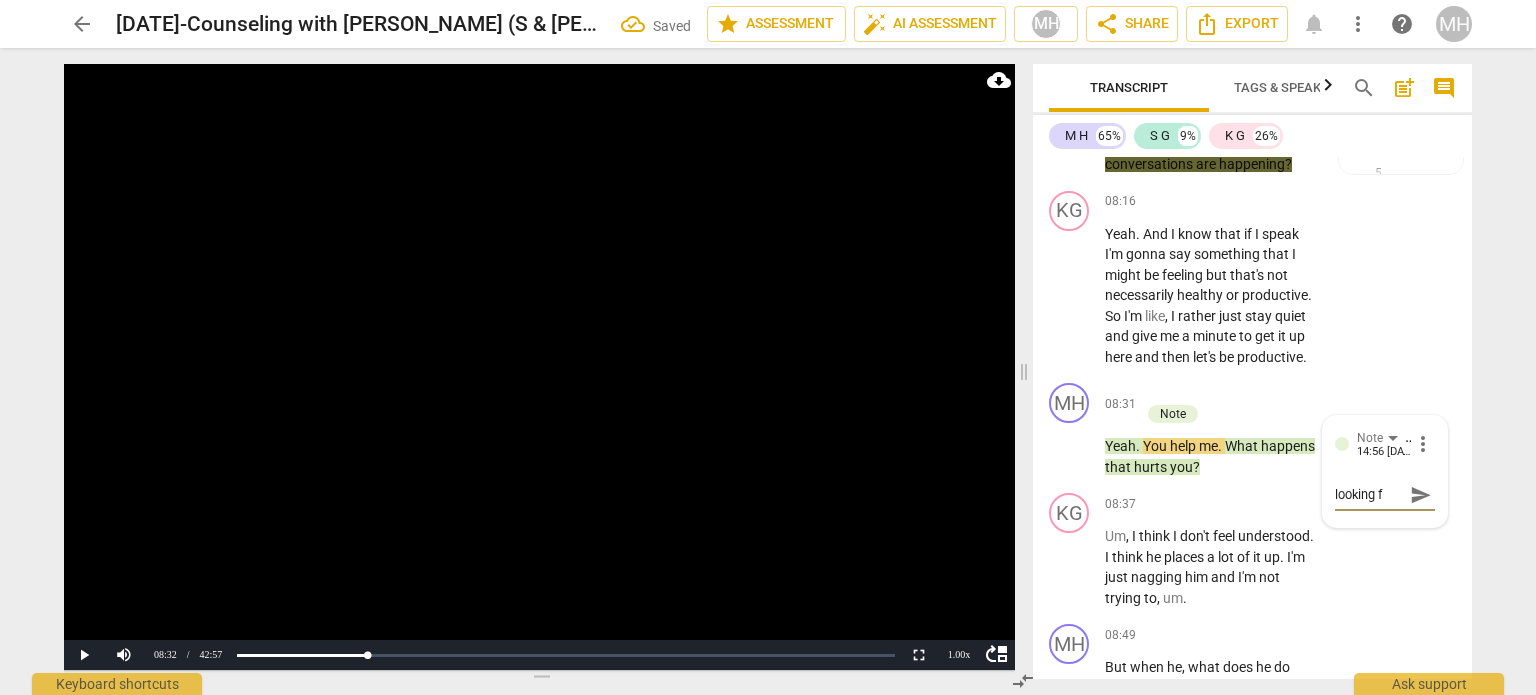 type on "looking fo" 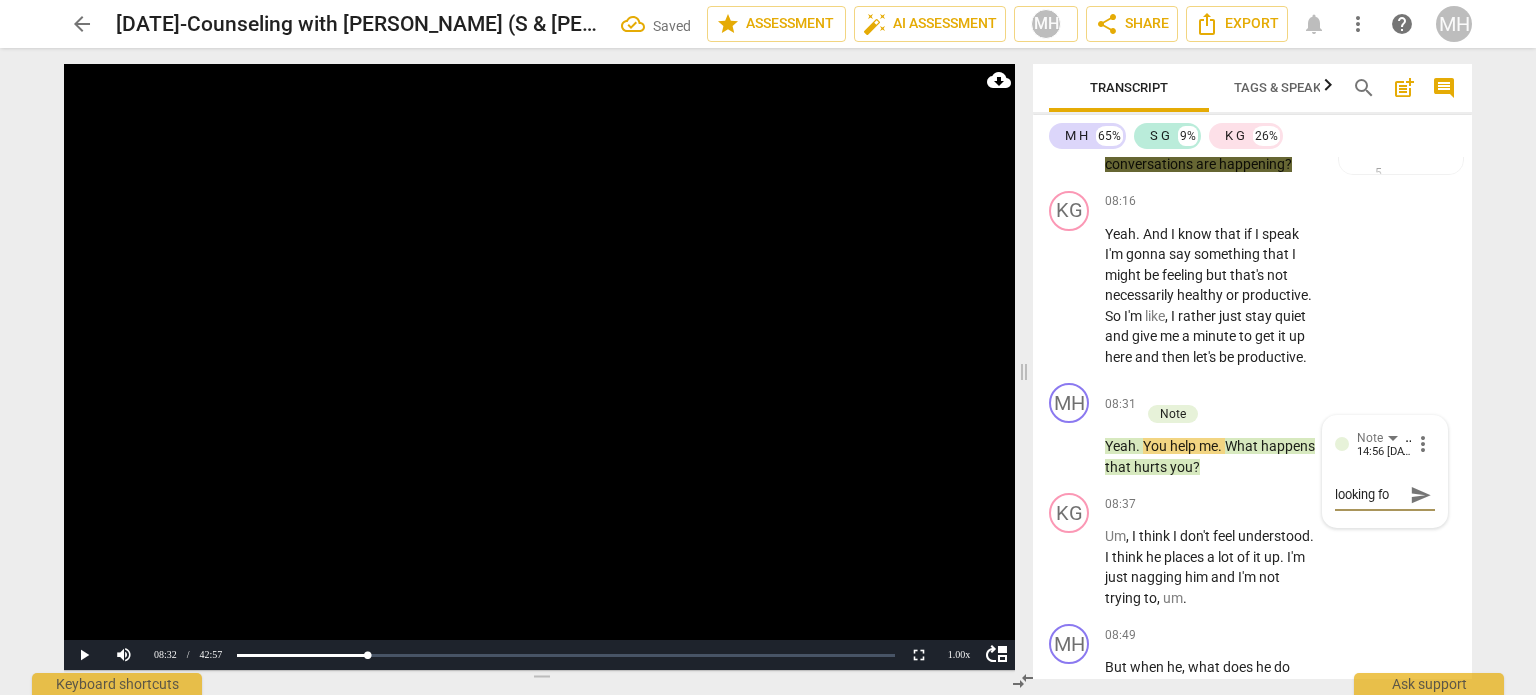 type on "looking for" 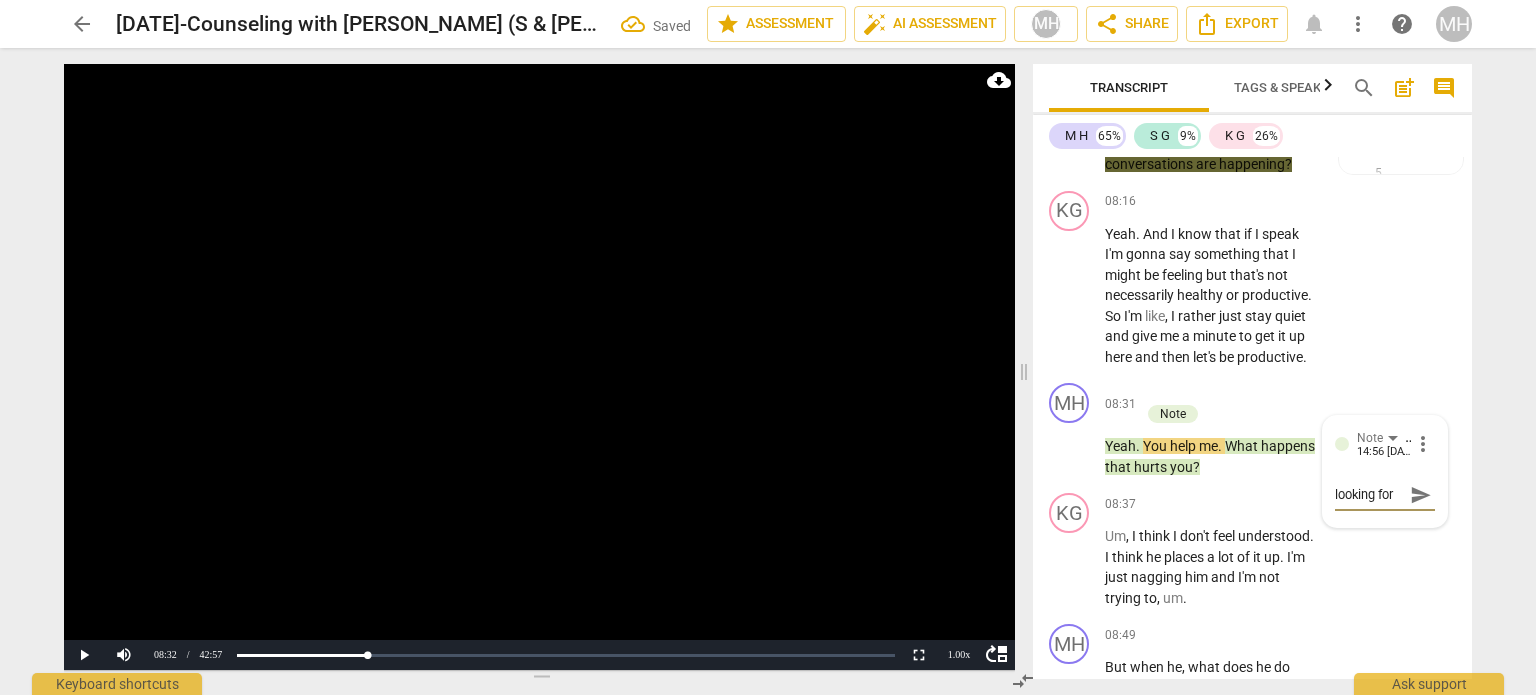 type on "looking for" 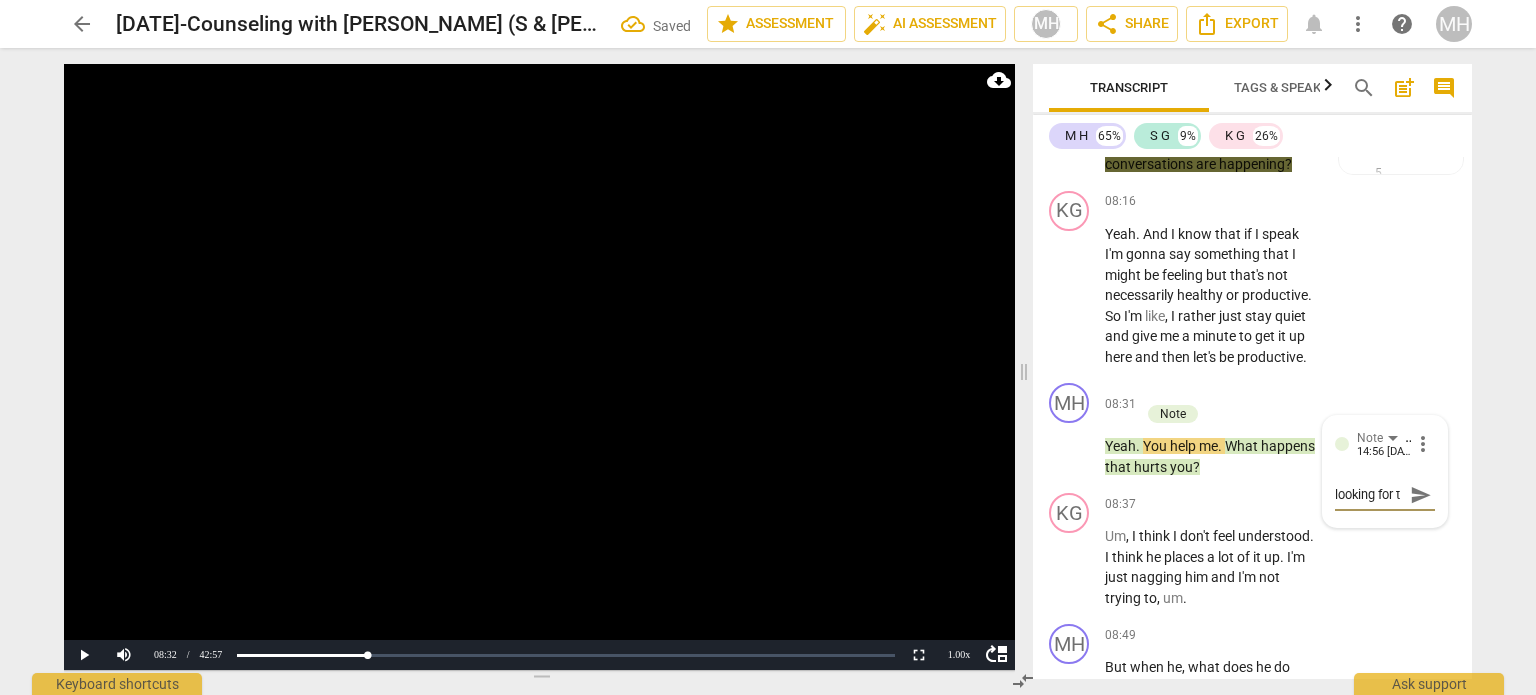 type on "looking for th" 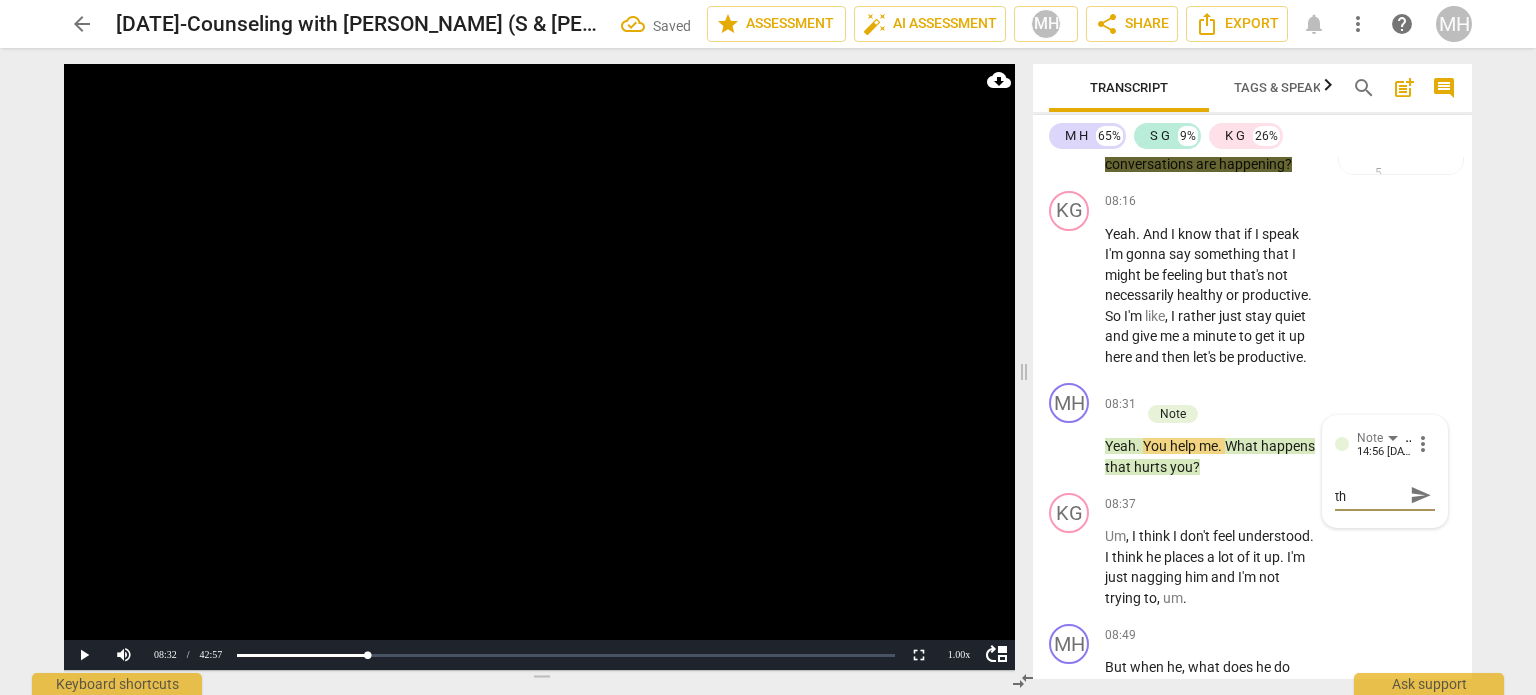 type on "looking for the" 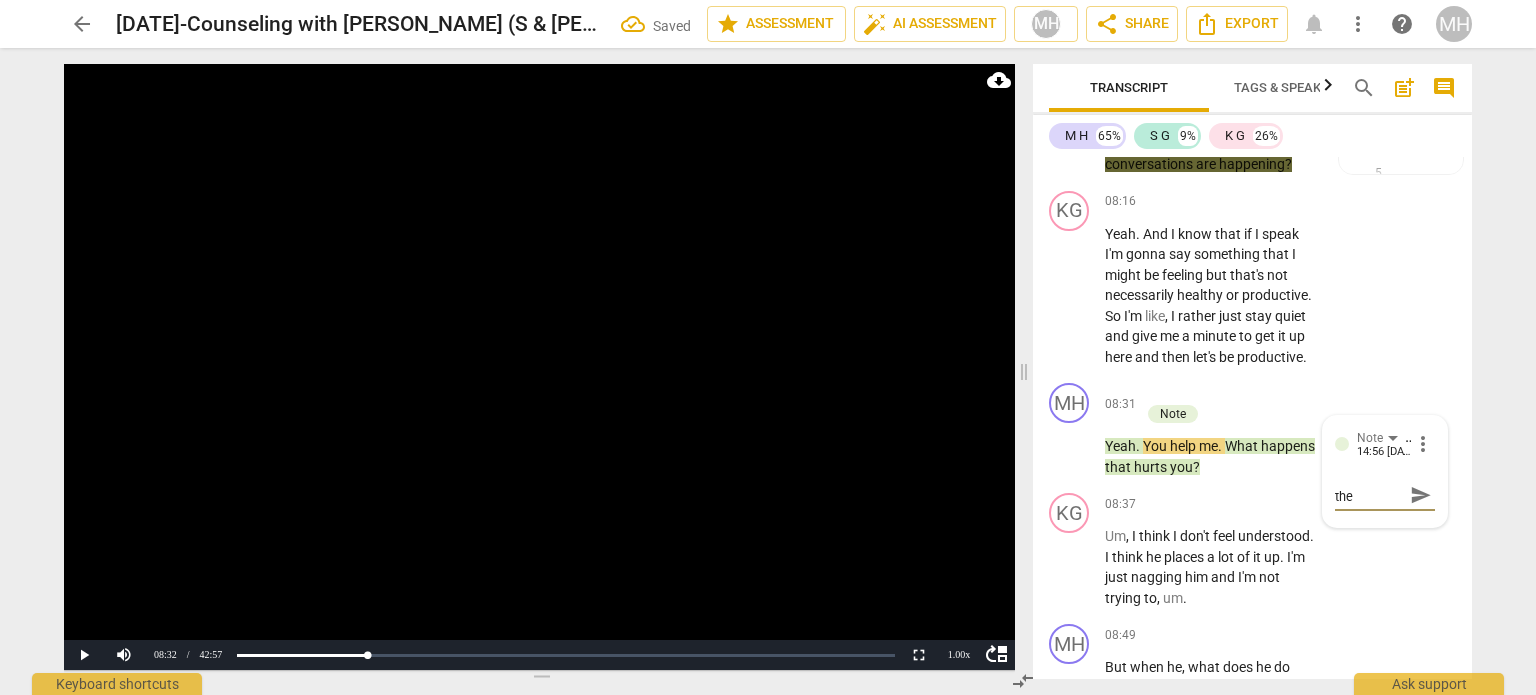 type on "looking for the" 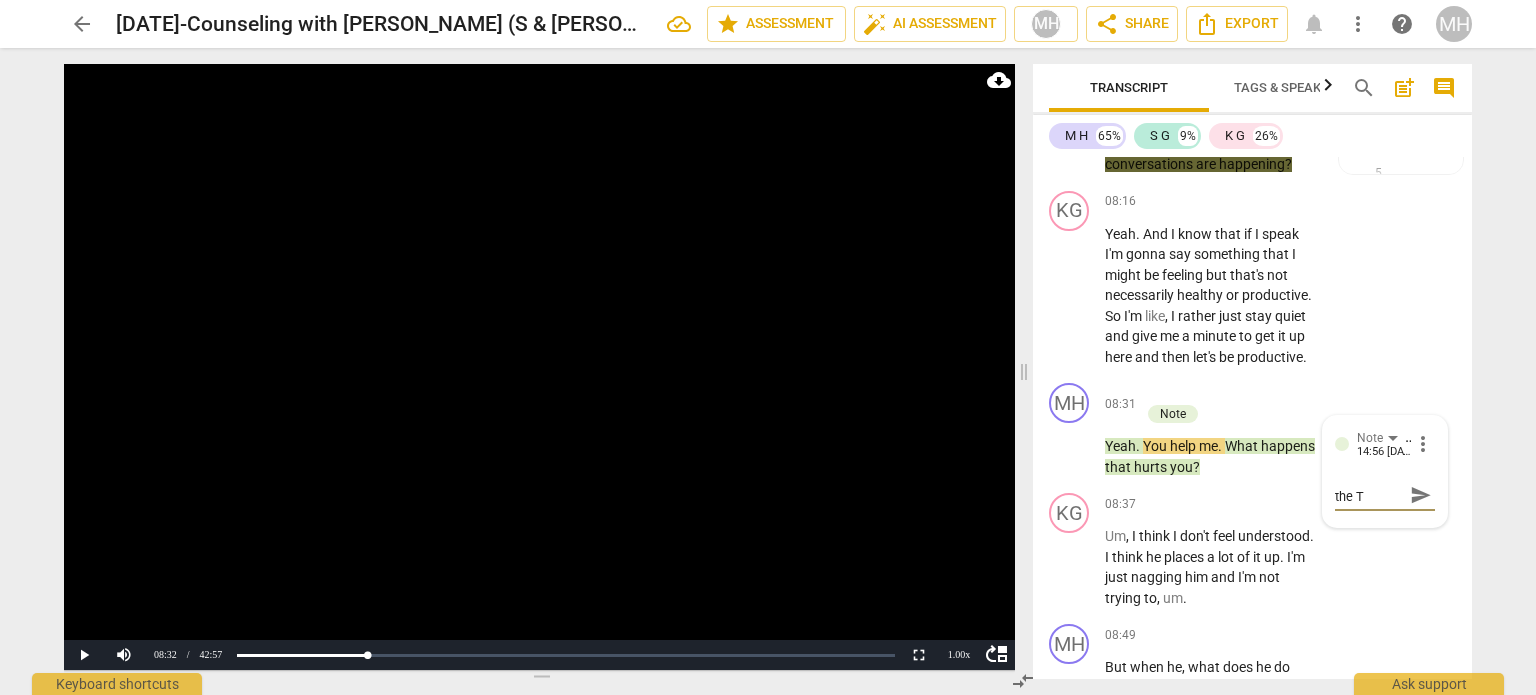 type on "looking for the T" 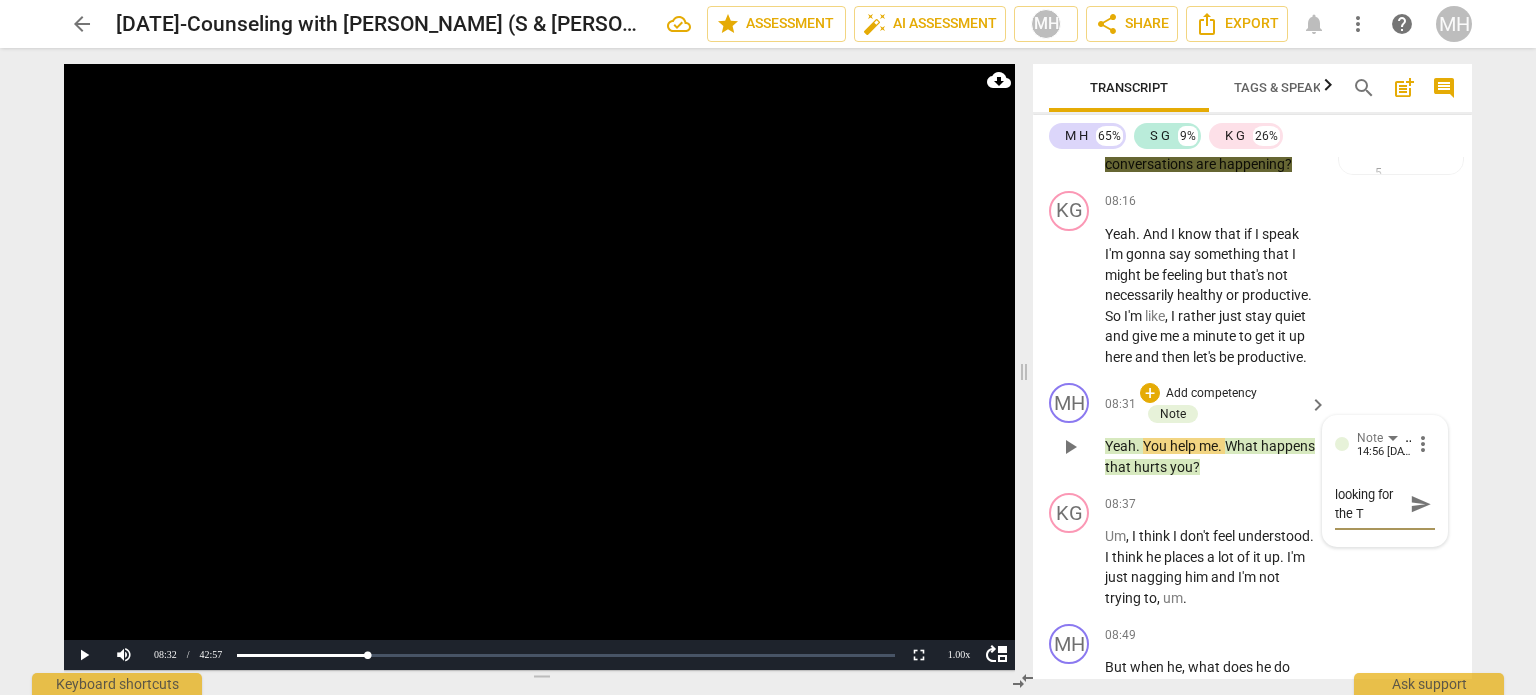 type on "looking for the T" 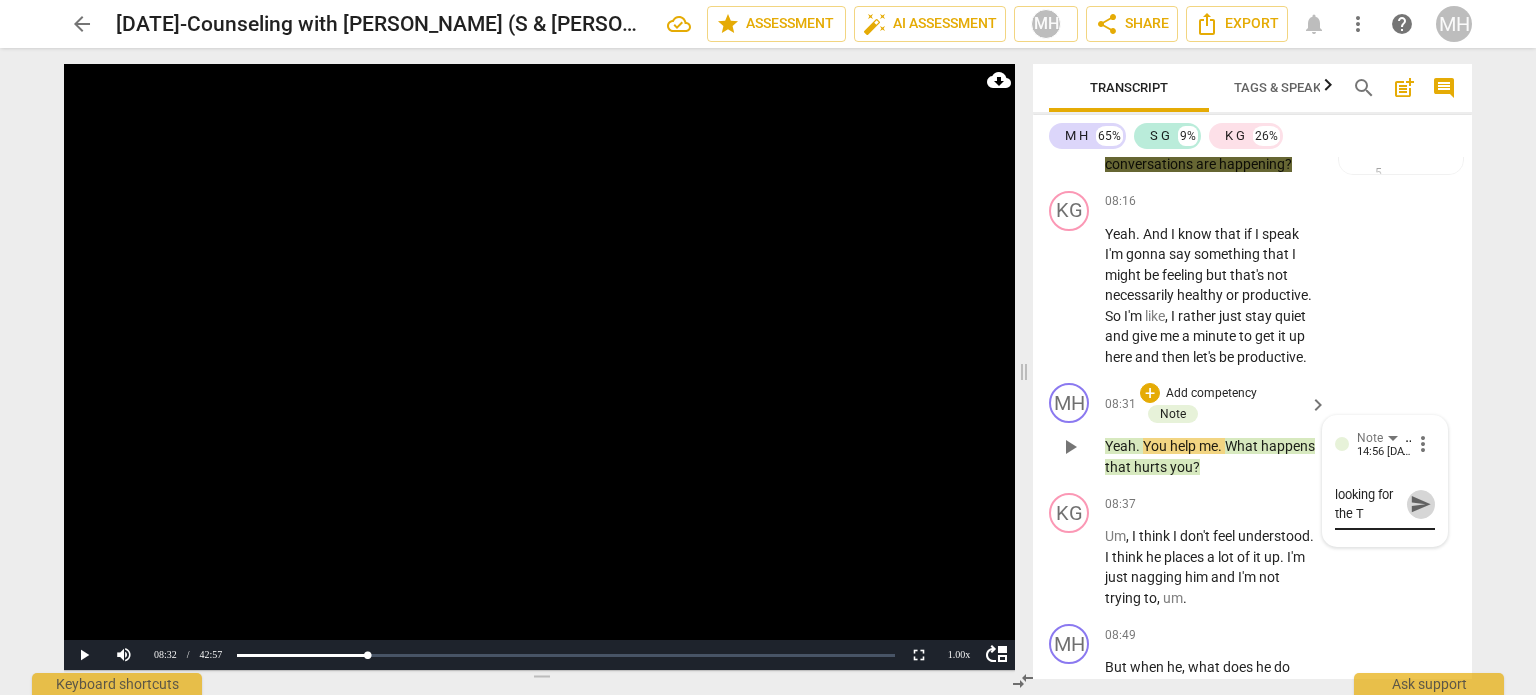 click on "send" at bounding box center (1420, 504) 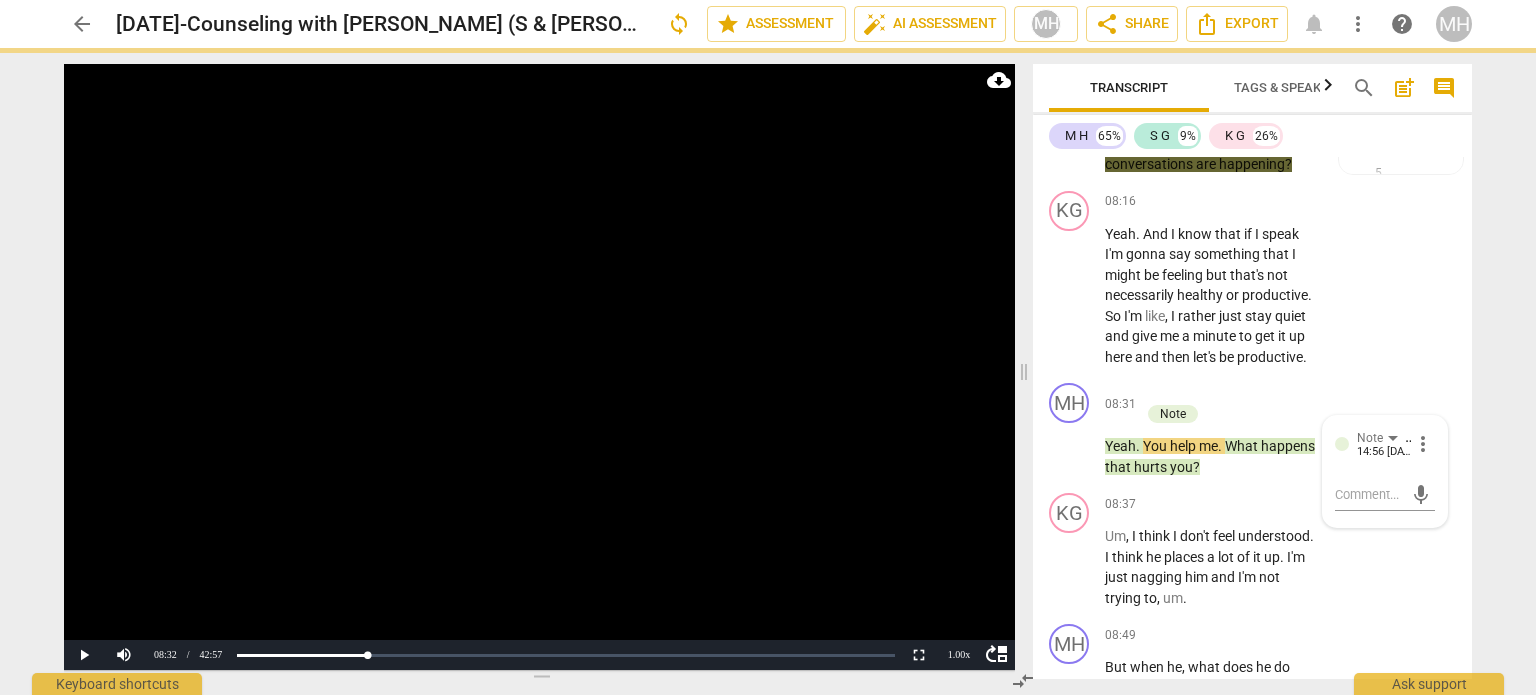 scroll, scrollTop: 0, scrollLeft: 0, axis: both 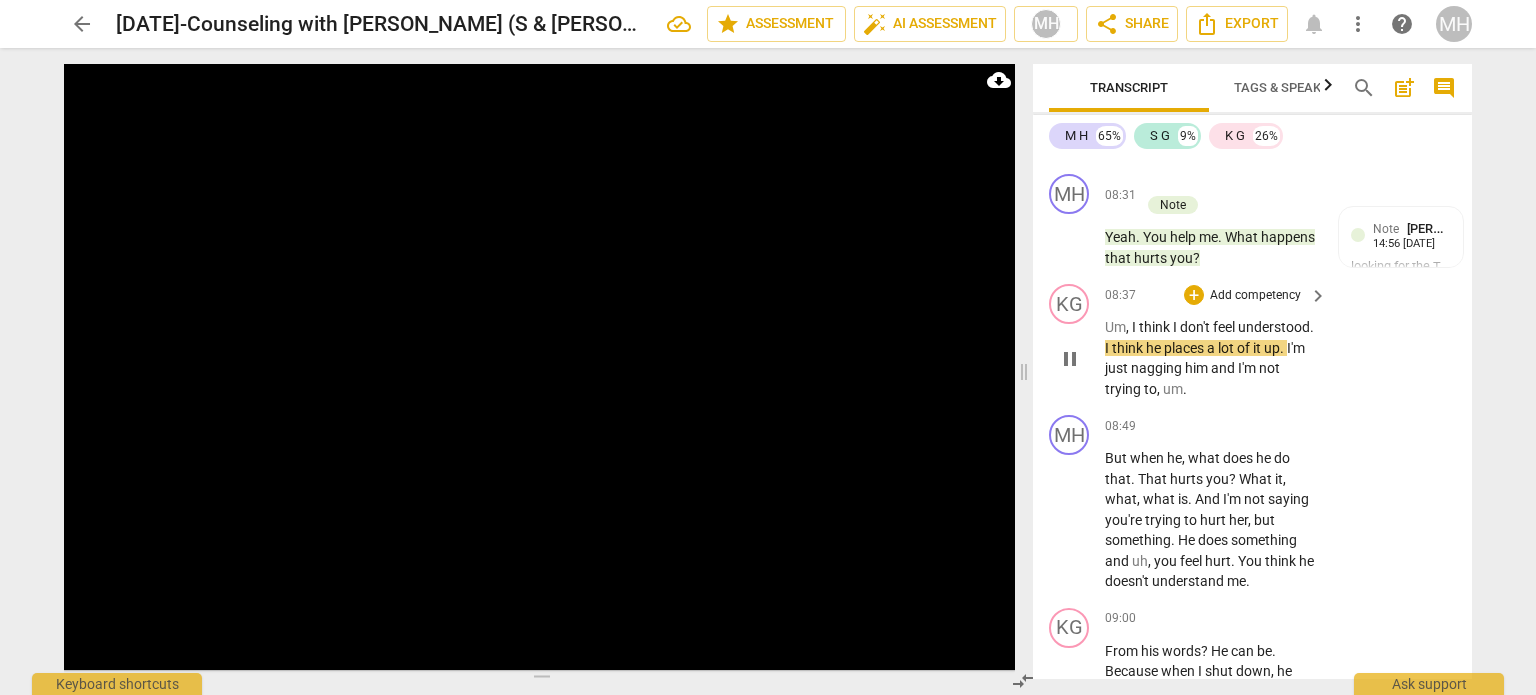 click on "Add competency" at bounding box center [1255, 296] 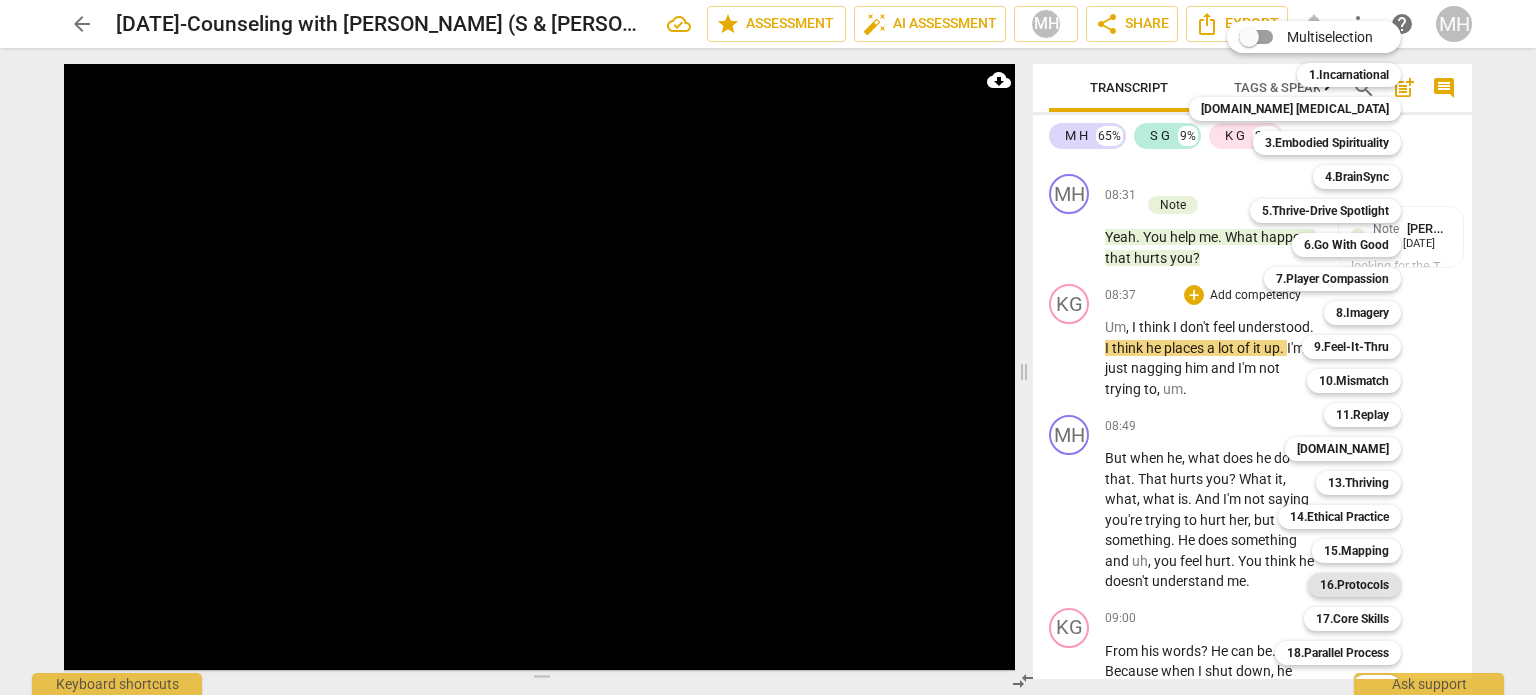 scroll, scrollTop: 59, scrollLeft: 0, axis: vertical 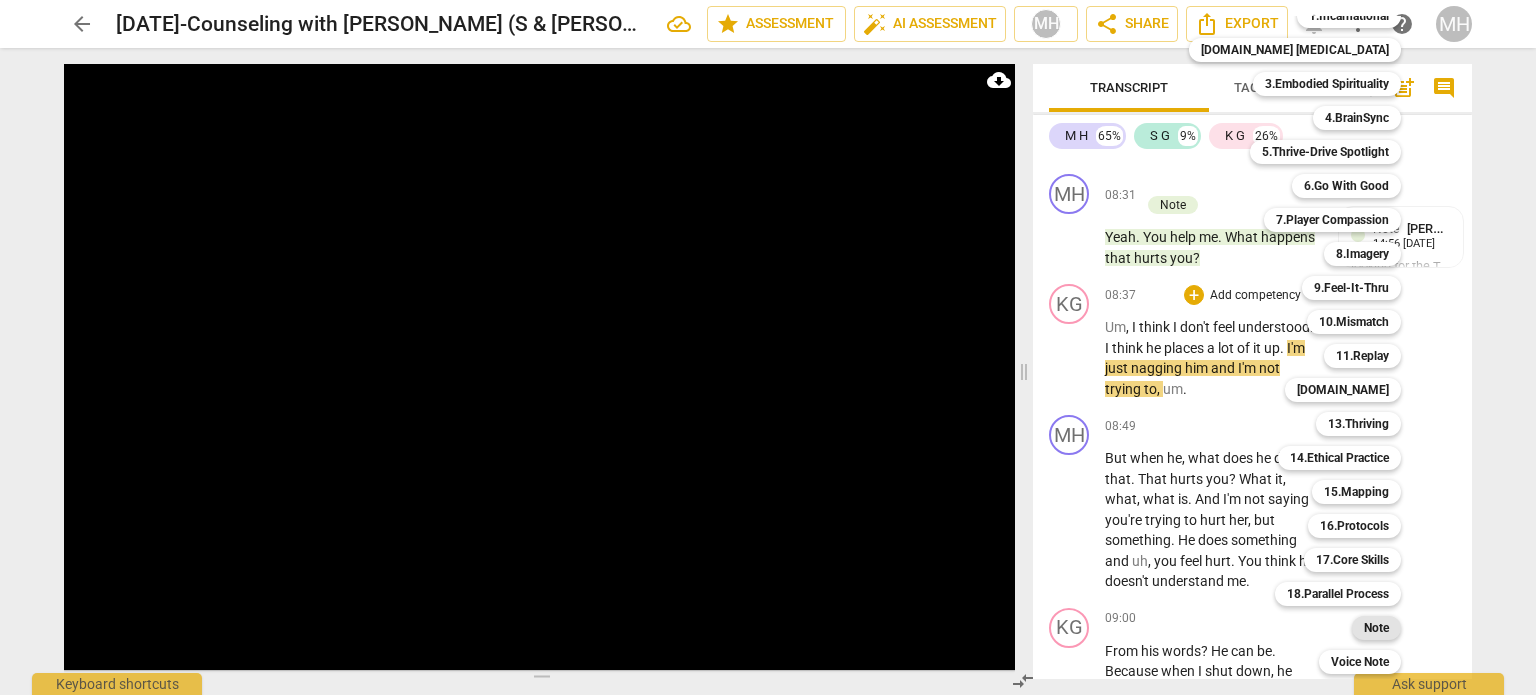 click on "Note" at bounding box center [1376, 628] 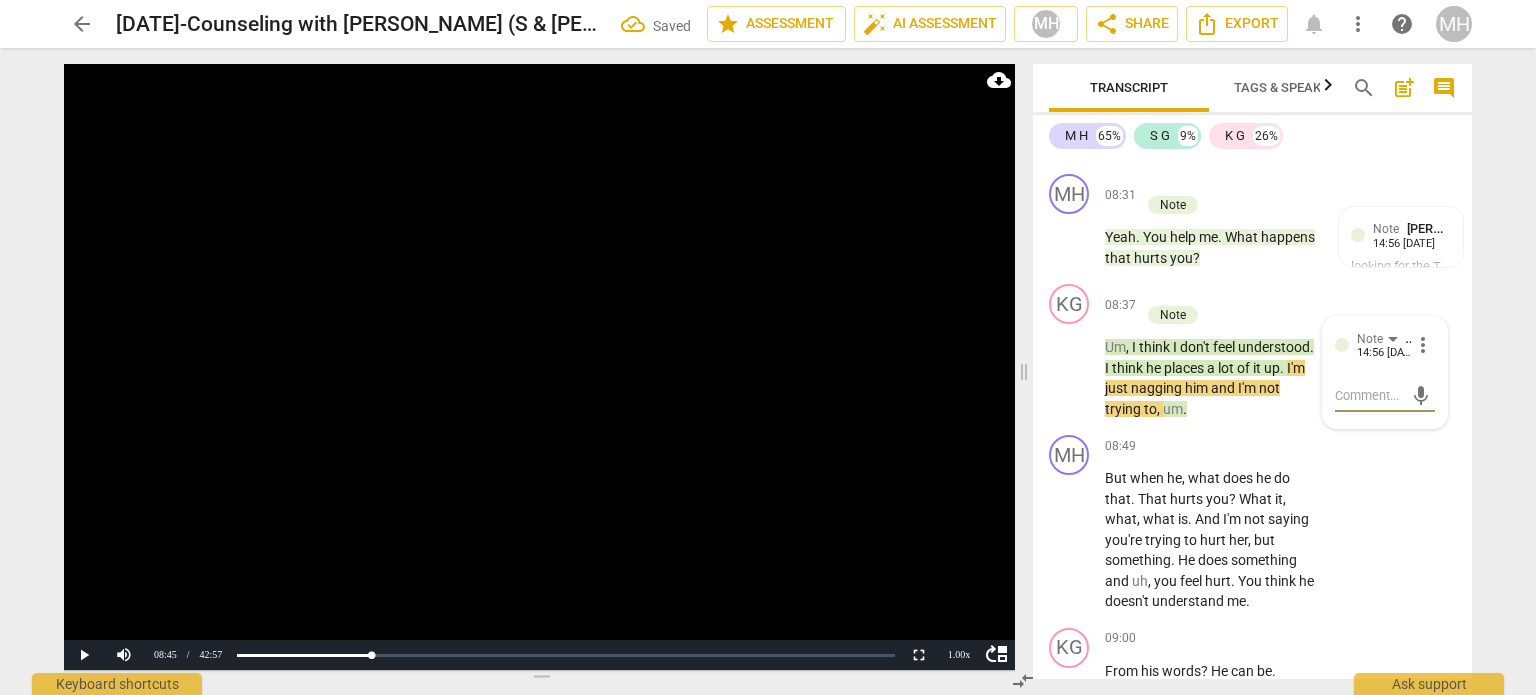 type on "M" 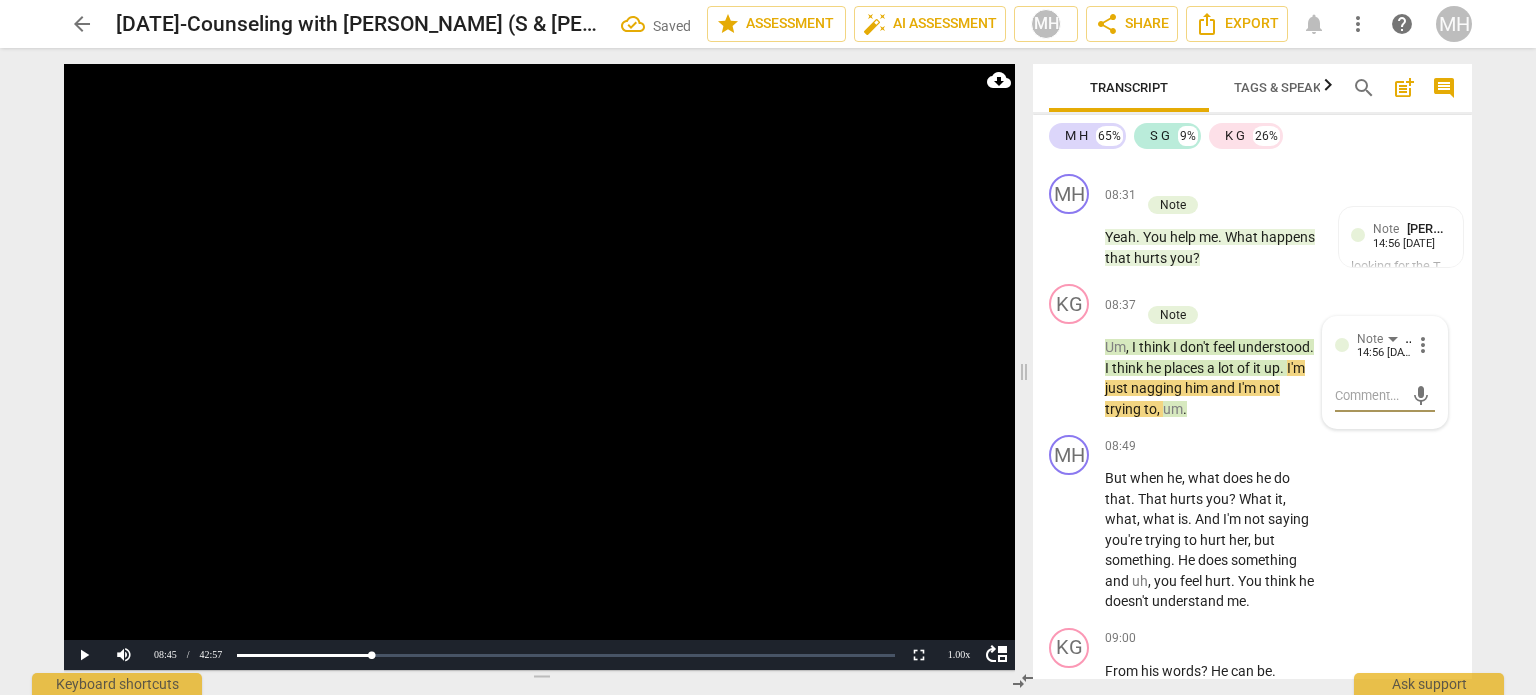 type on "M" 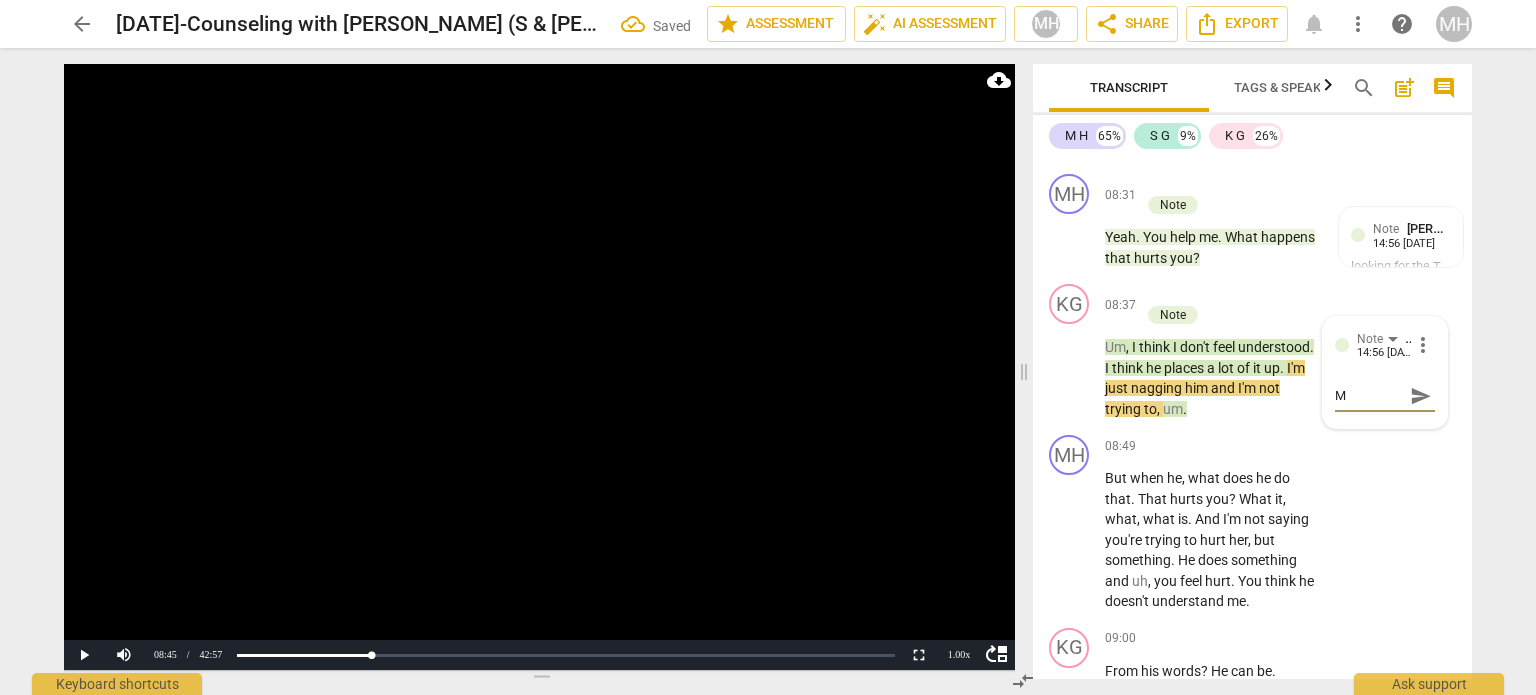 type on "M-" 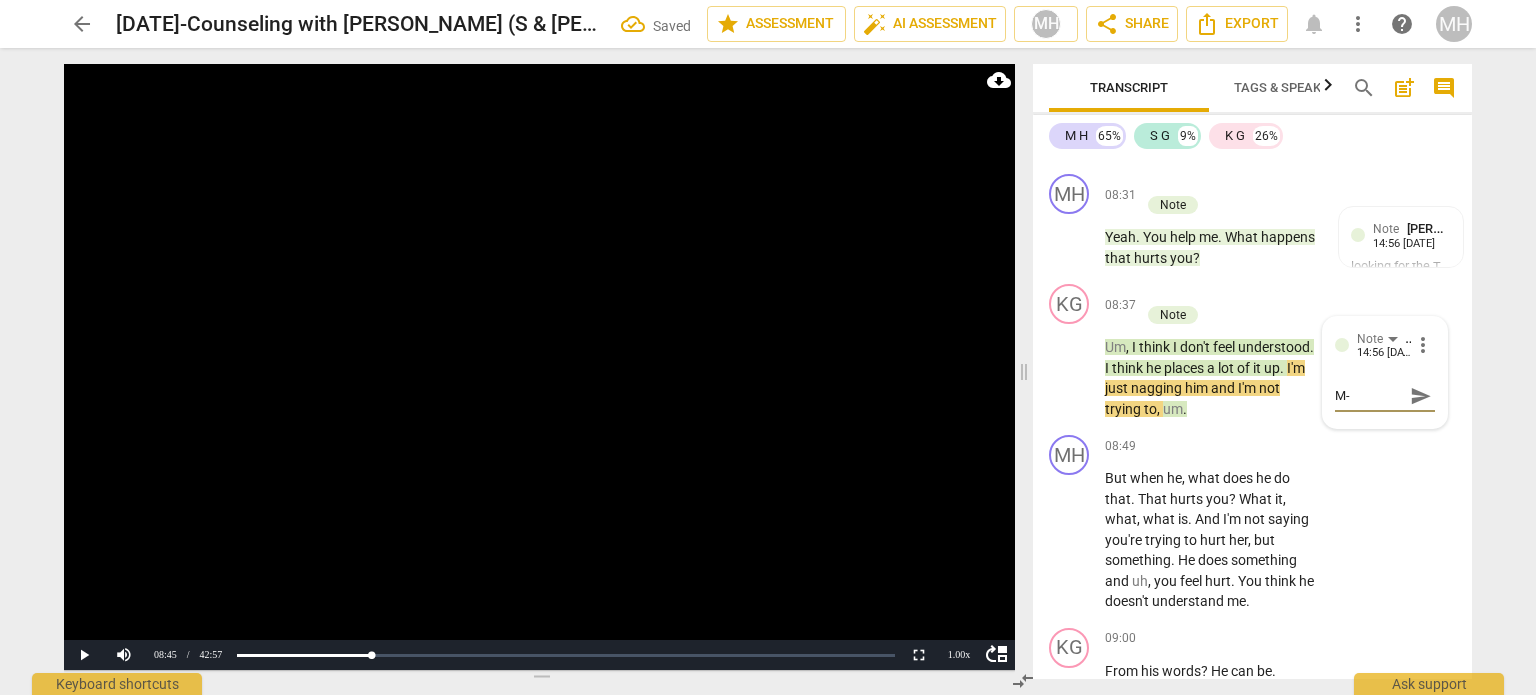 type on "M-" 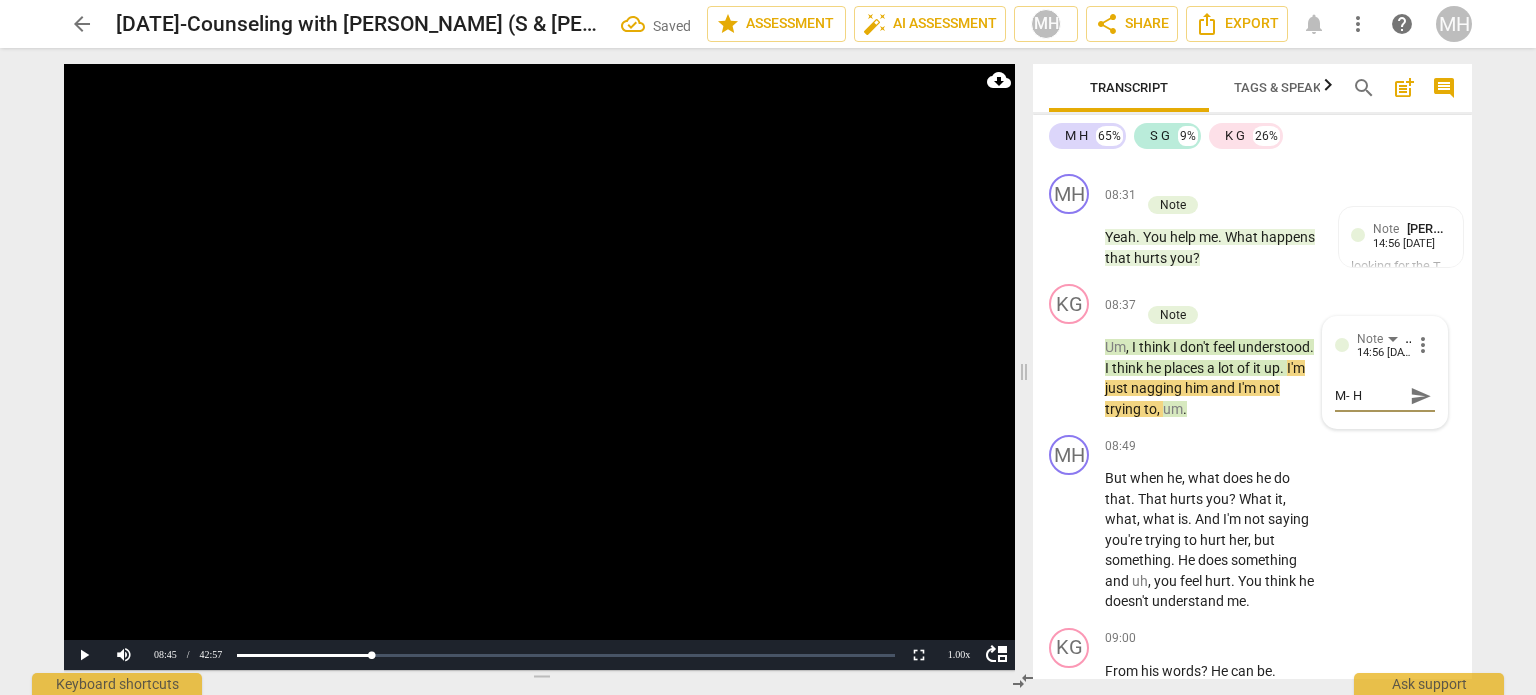 type on "M- He" 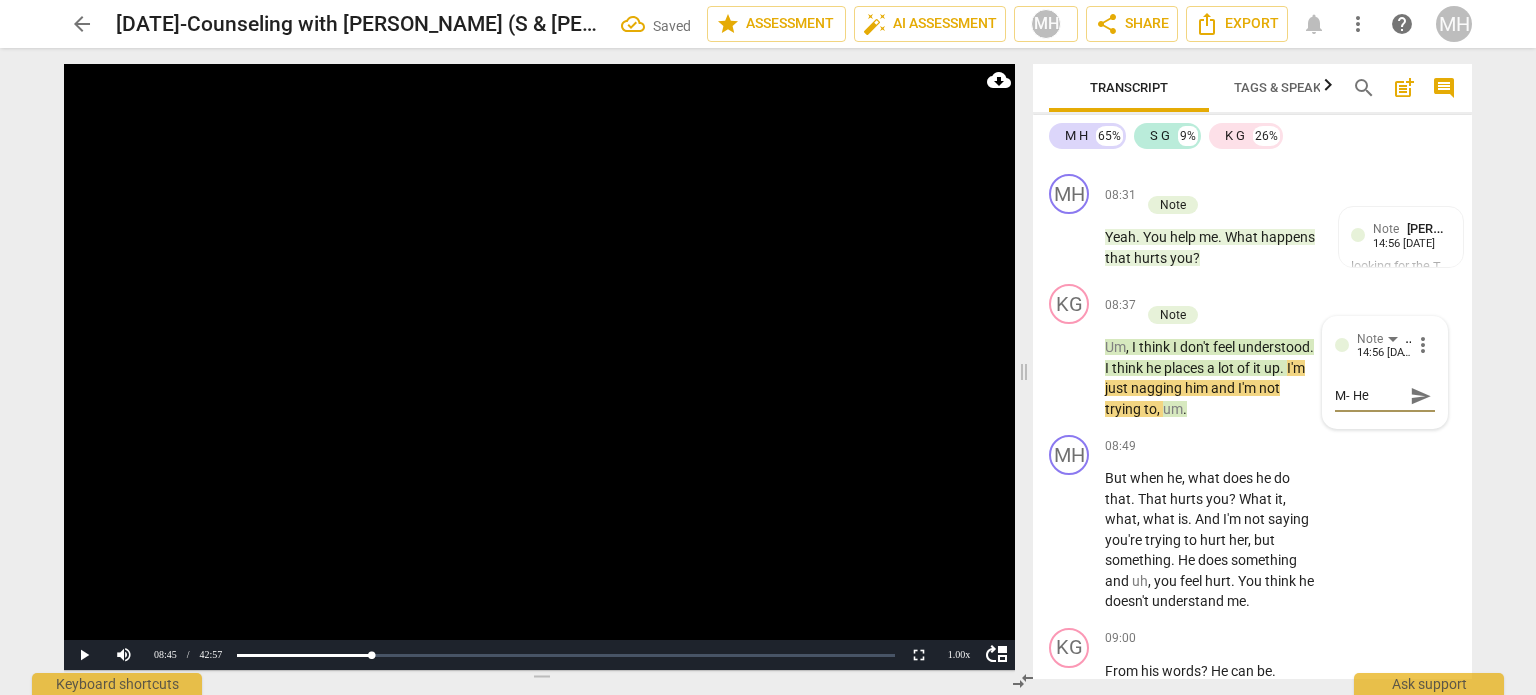 type on "M- He" 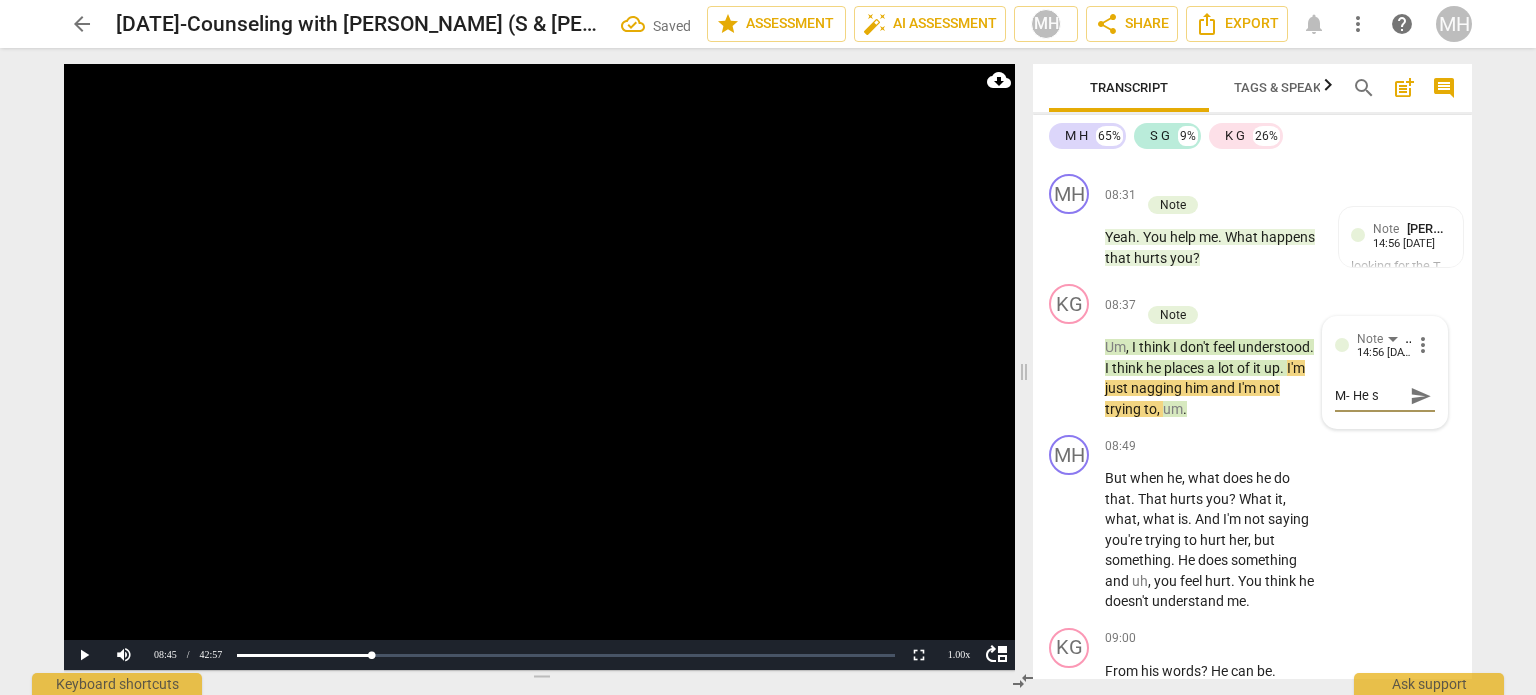 type on "M- He" 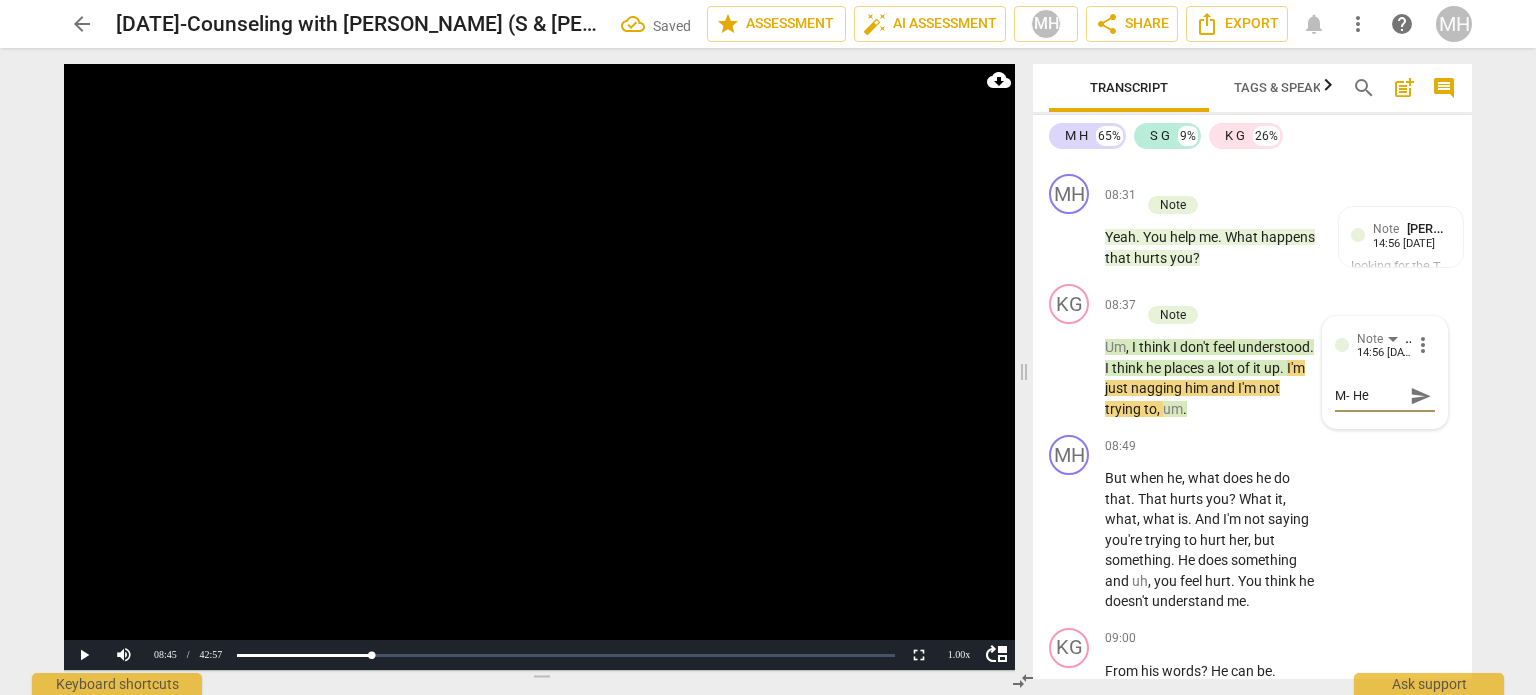 type on "M- He d" 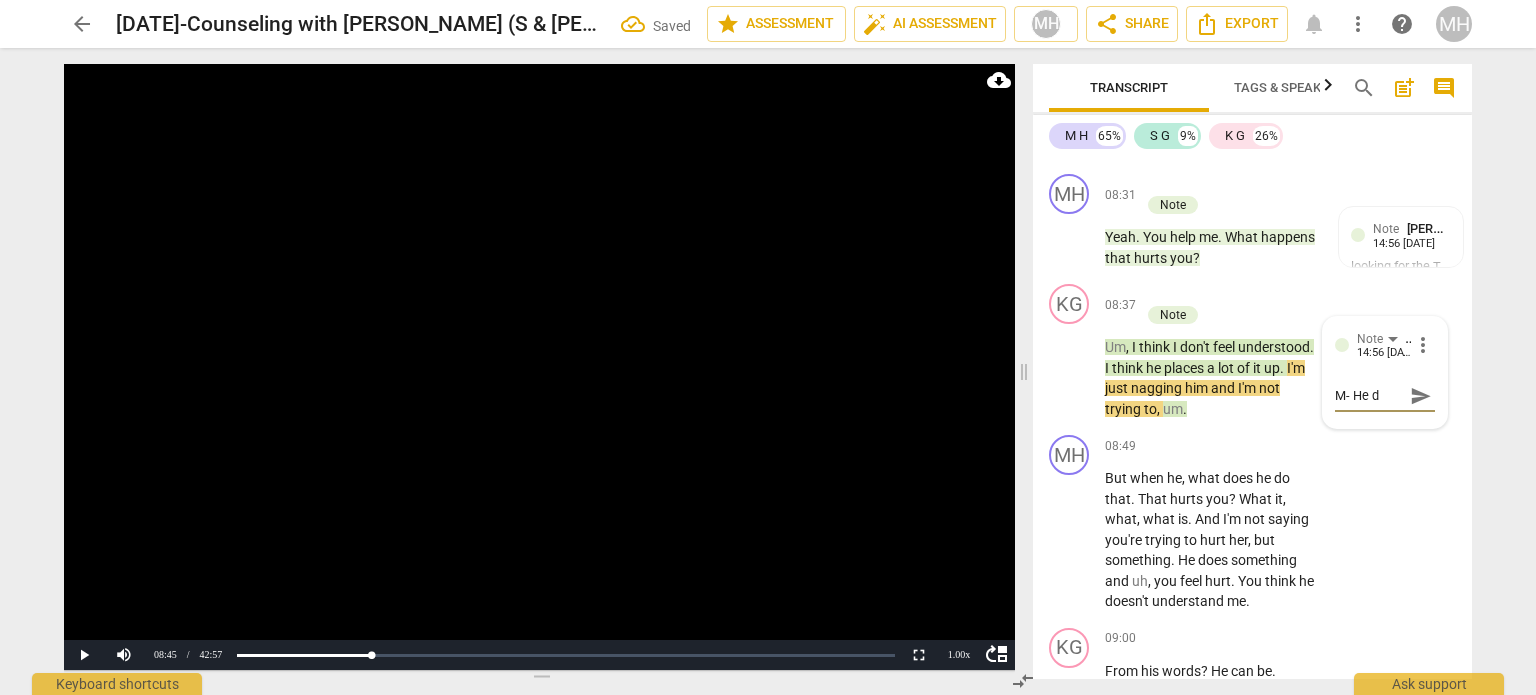 type on "M- He do" 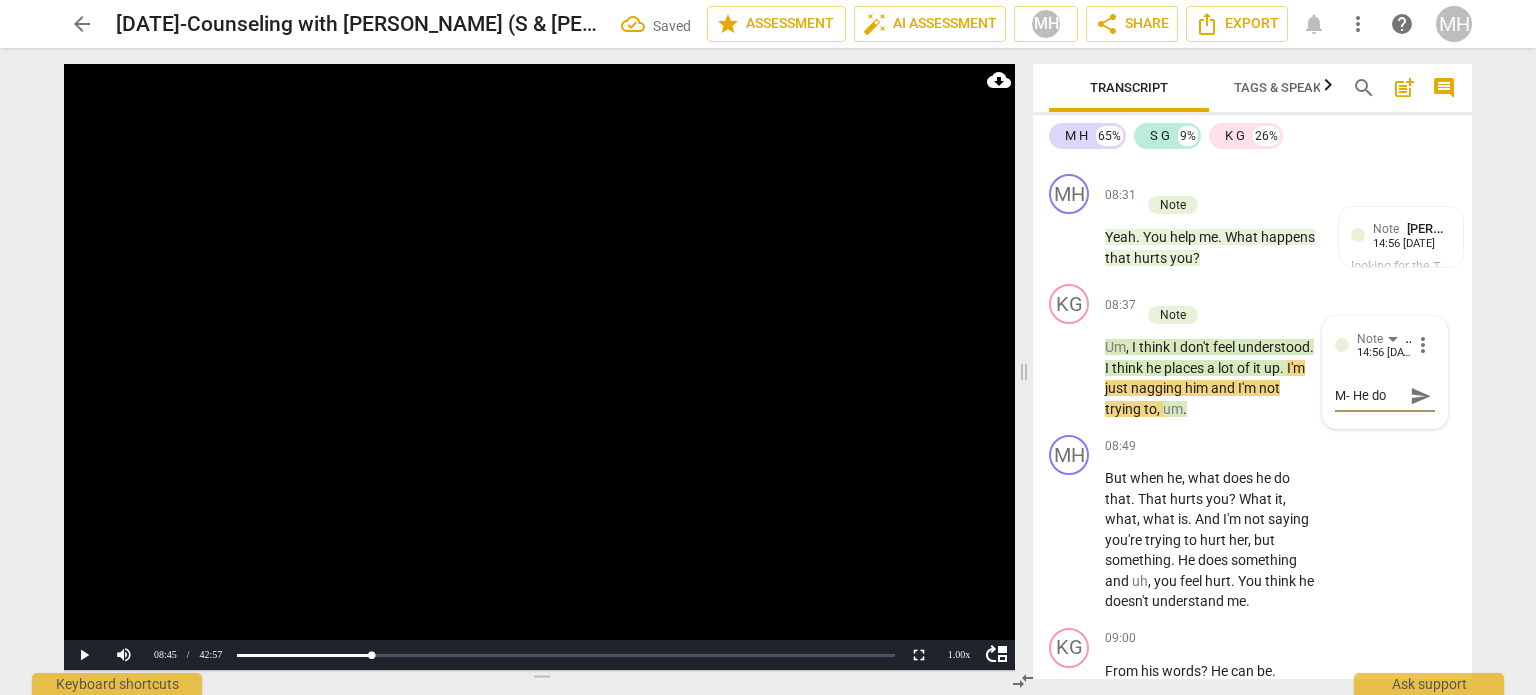 type on "M- He doe" 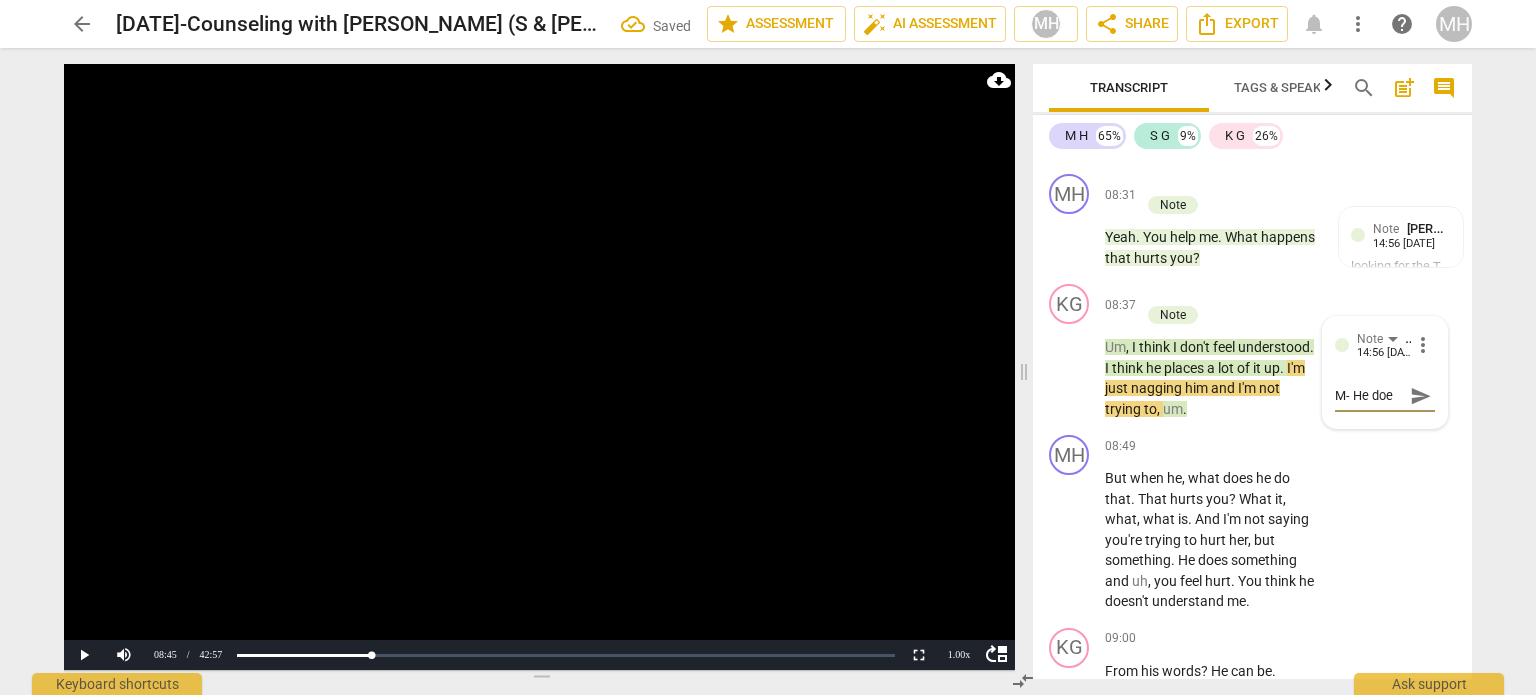 type on "M- He does" 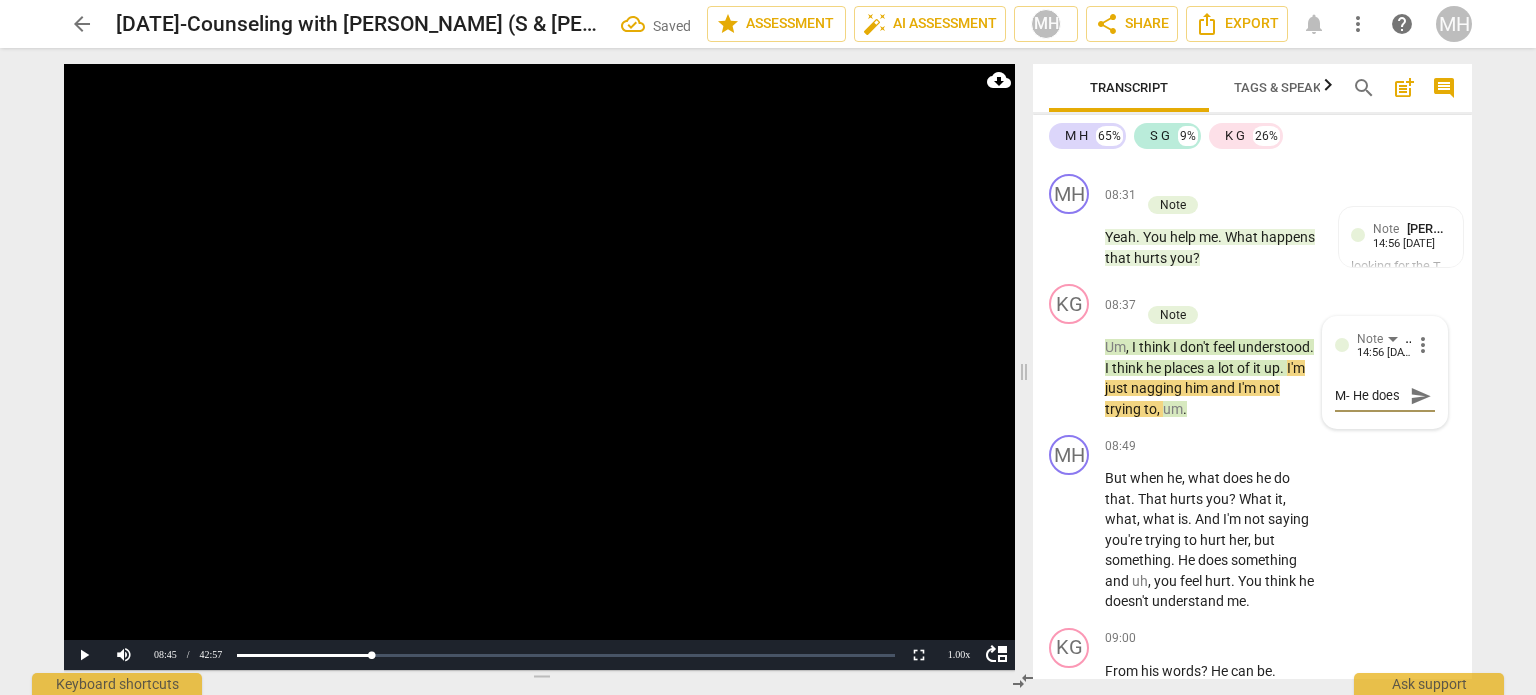 type on "M- He doesn" 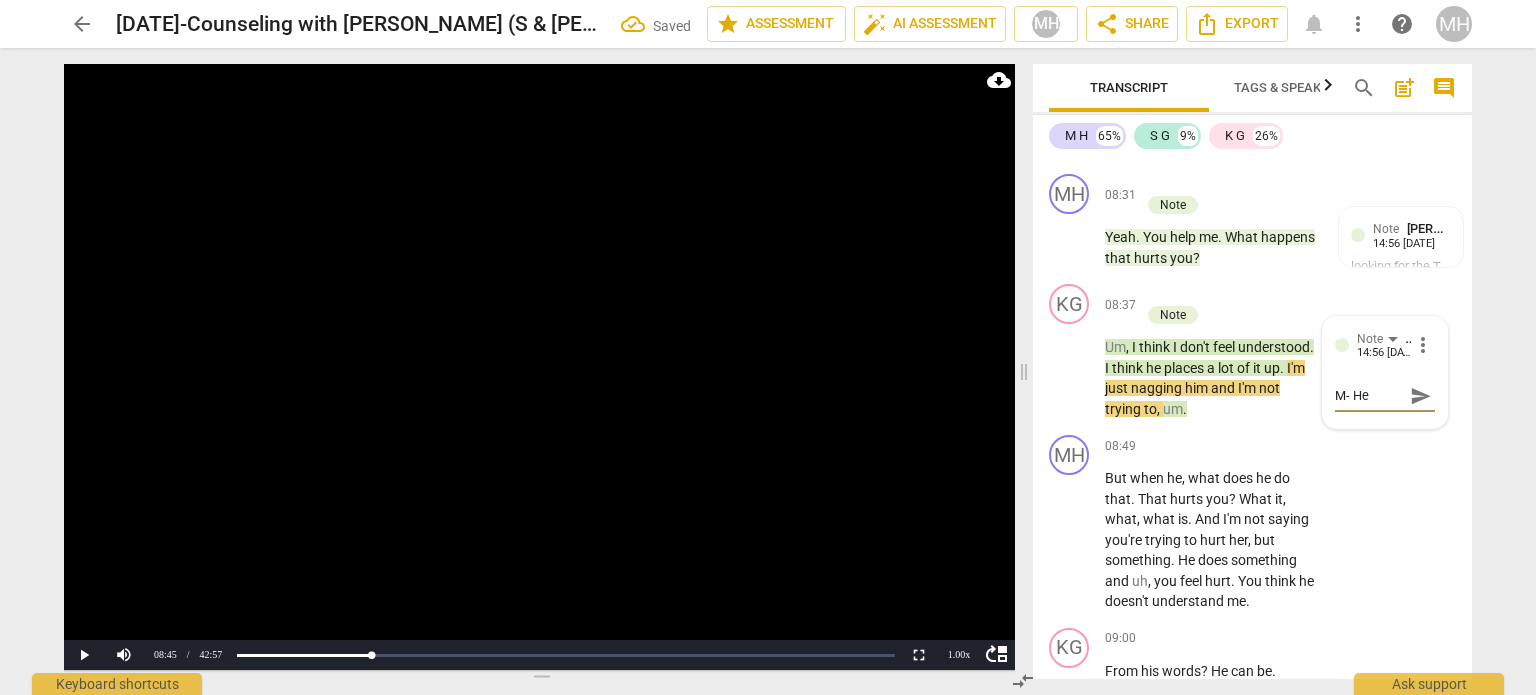 scroll, scrollTop: 17, scrollLeft: 0, axis: vertical 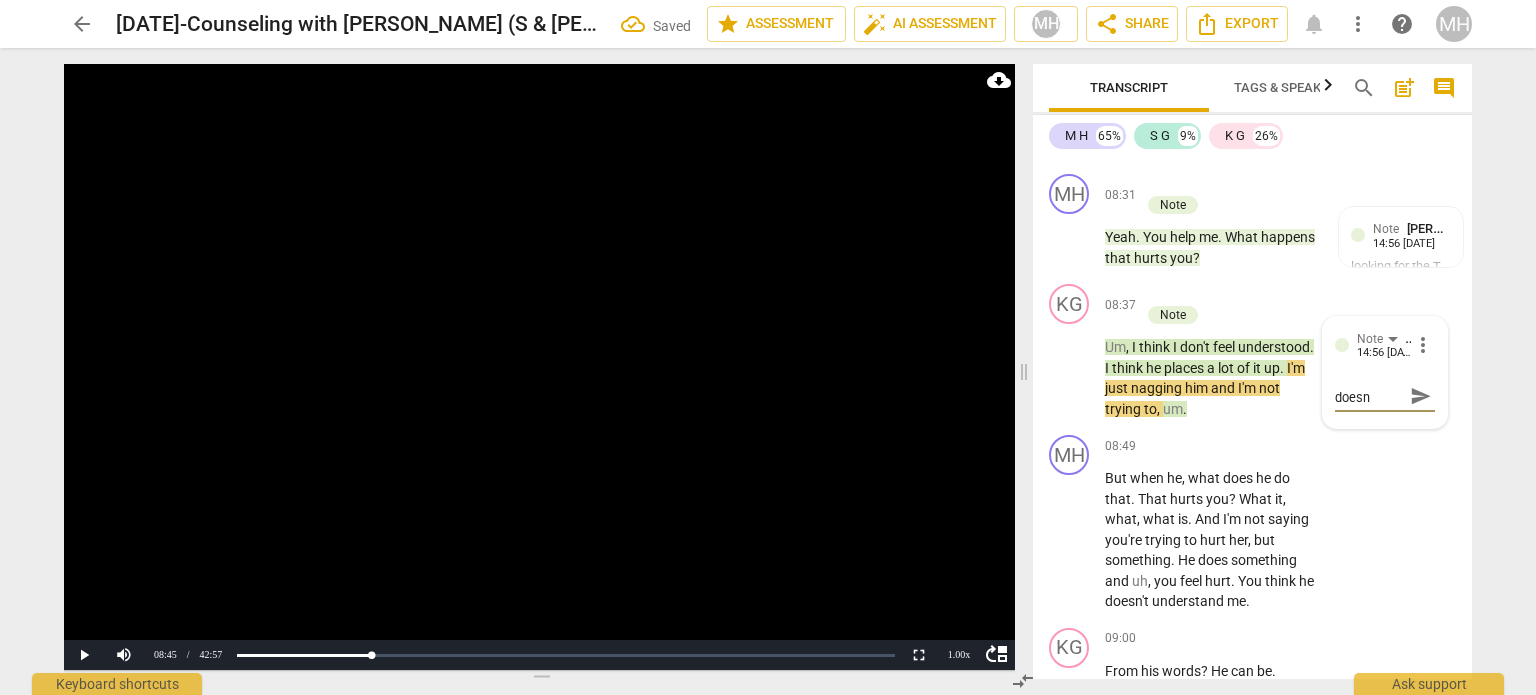 type on "M- He doesn'" 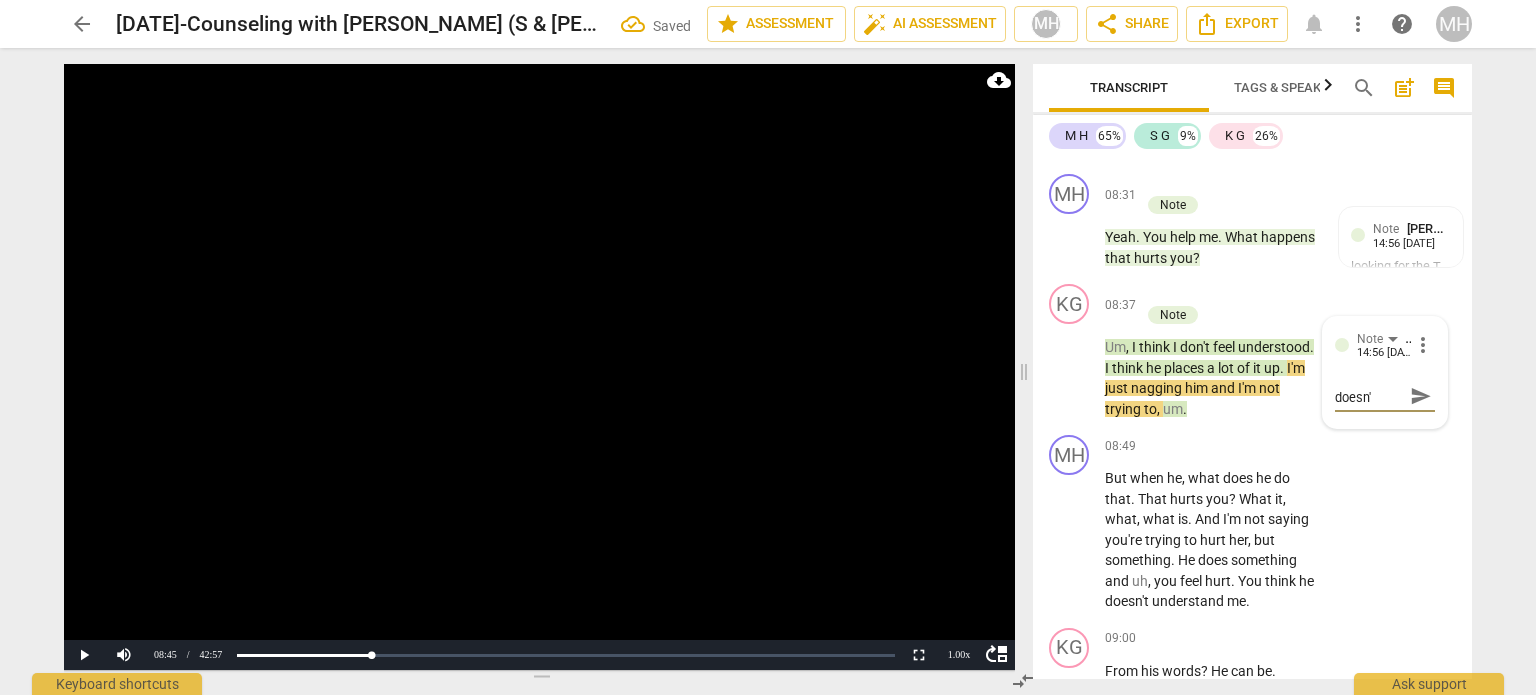 type on "M- He doesn't" 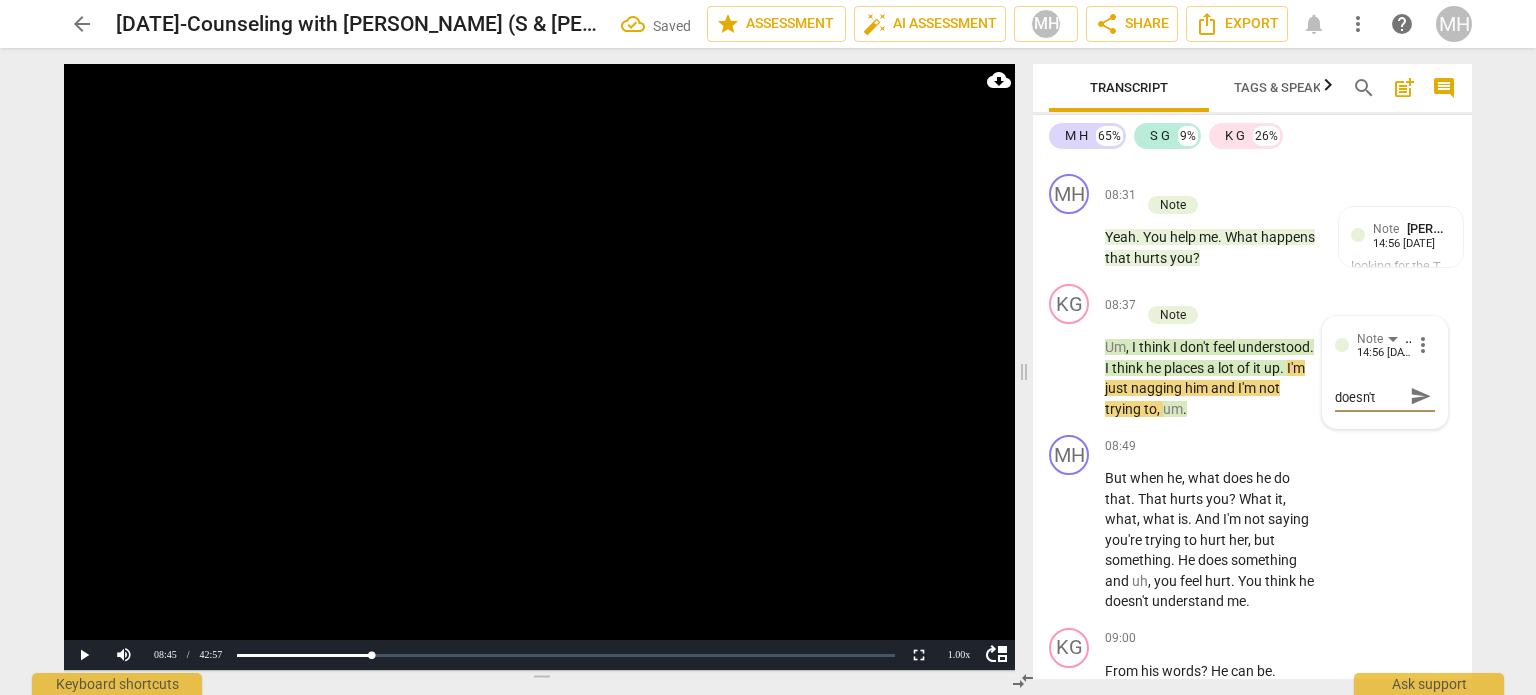 type on "M- He doesn't" 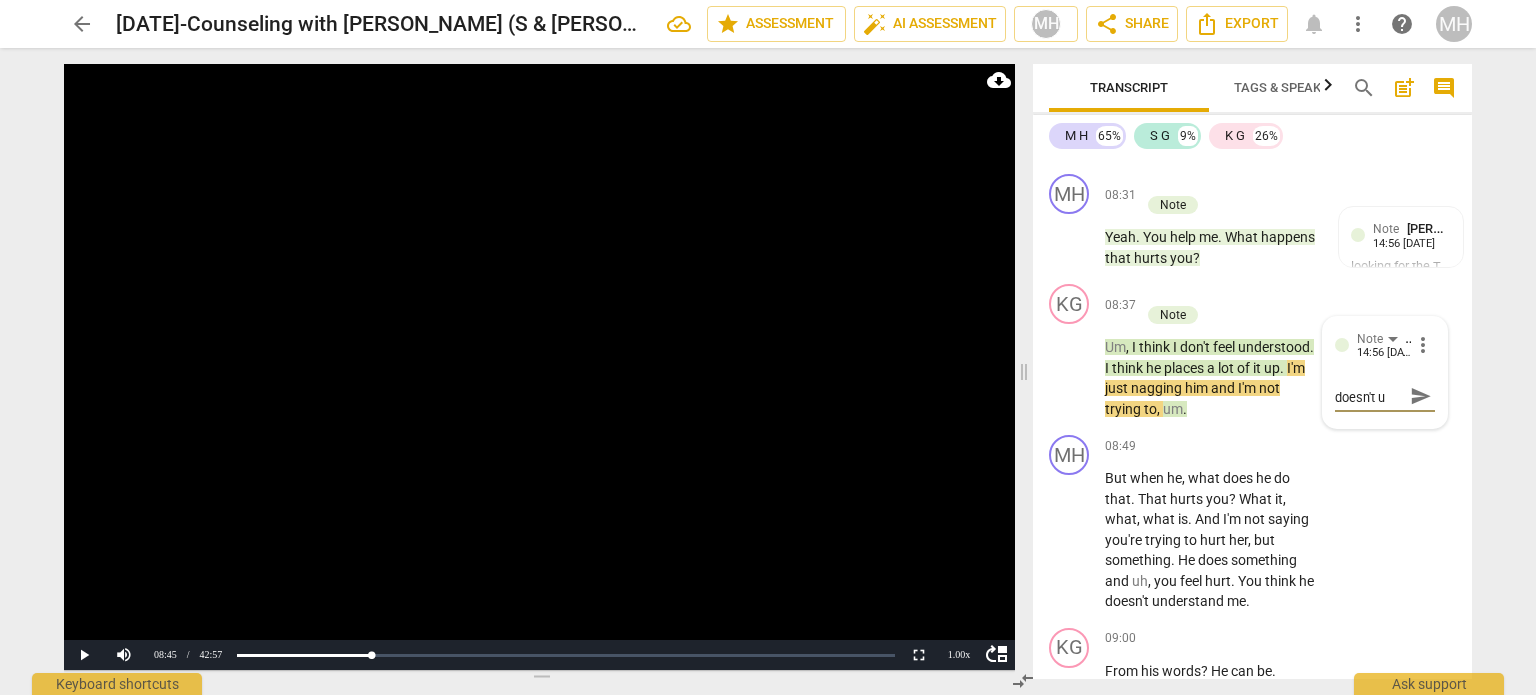type on "M- He doesn't un" 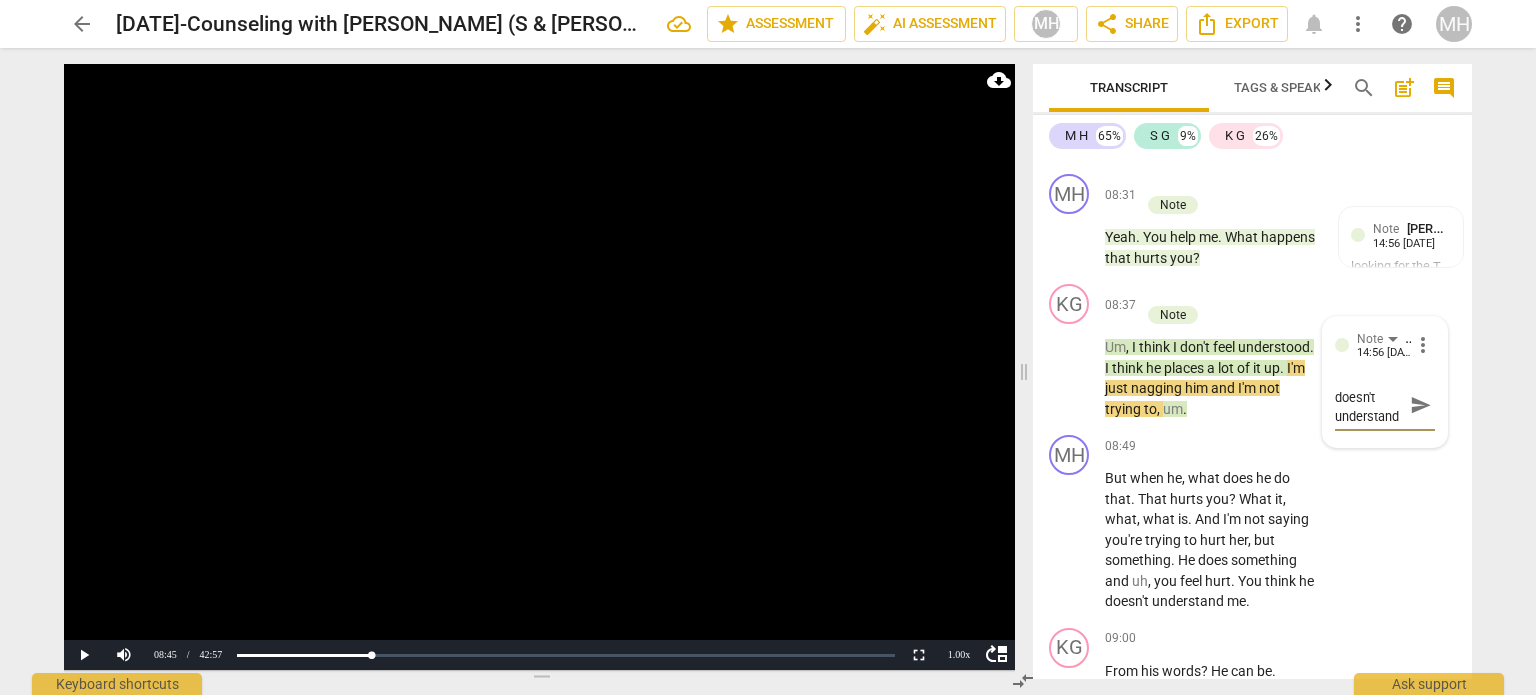 scroll, scrollTop: 36, scrollLeft: 0, axis: vertical 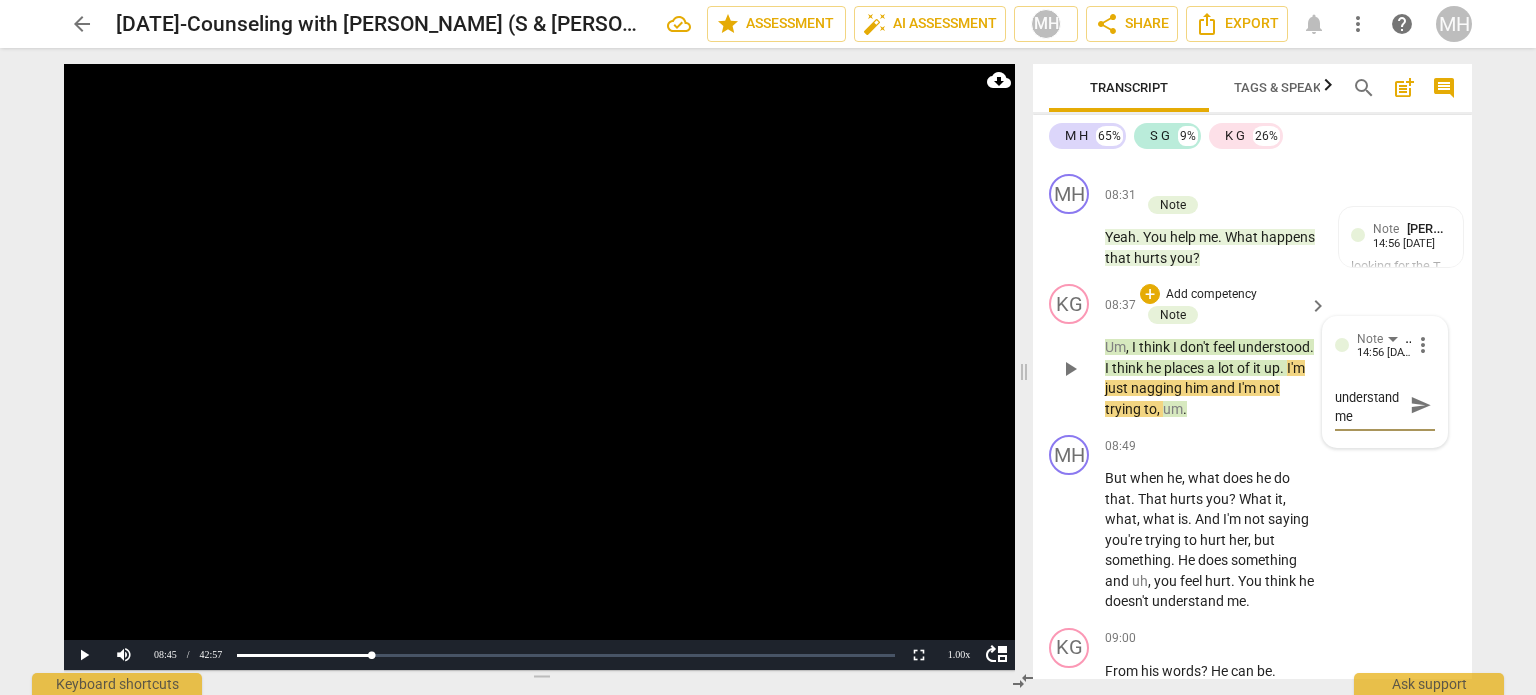 click on "Note [PERSON_NAME] 14:56 [DATE] more_vert M- He doesn't understand me M- He doesn't understand me send" at bounding box center (1385, 382) 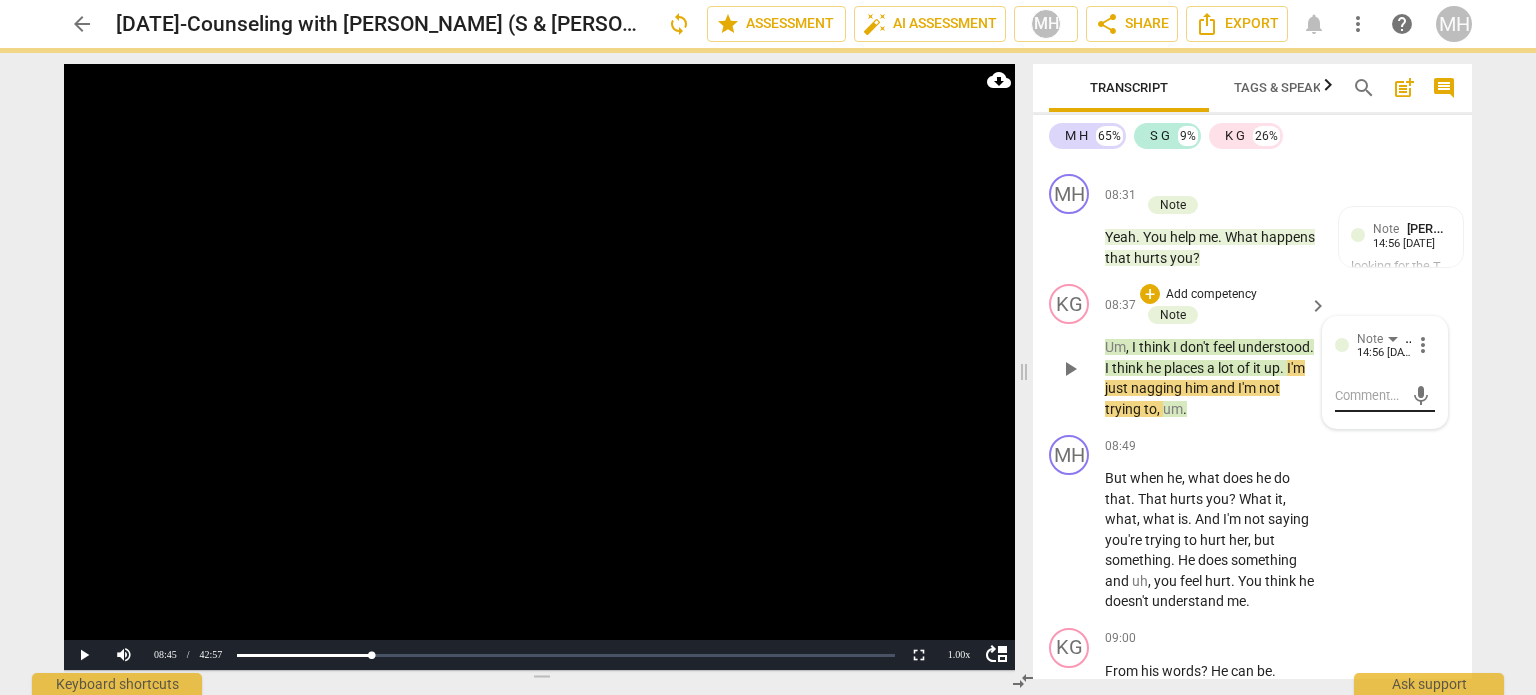 scroll, scrollTop: 0, scrollLeft: 0, axis: both 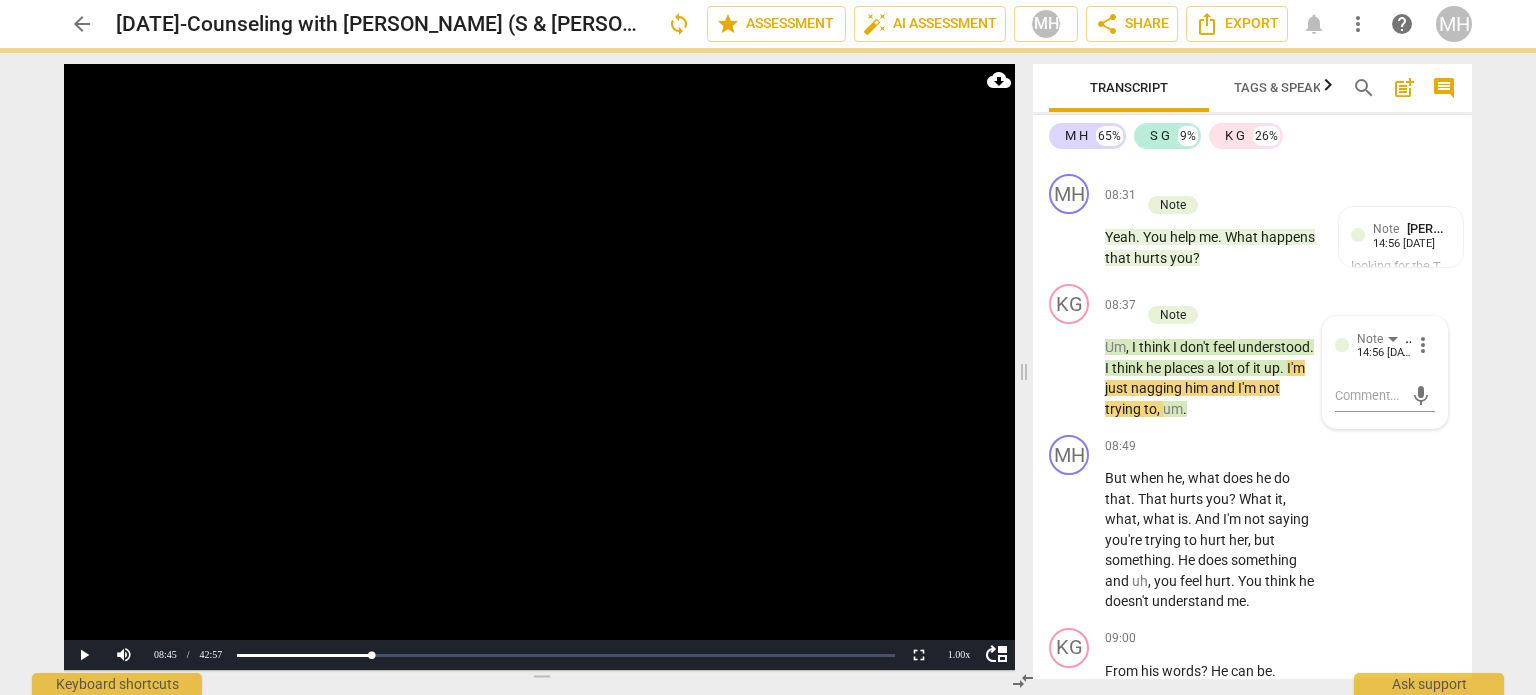 click at bounding box center (539, 367) 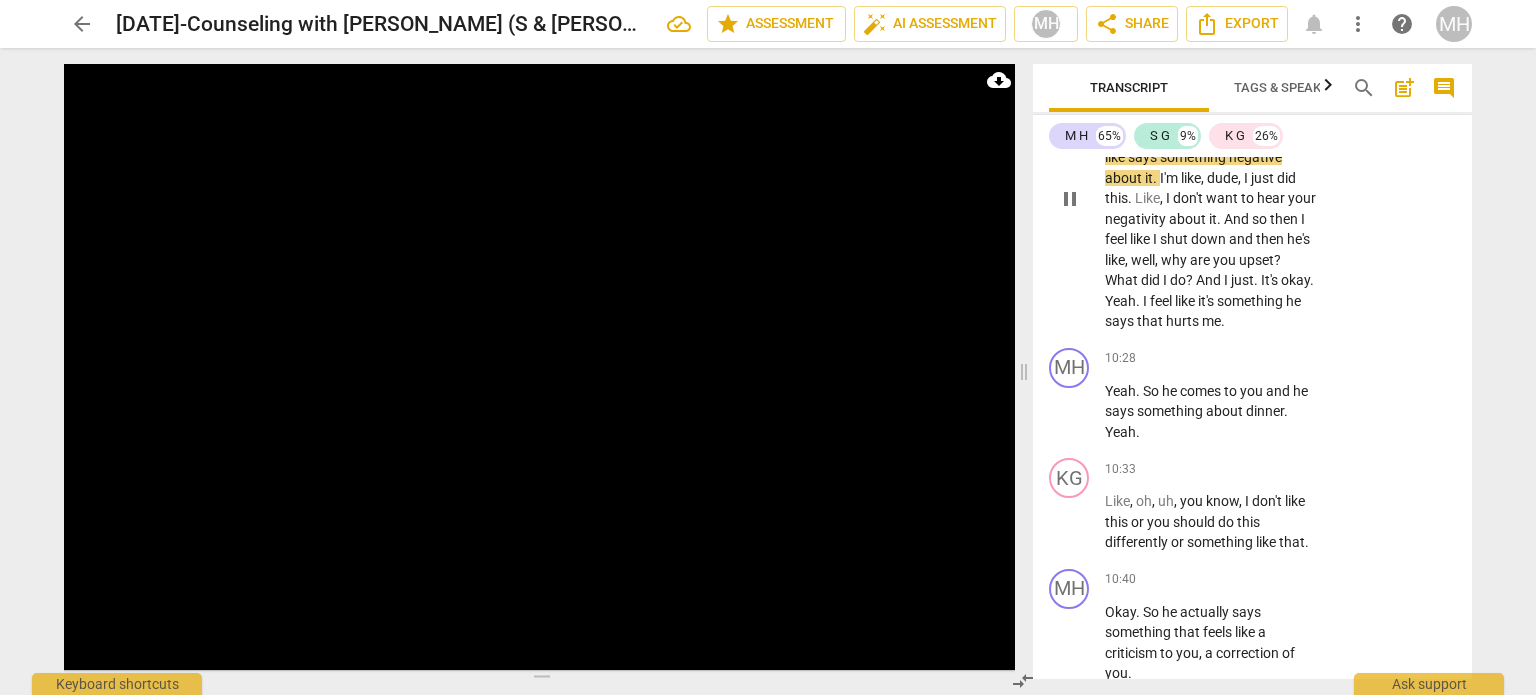 scroll, scrollTop: 8892, scrollLeft: 0, axis: vertical 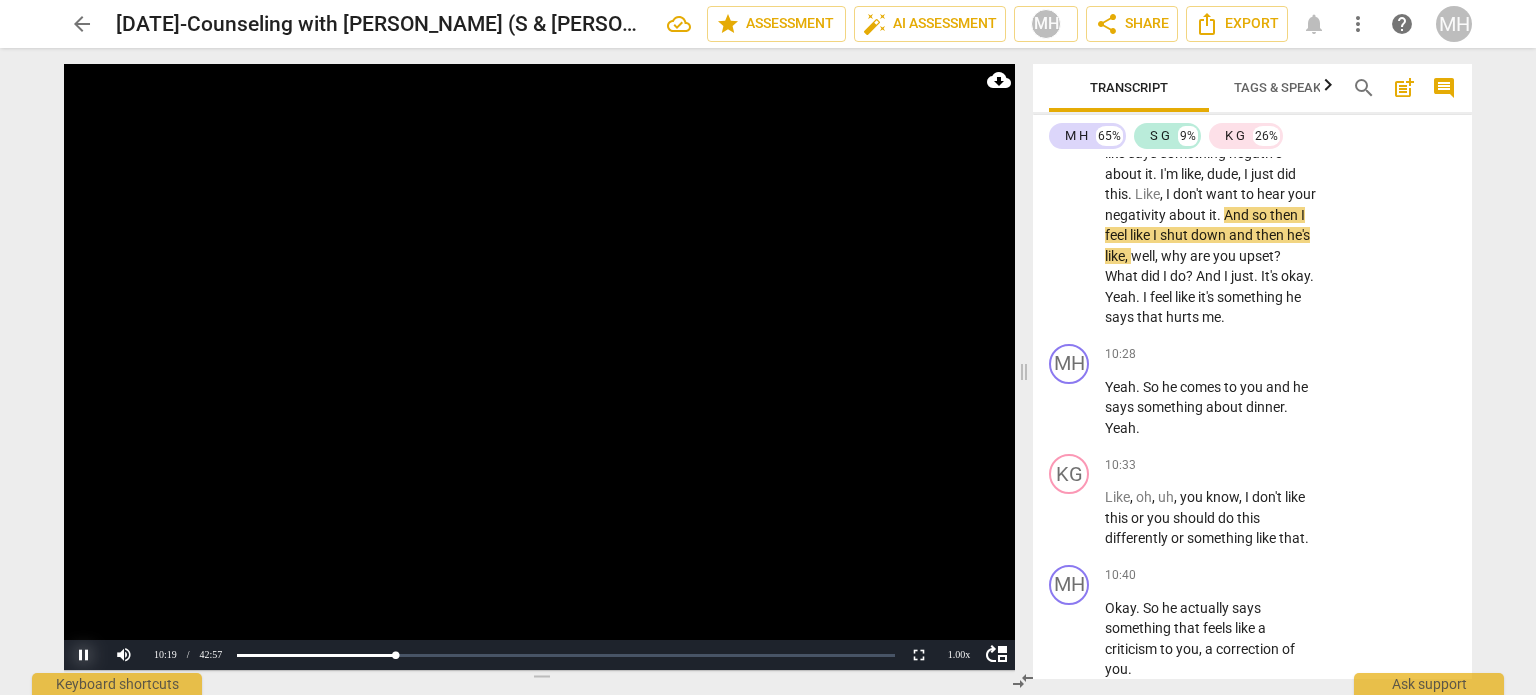click on "Pause" at bounding box center [84, 655] 